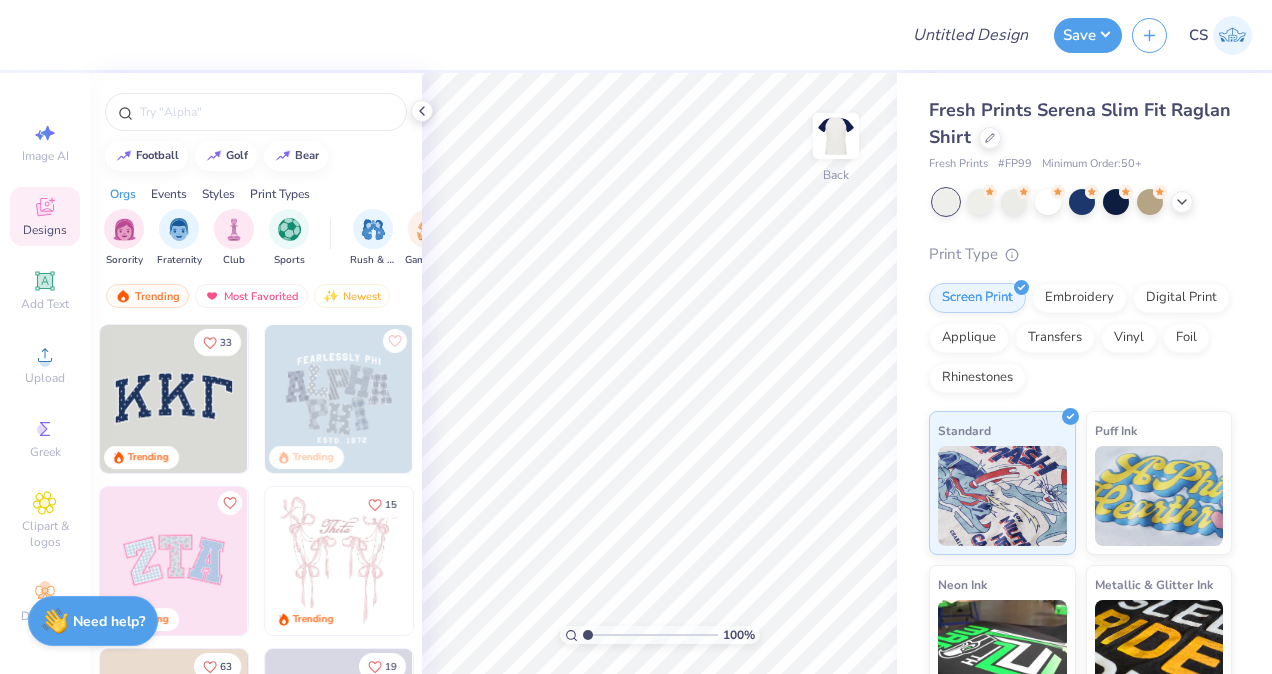 scroll, scrollTop: 0, scrollLeft: 0, axis: both 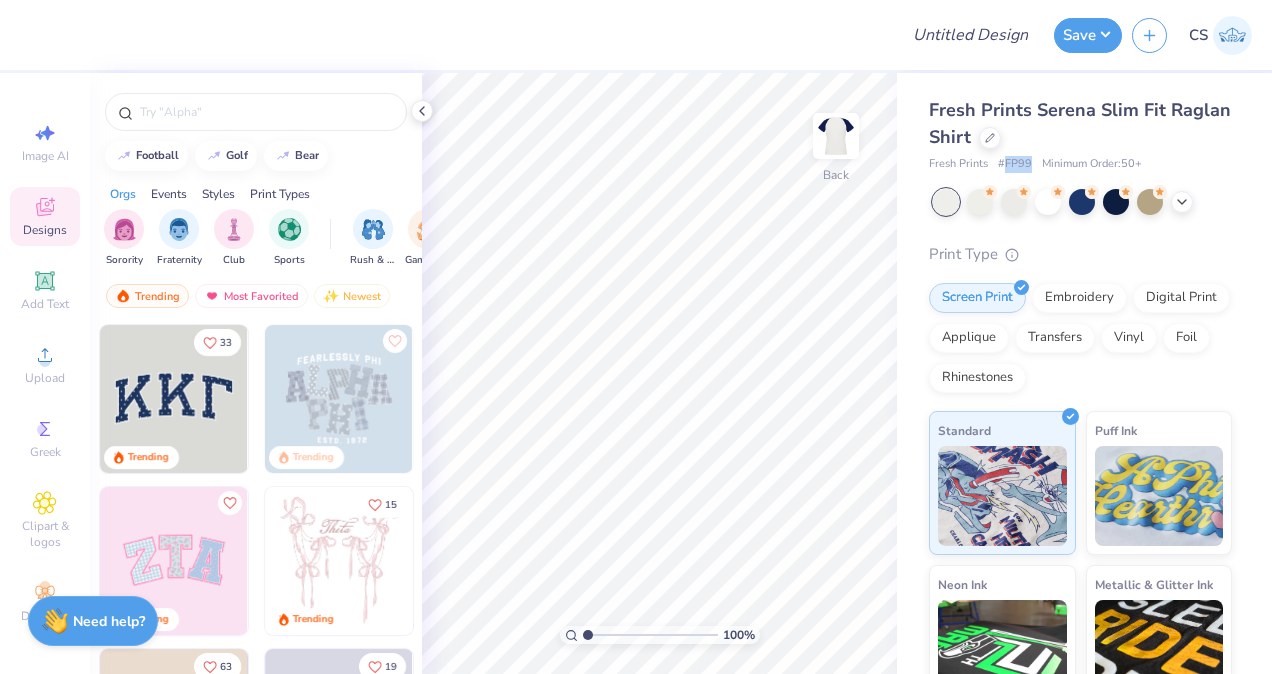 drag, startPoint x: 1002, startPoint y: 164, endPoint x: 1032, endPoint y: 167, distance: 30.149628 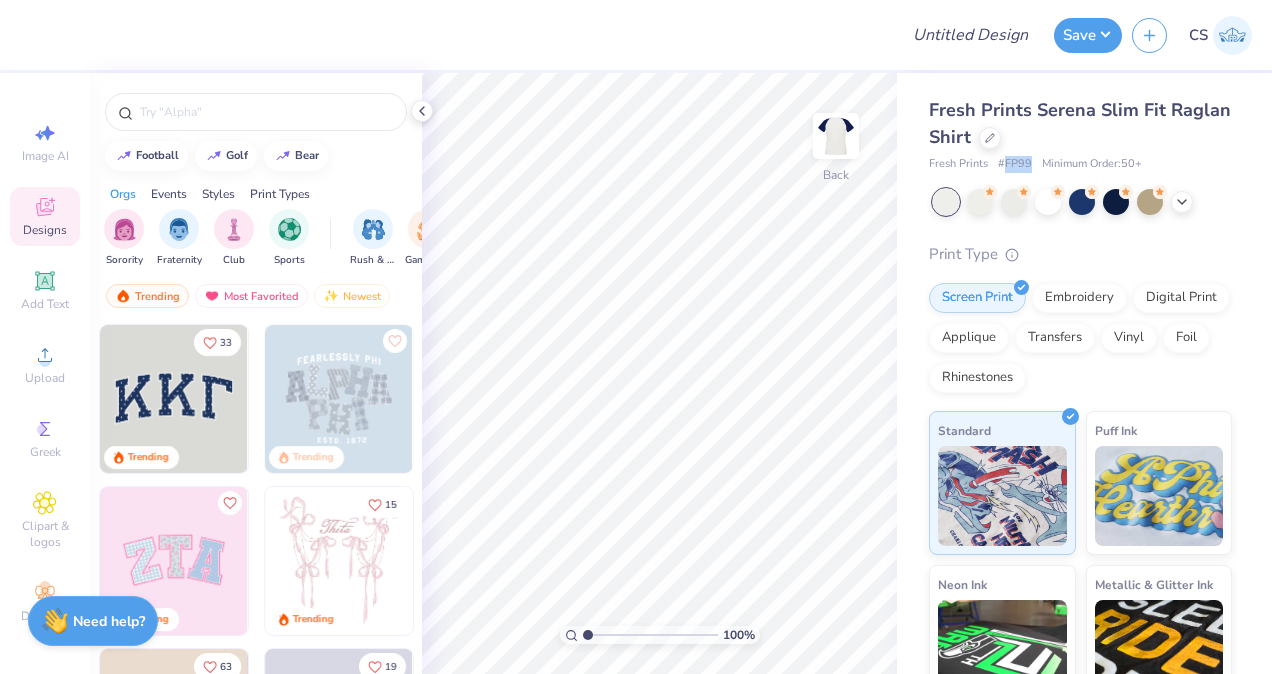 click on "Fresh Prints # FP99 Minimum Order:  50 +" at bounding box center [1080, 164] 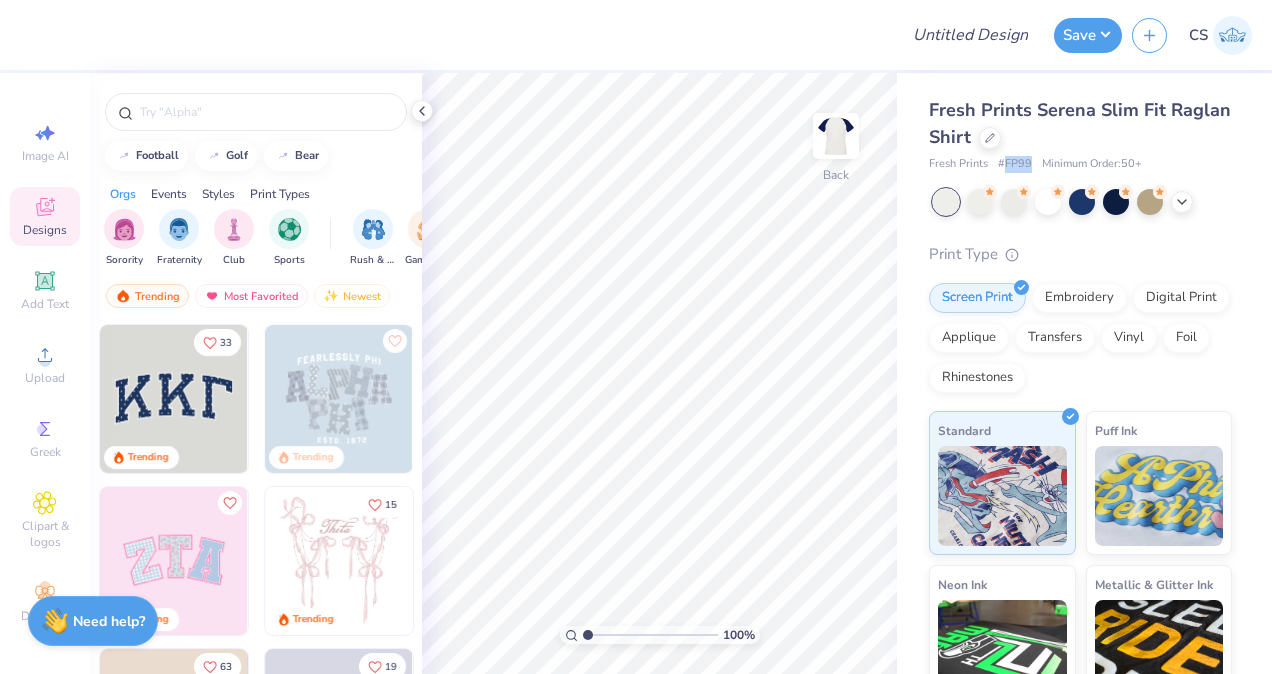 copy on "FP99" 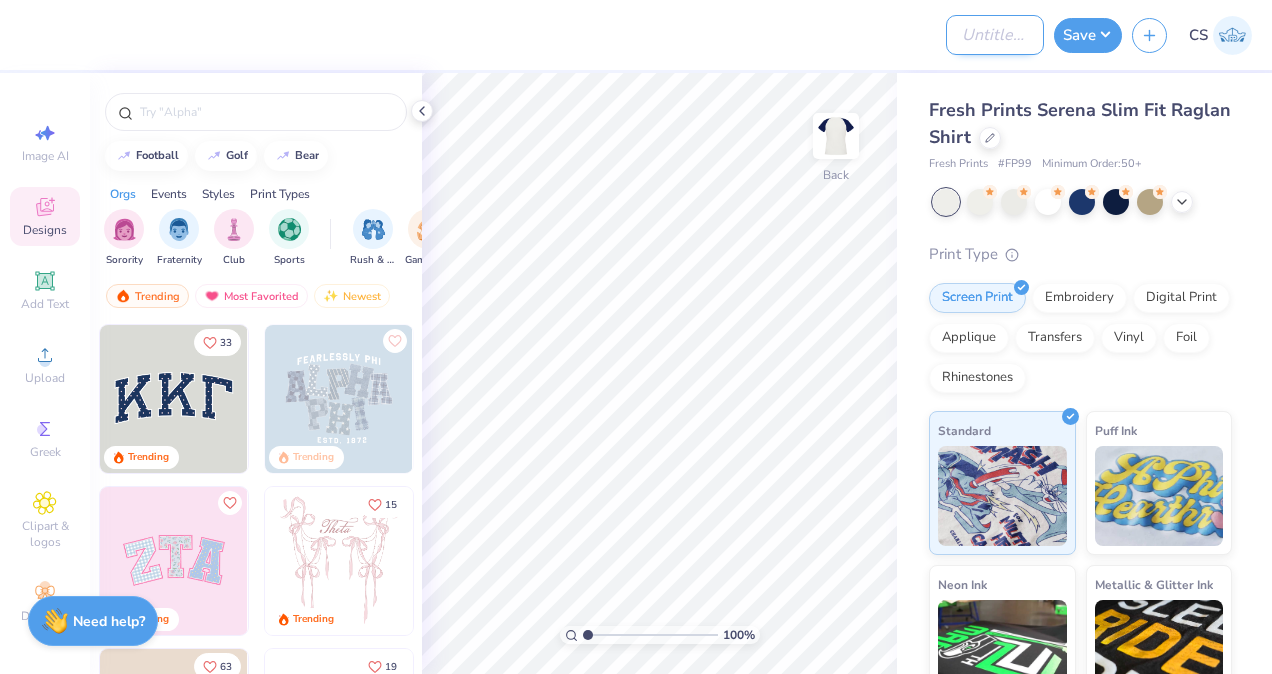 click on "Design Title" at bounding box center (995, 35) 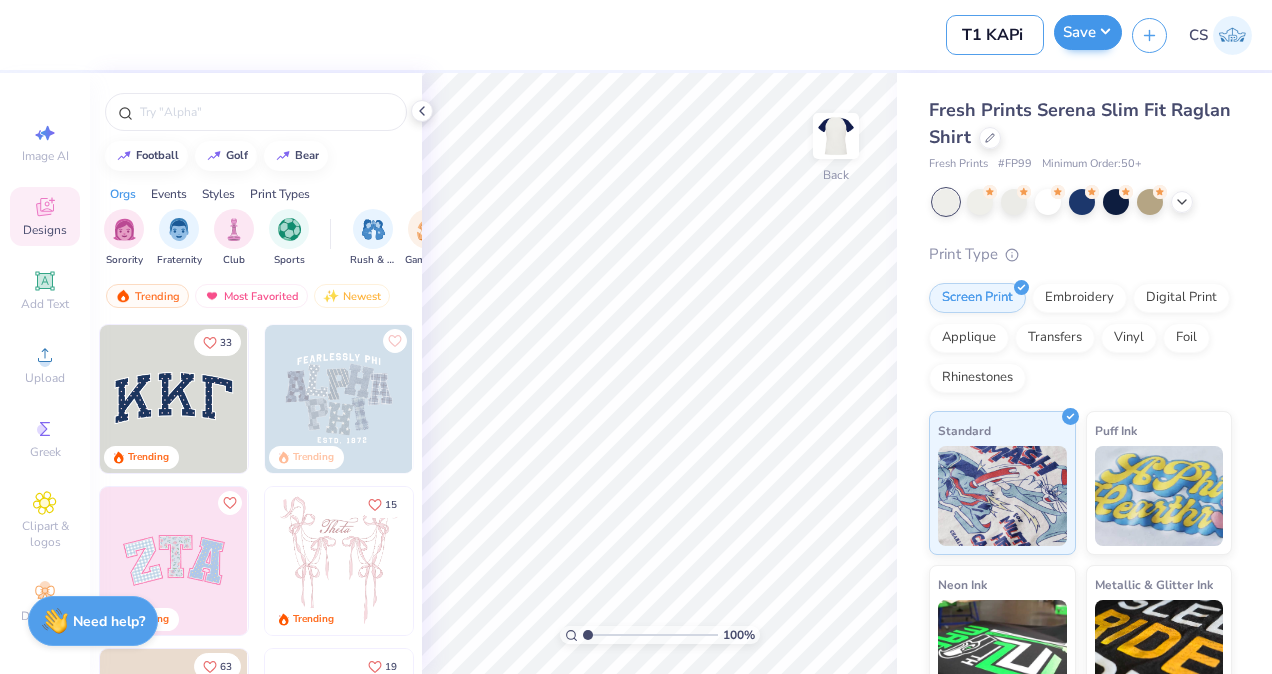 type on "T1 KAPi" 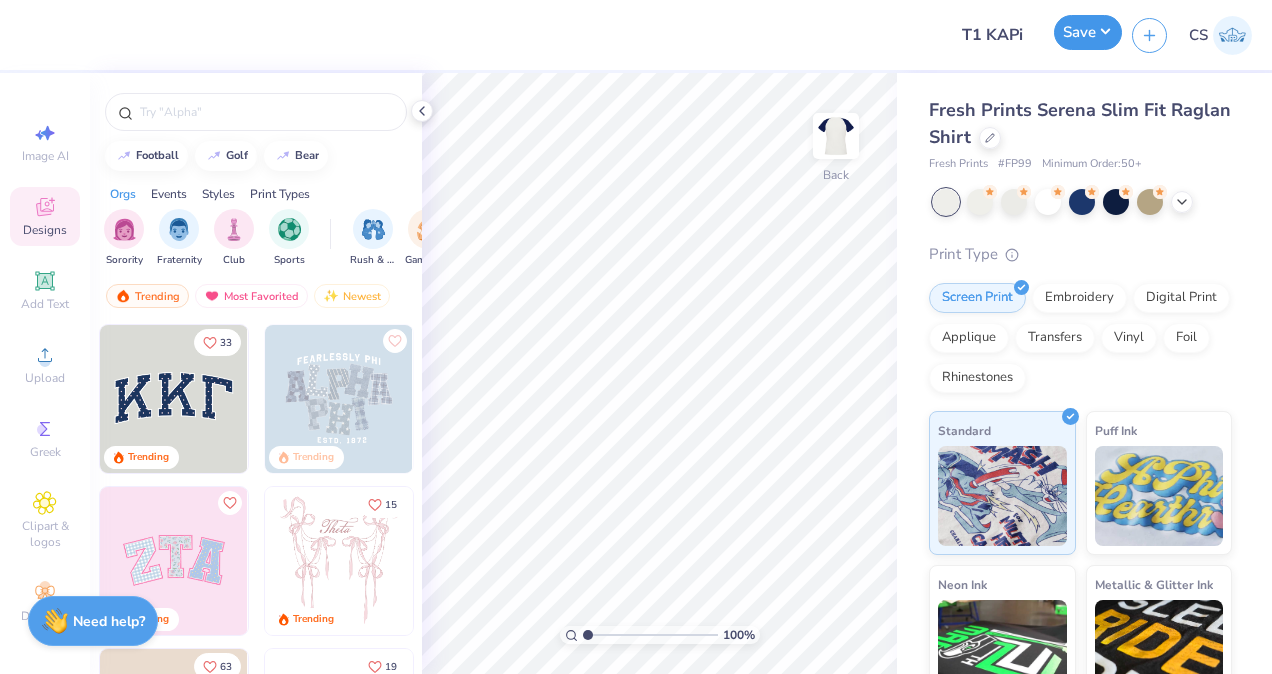 click on "Save" at bounding box center [1088, 32] 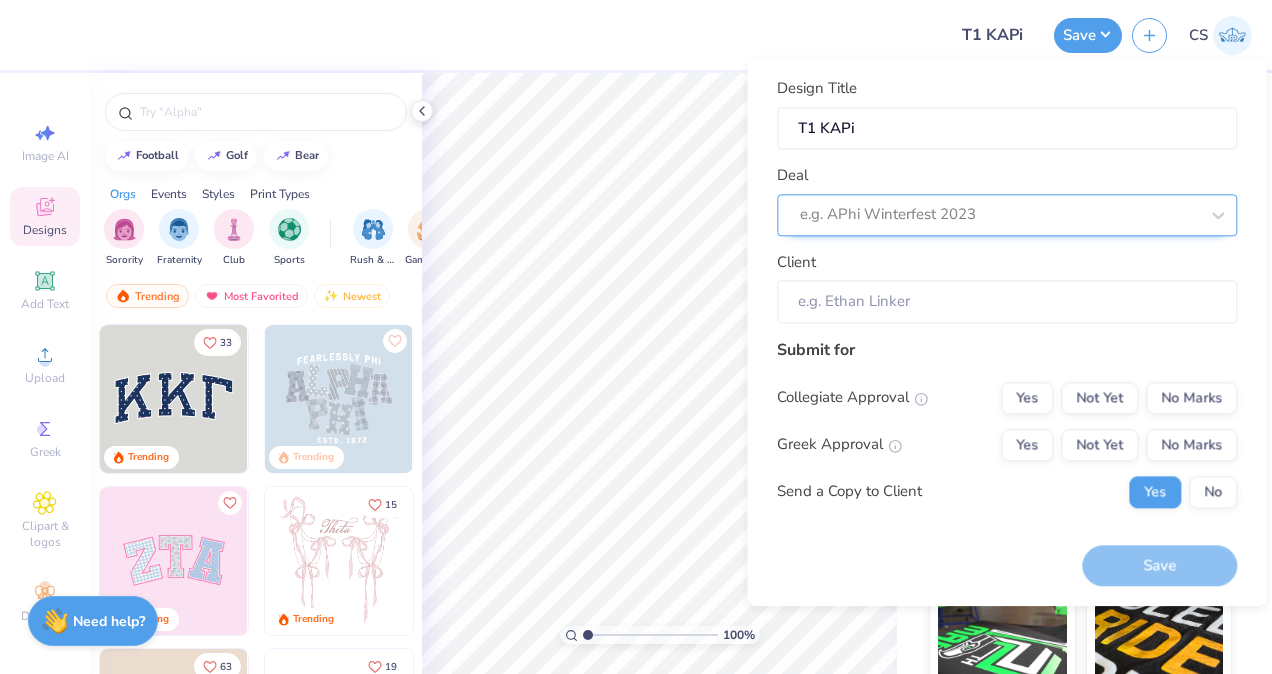 click at bounding box center [999, 215] 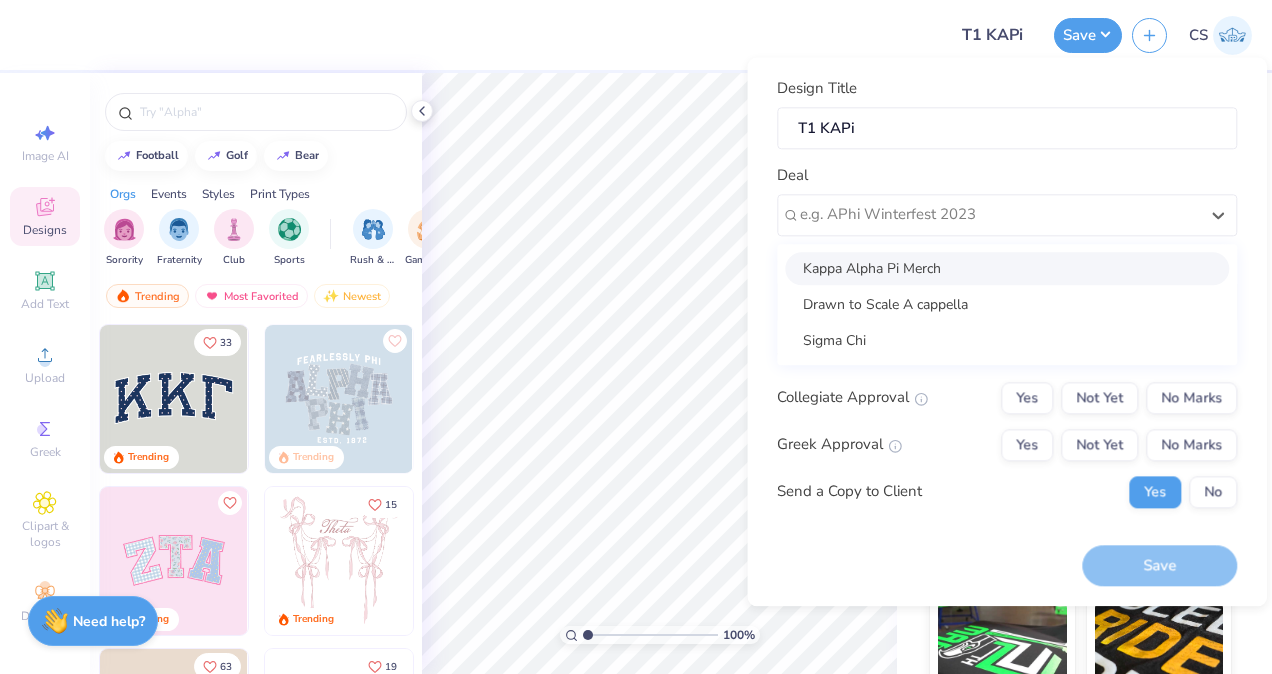 click on "Kappa Alpha Pi Merch" at bounding box center [1007, 268] 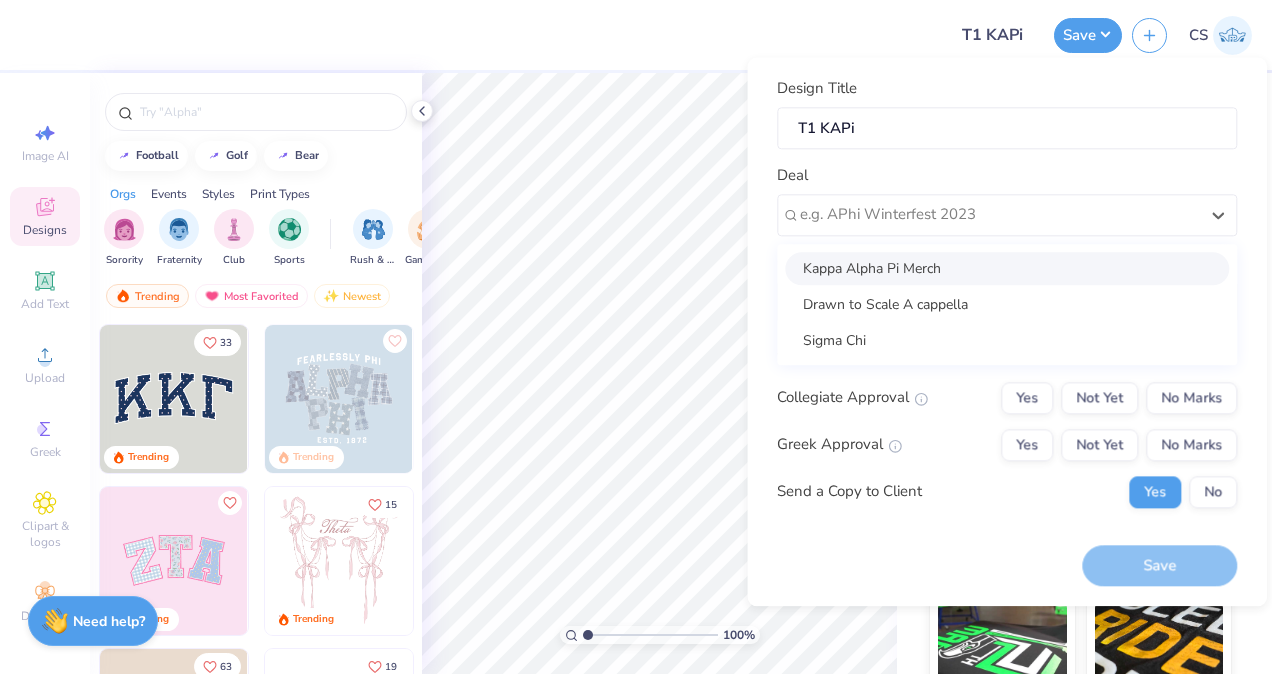 type on "[FIRST] [LAST]" 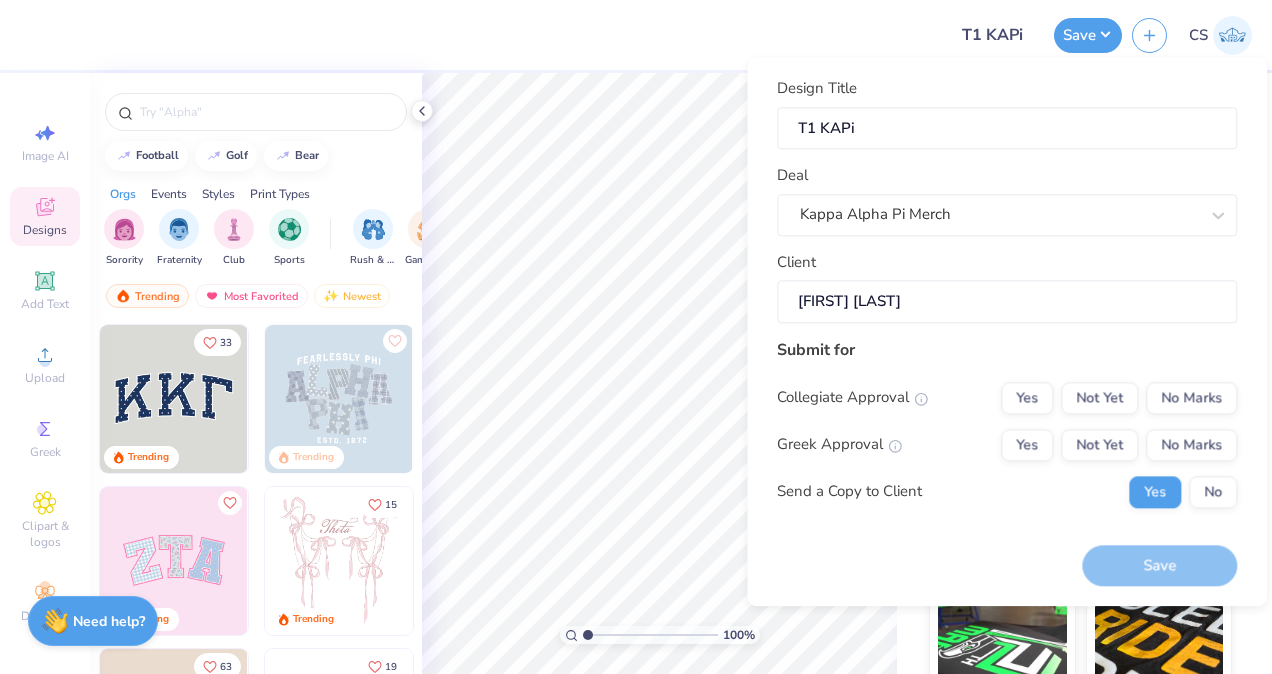 click on "[FIRST] [LAST]" at bounding box center [1007, 301] 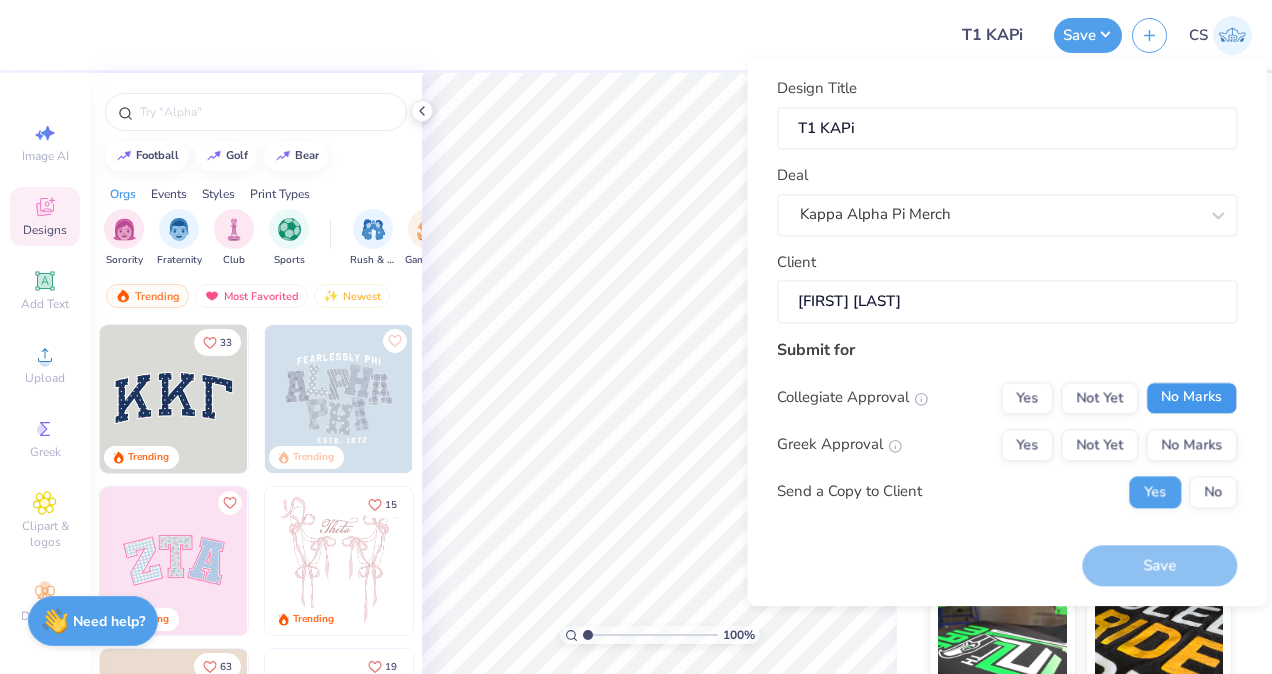 click on "No Marks" at bounding box center (1191, 398) 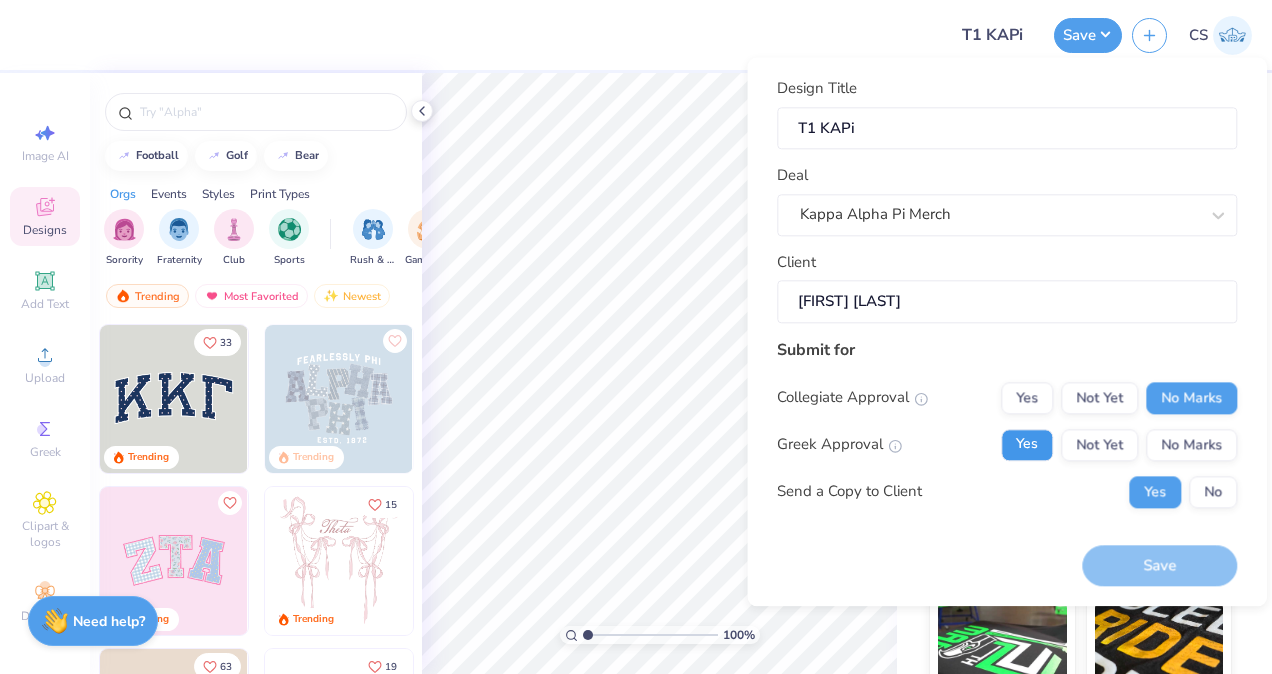 click on "Yes" at bounding box center (1027, 445) 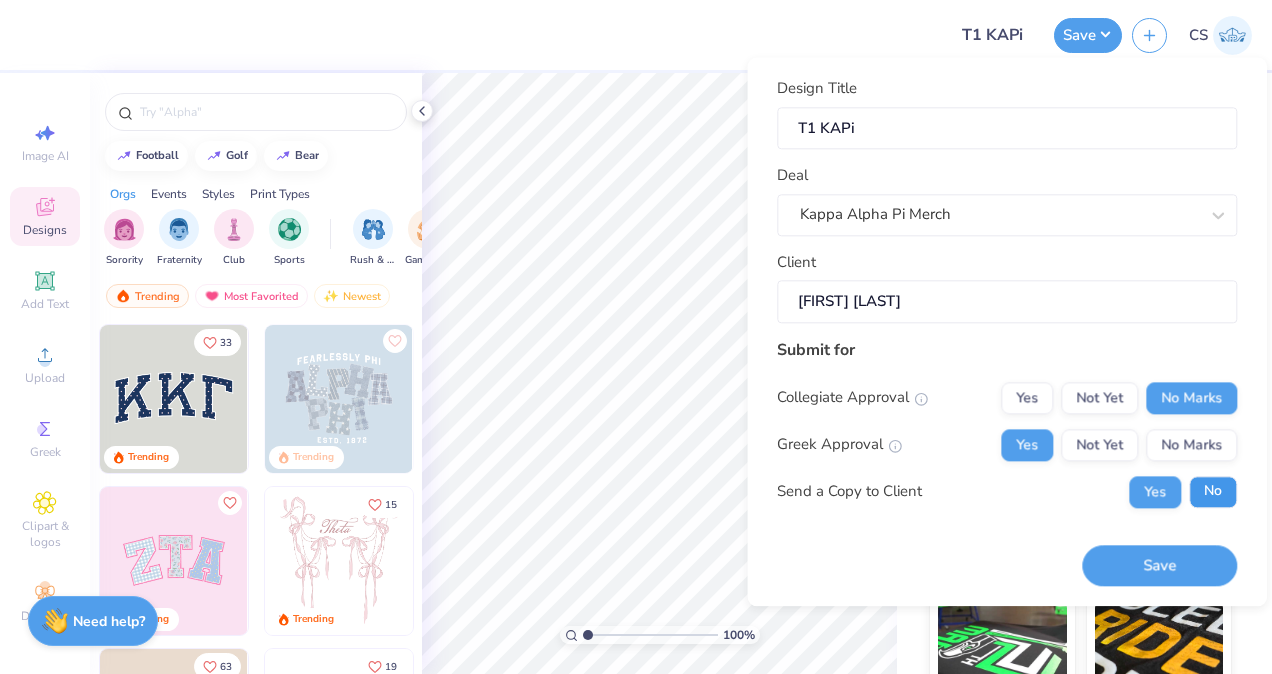 click on "No" at bounding box center (1213, 492) 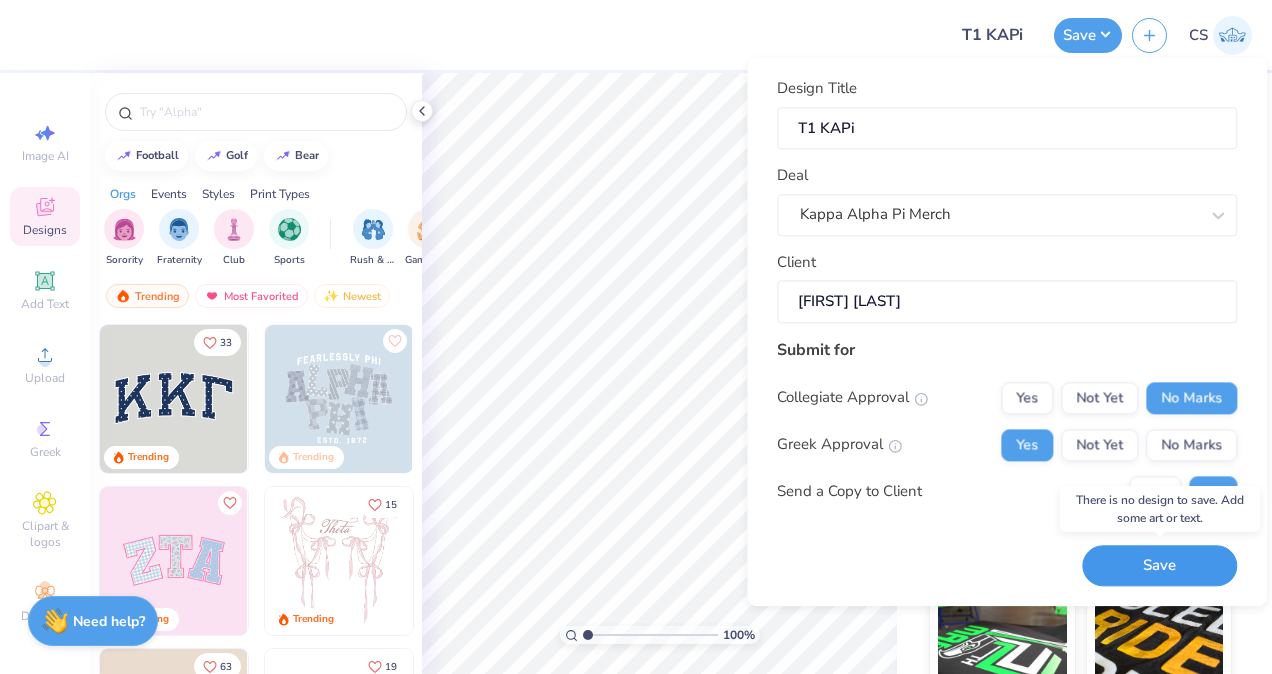 click on "Save" at bounding box center (1159, 565) 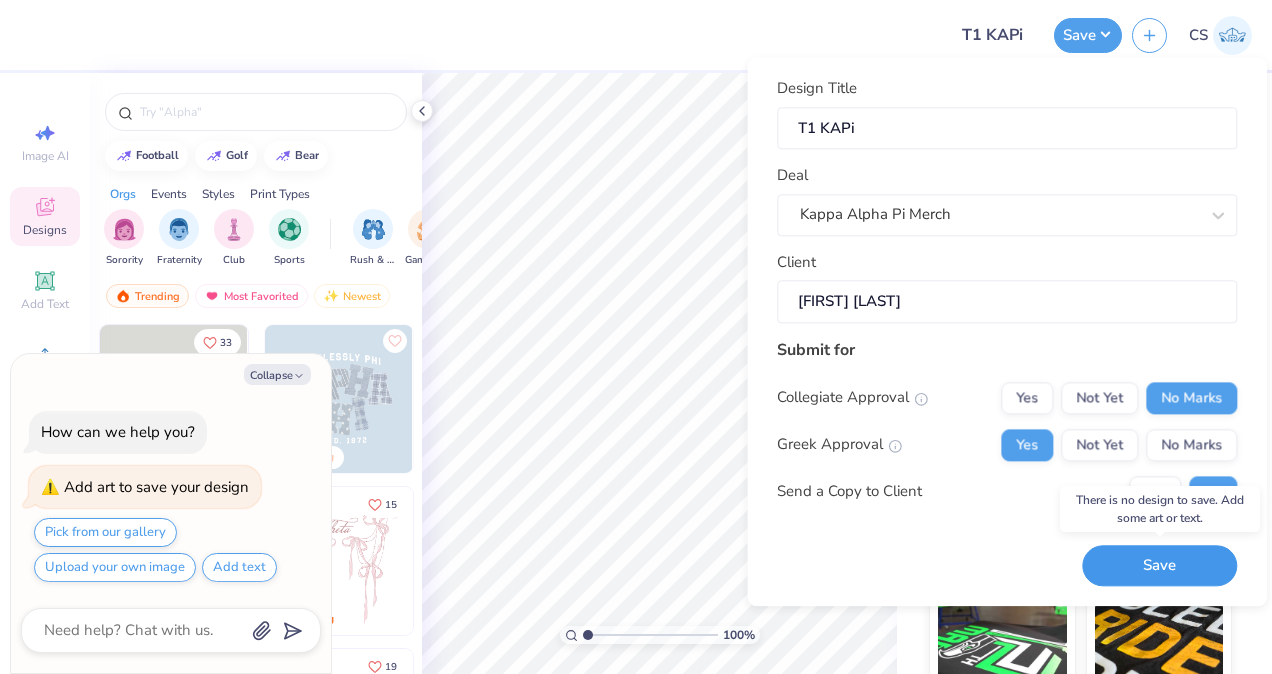 click on "Save" at bounding box center [1159, 565] 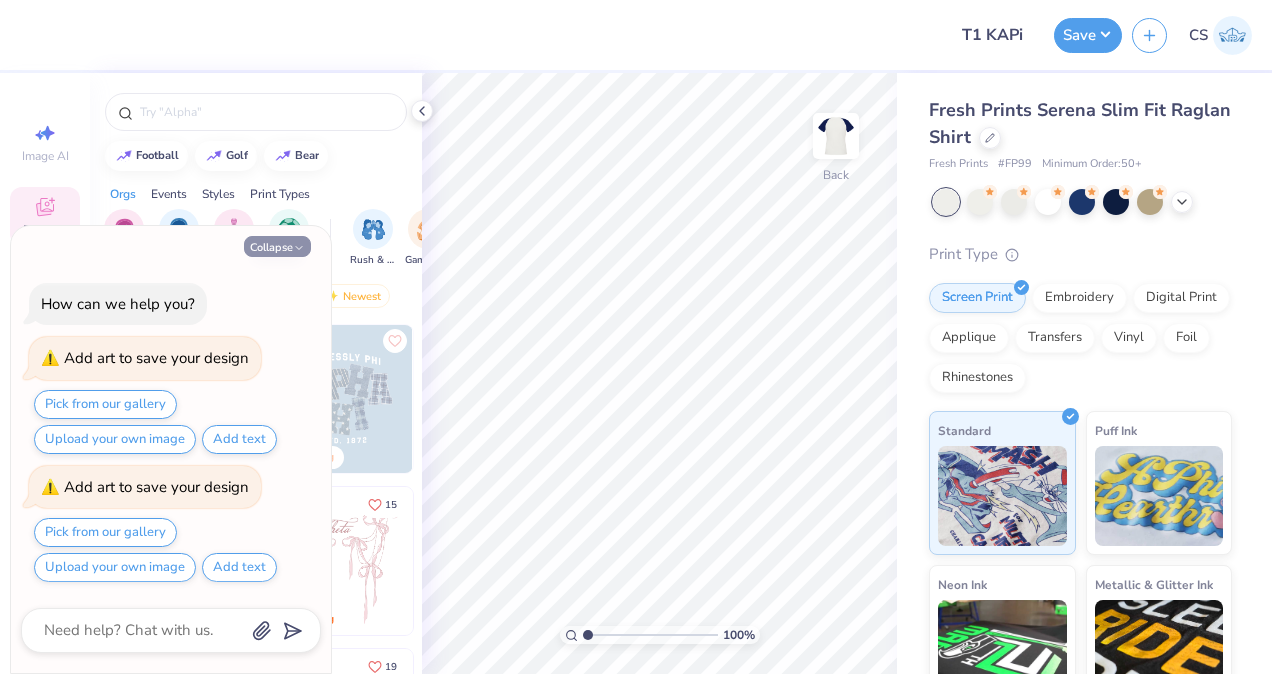 click 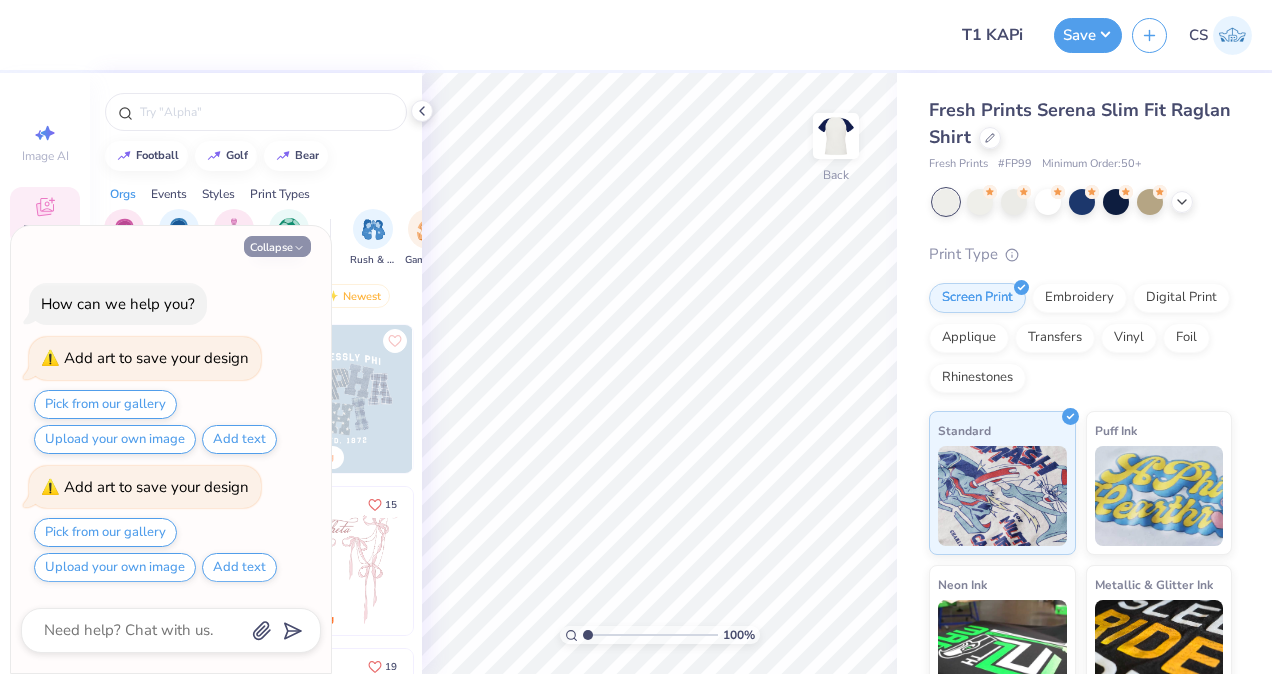 type on "x" 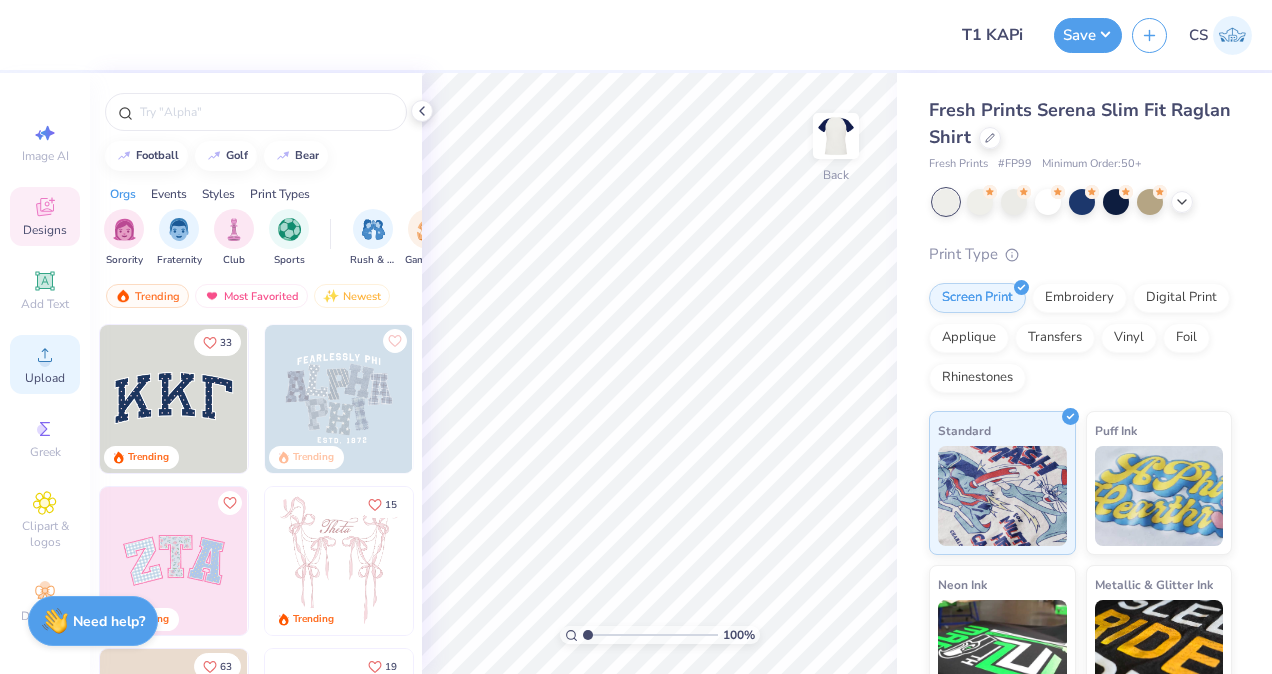 click on "Upload" at bounding box center [45, 364] 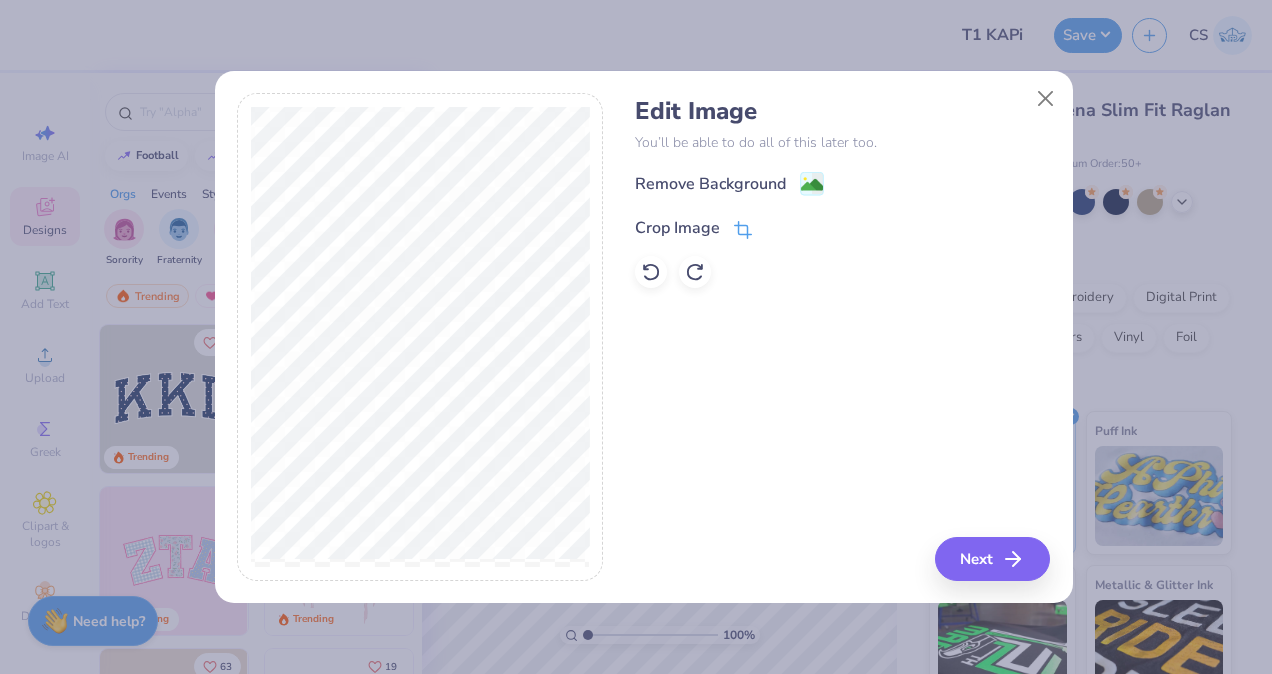 click 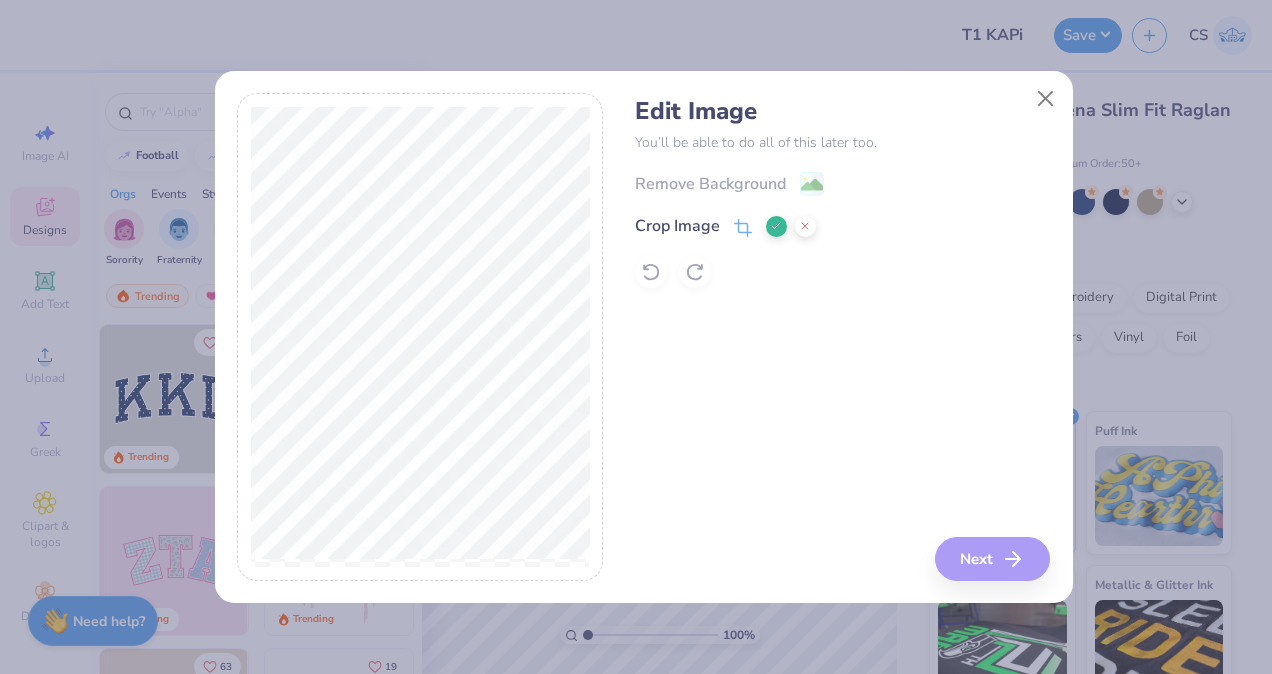 click at bounding box center (420, 337) 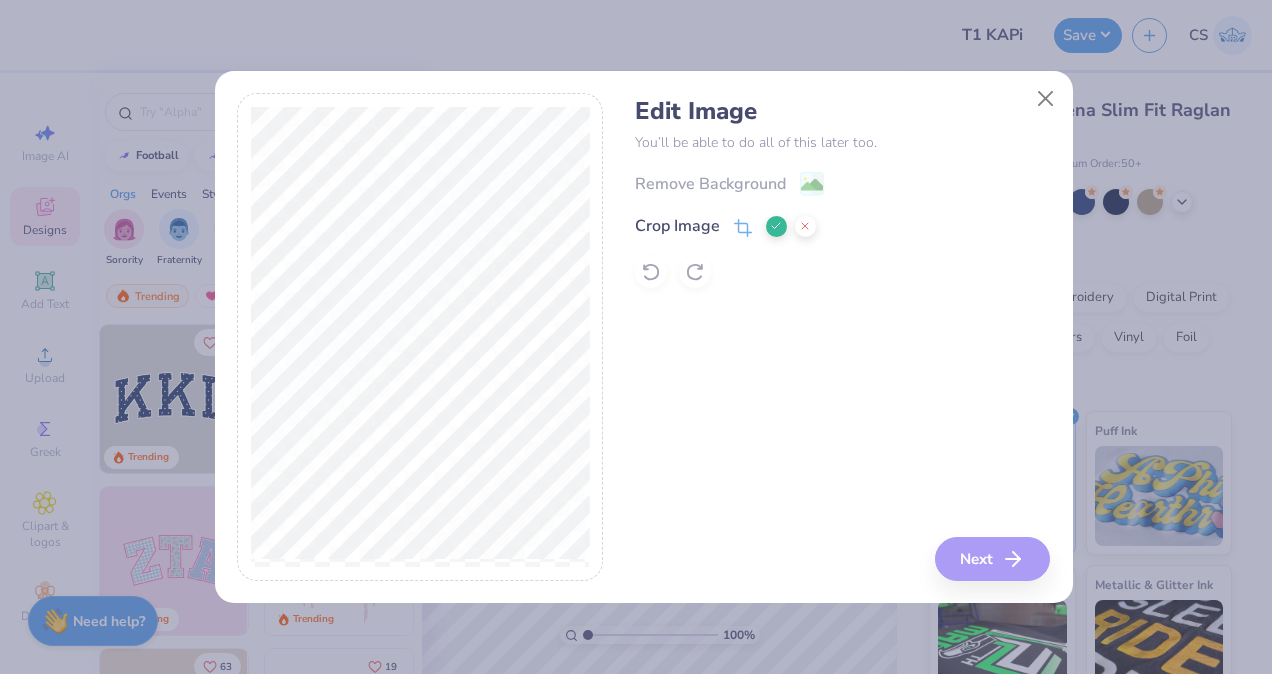 click on "Remove Background Crop Image" at bounding box center [842, 229] 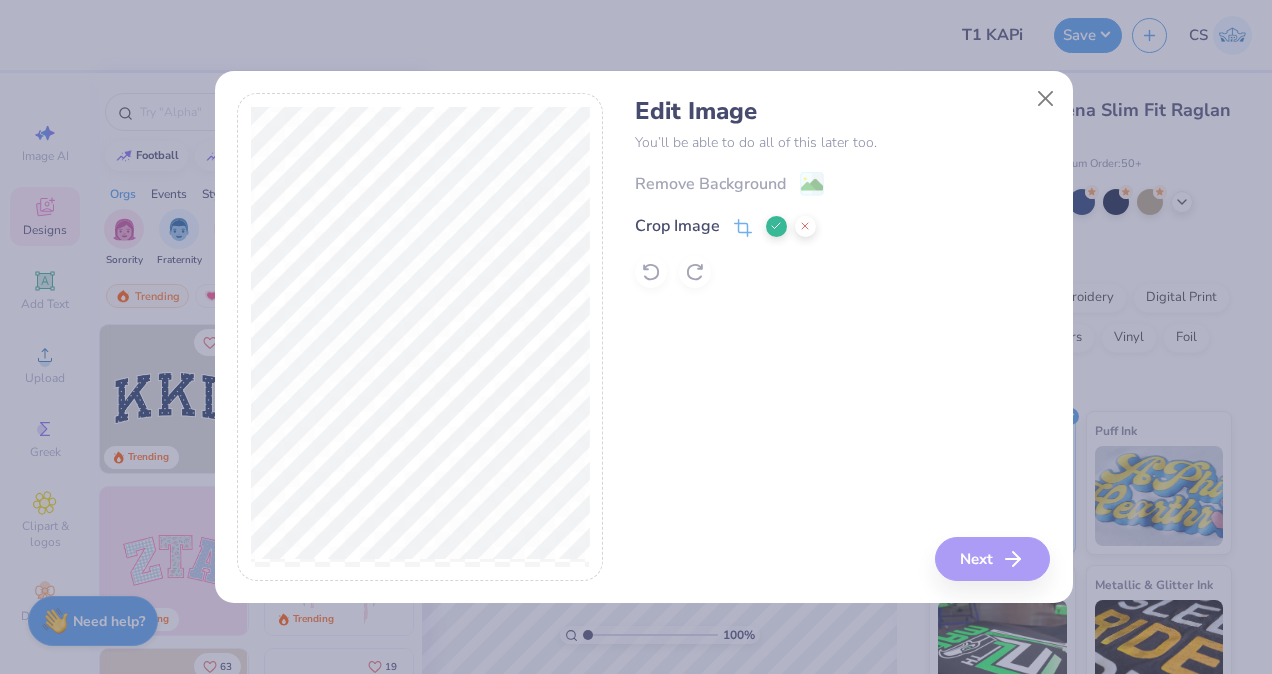 click 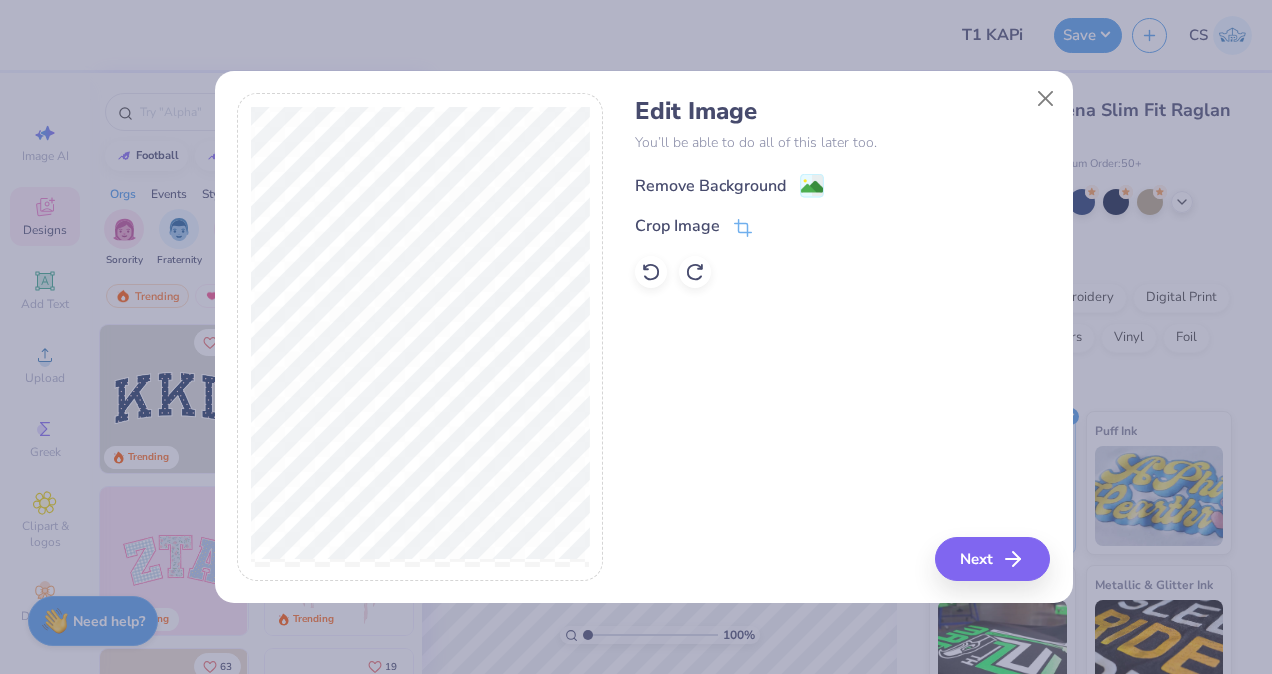 drag, startPoint x: 770, startPoint y: 228, endPoint x: 808, endPoint y: 185, distance: 57.384666 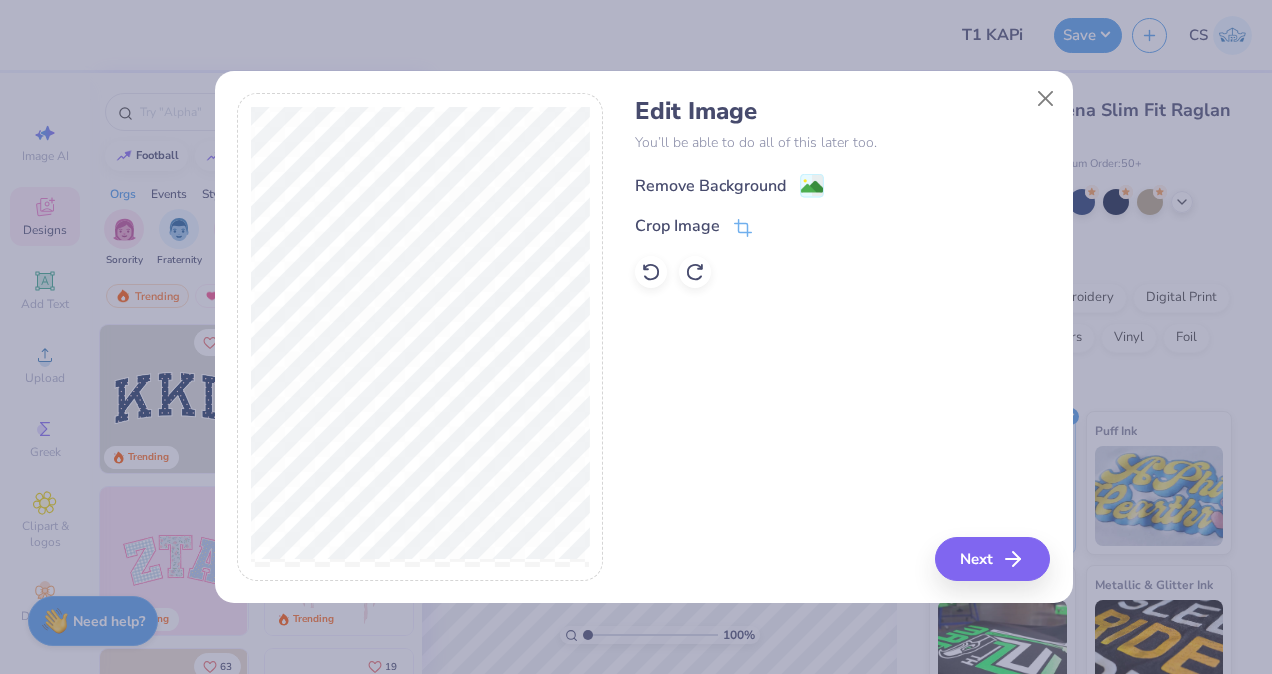 click 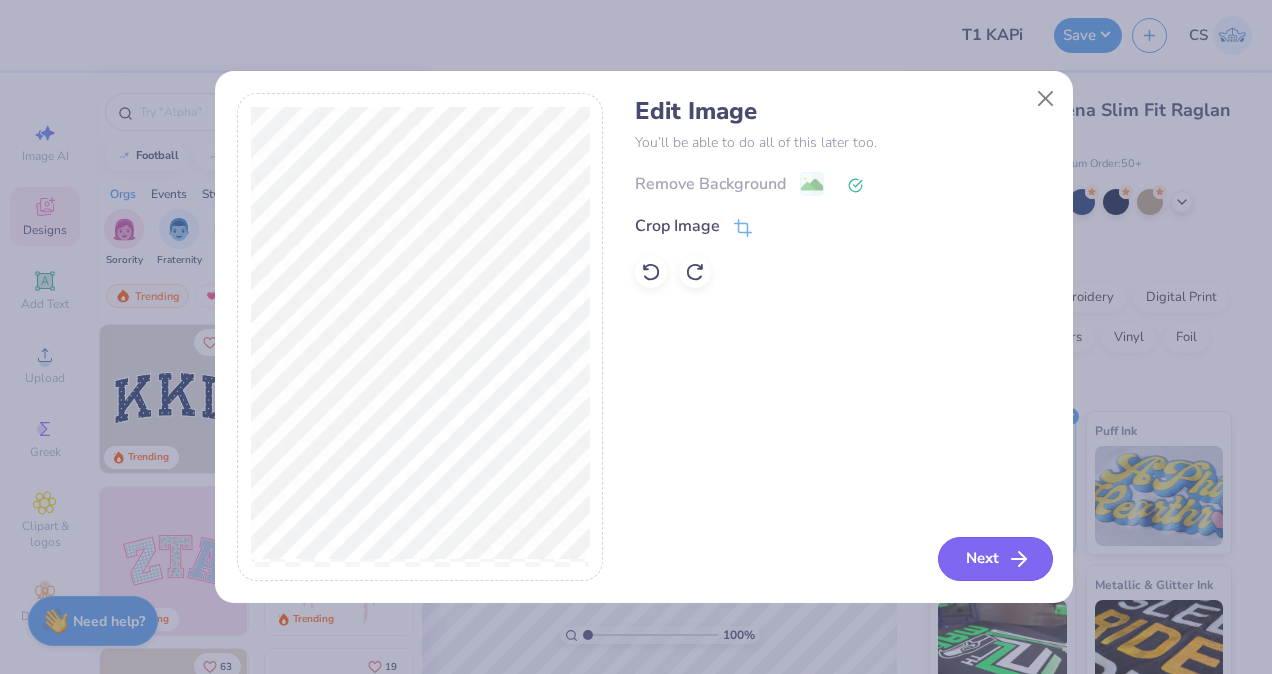 click on "Next" at bounding box center [995, 559] 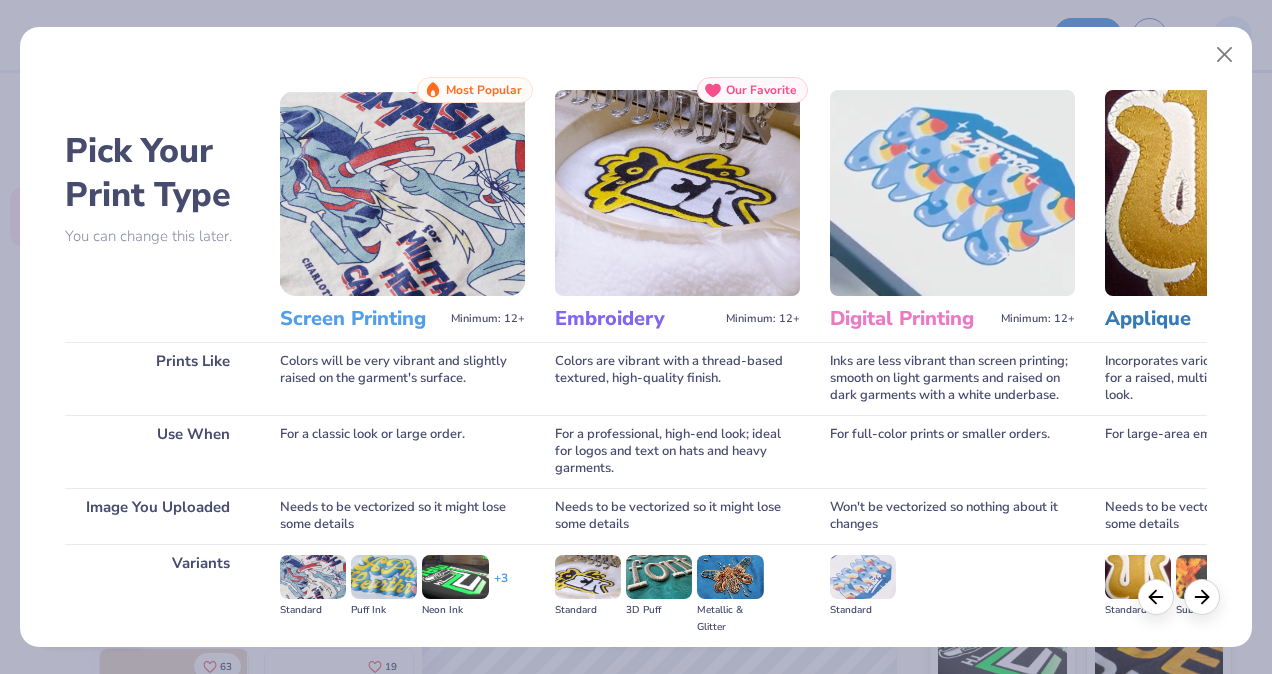 click at bounding box center (402, 193) 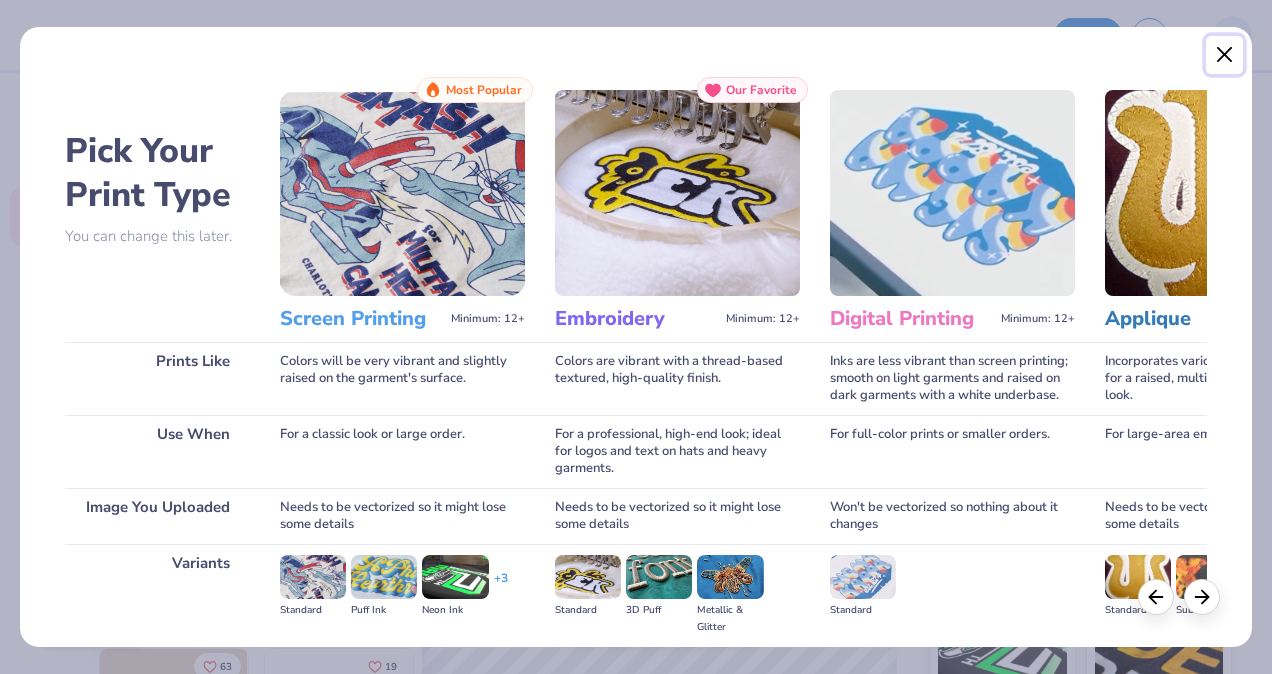 click at bounding box center [1225, 55] 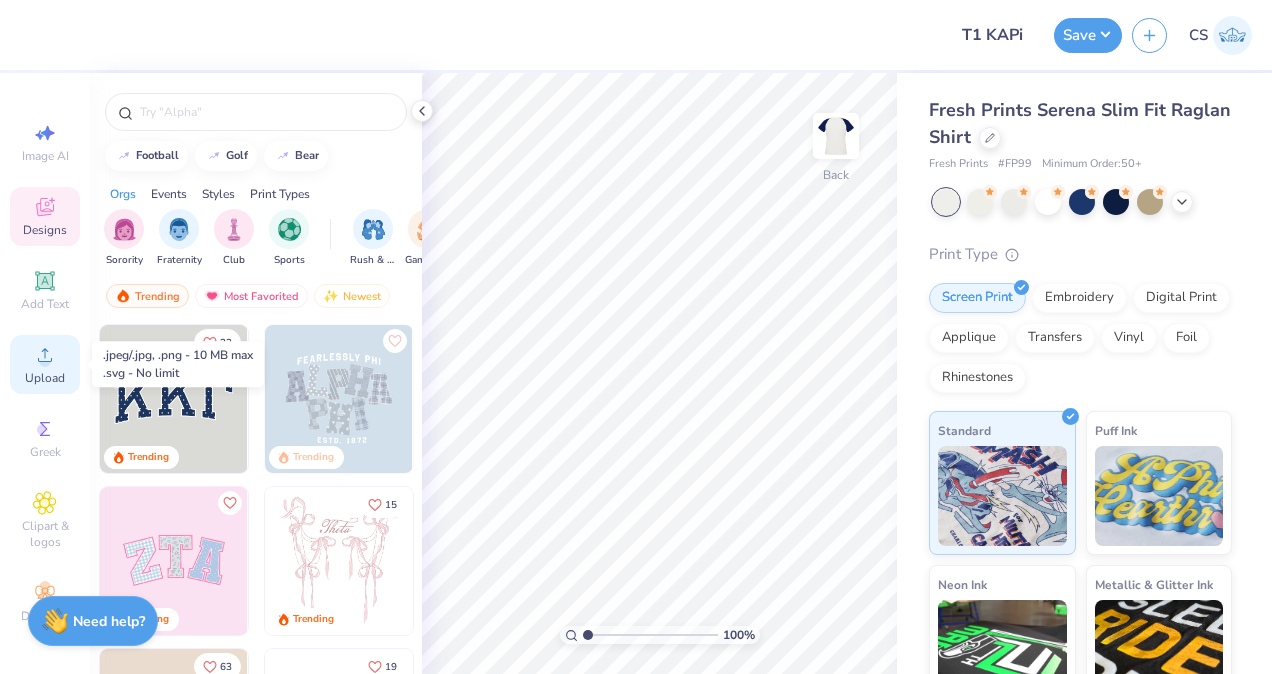 click on "Upload" at bounding box center (45, 378) 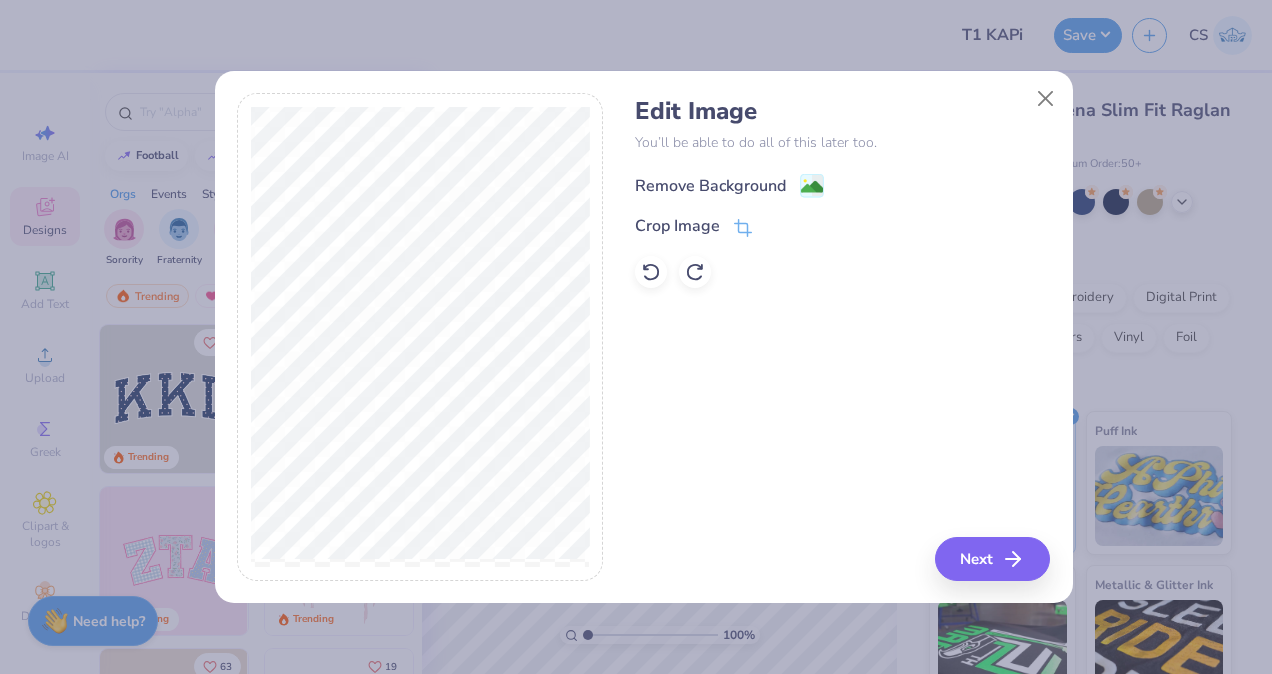 click 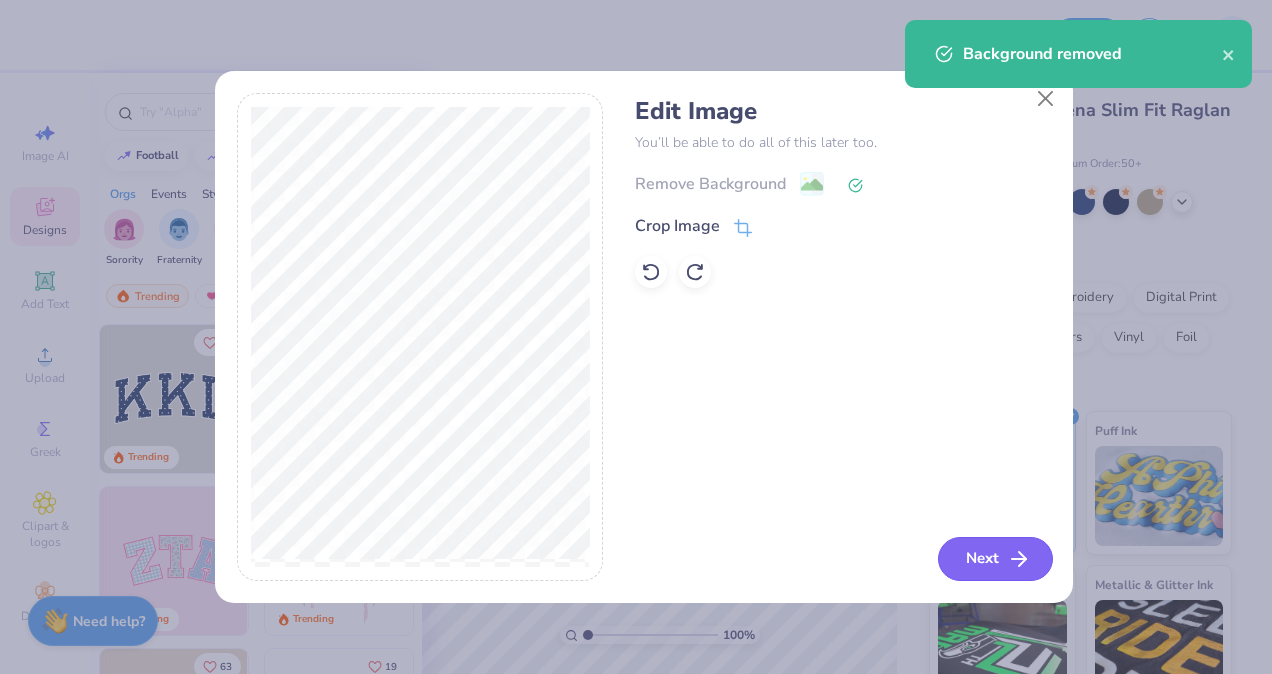 click on "Next" at bounding box center [995, 559] 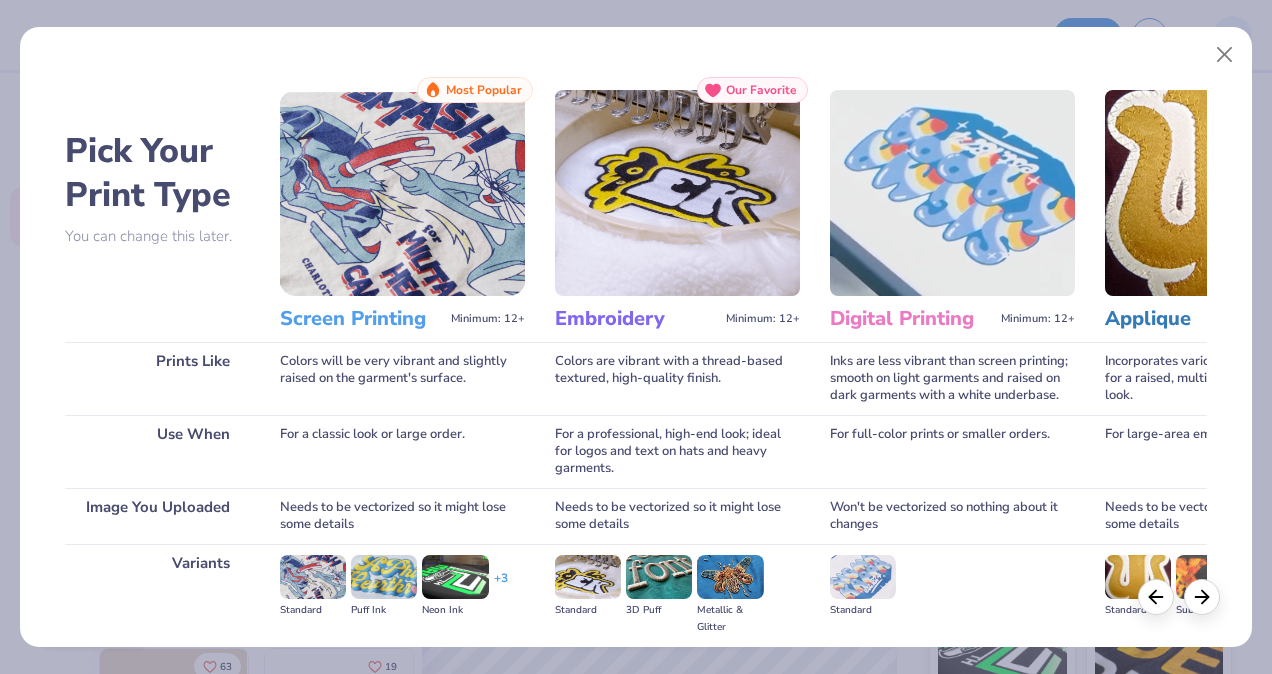 click at bounding box center (402, 193) 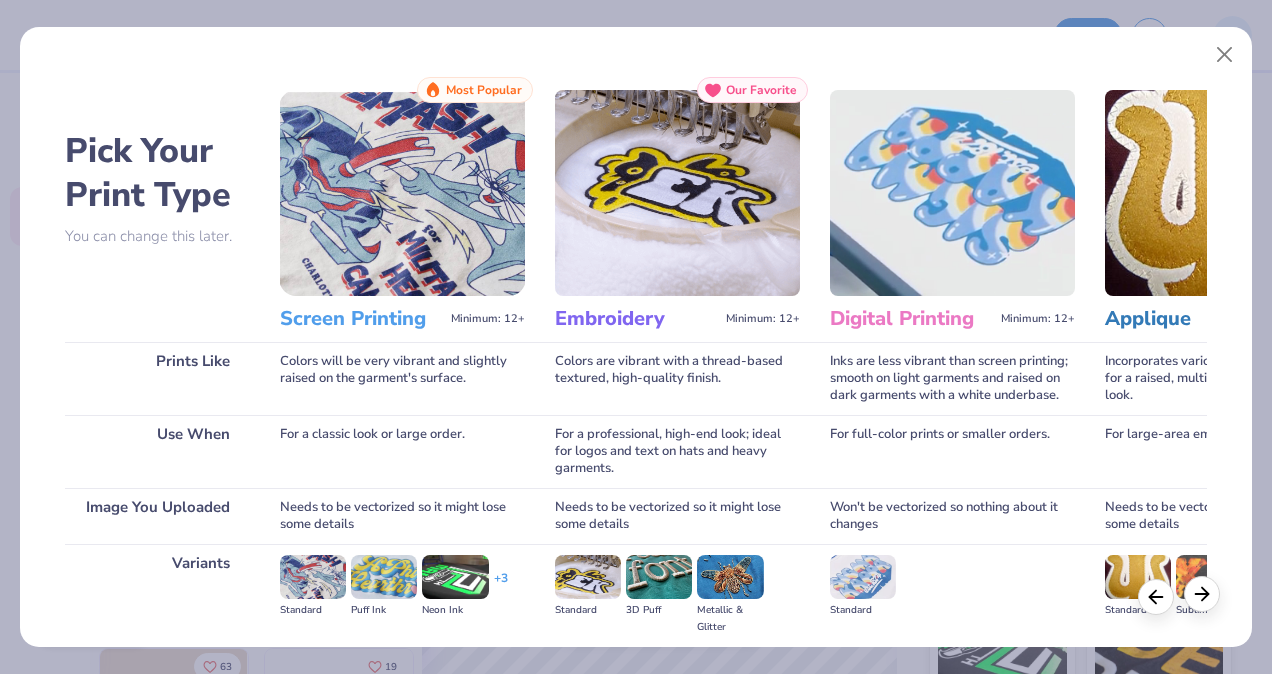 click 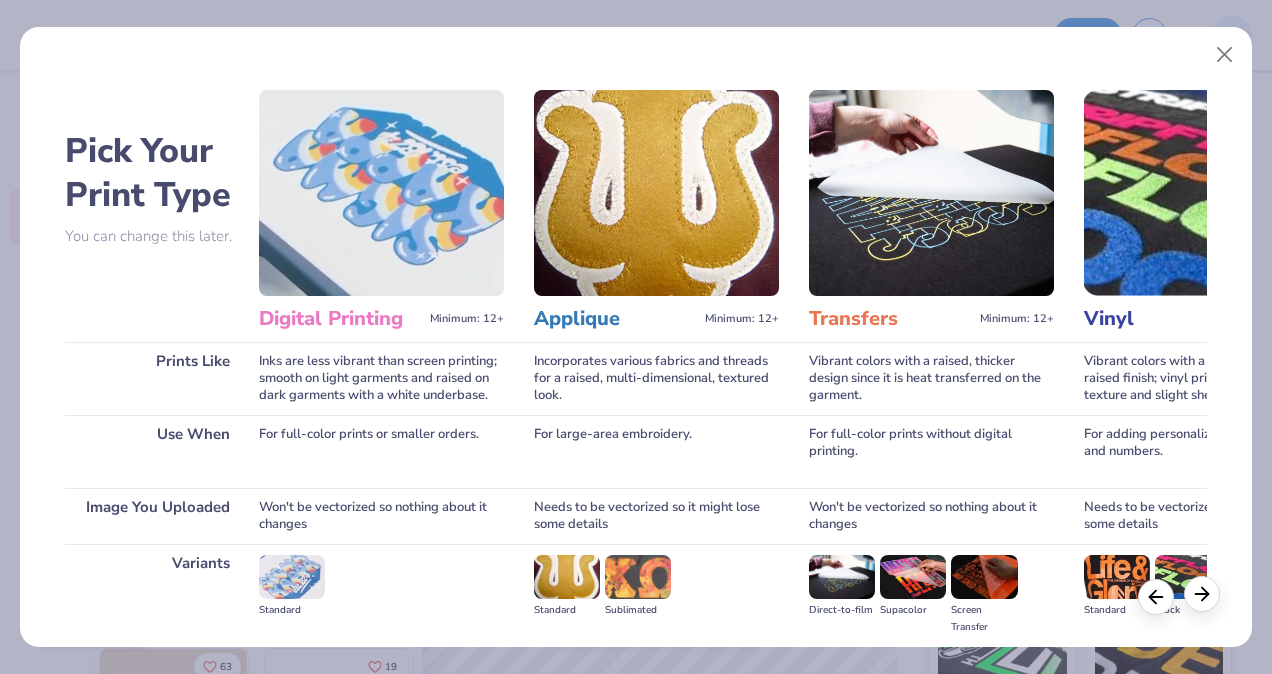click 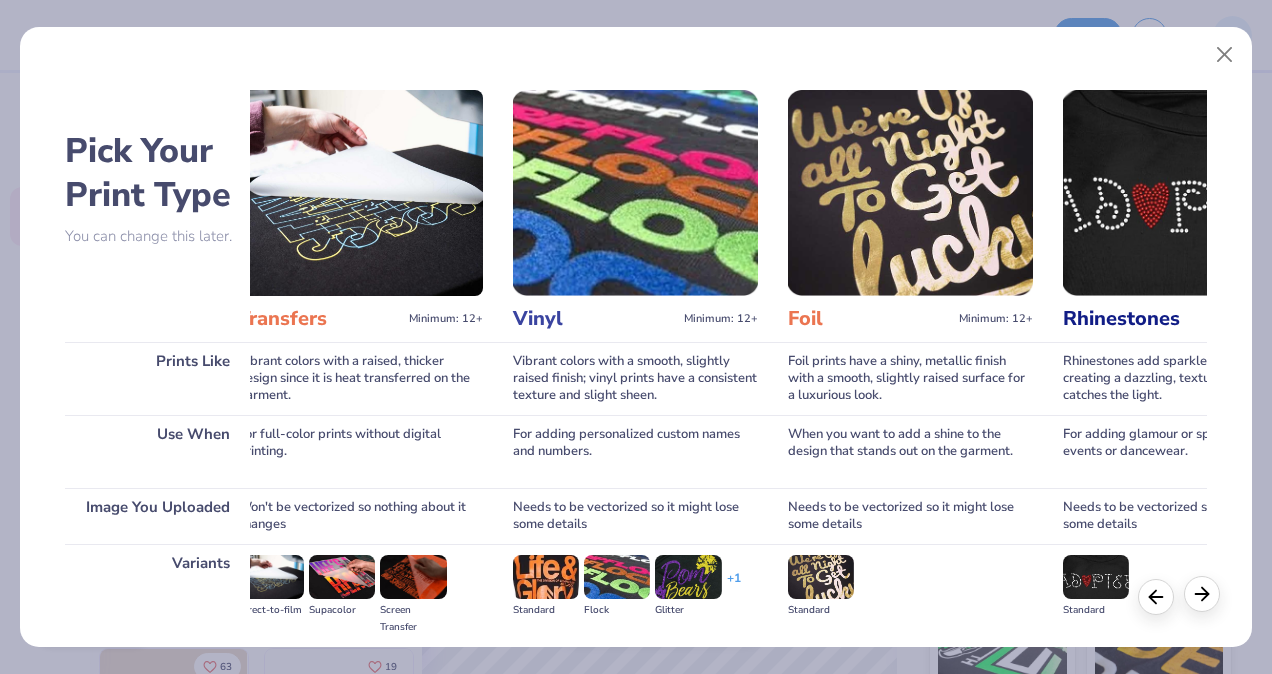 click 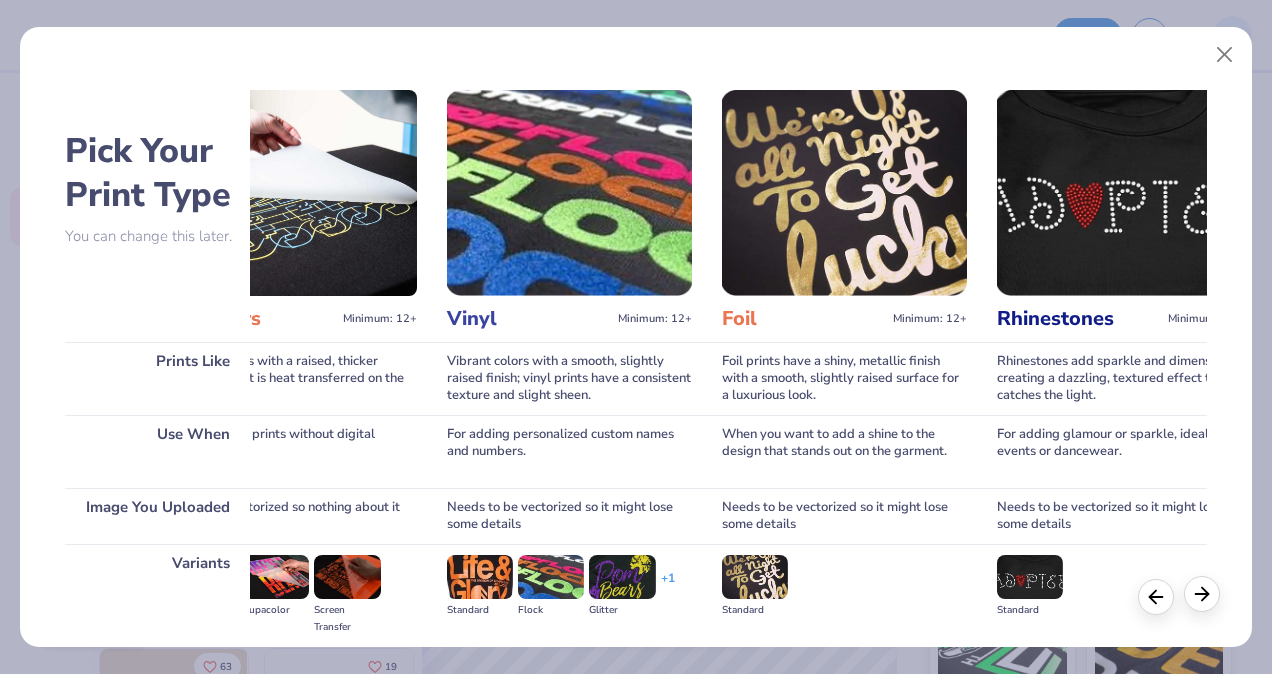 scroll, scrollTop: 0, scrollLeft: 1272, axis: horizontal 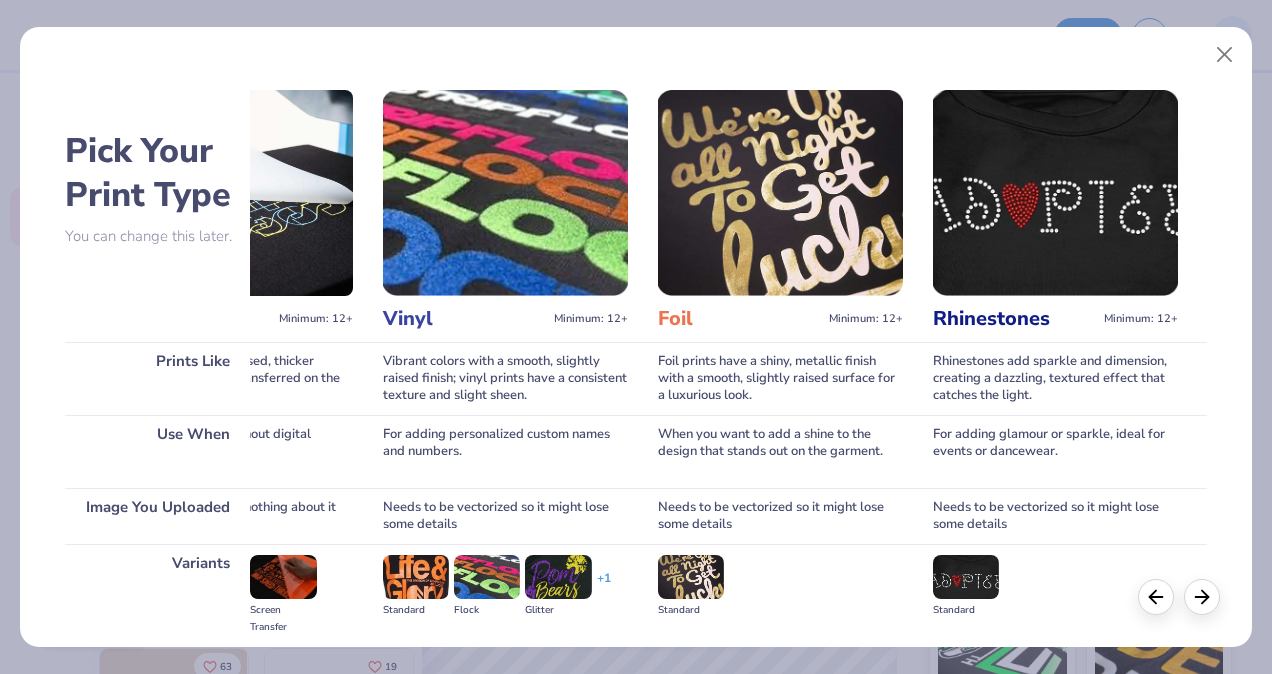 click on "Standard" at bounding box center [1055, 587] 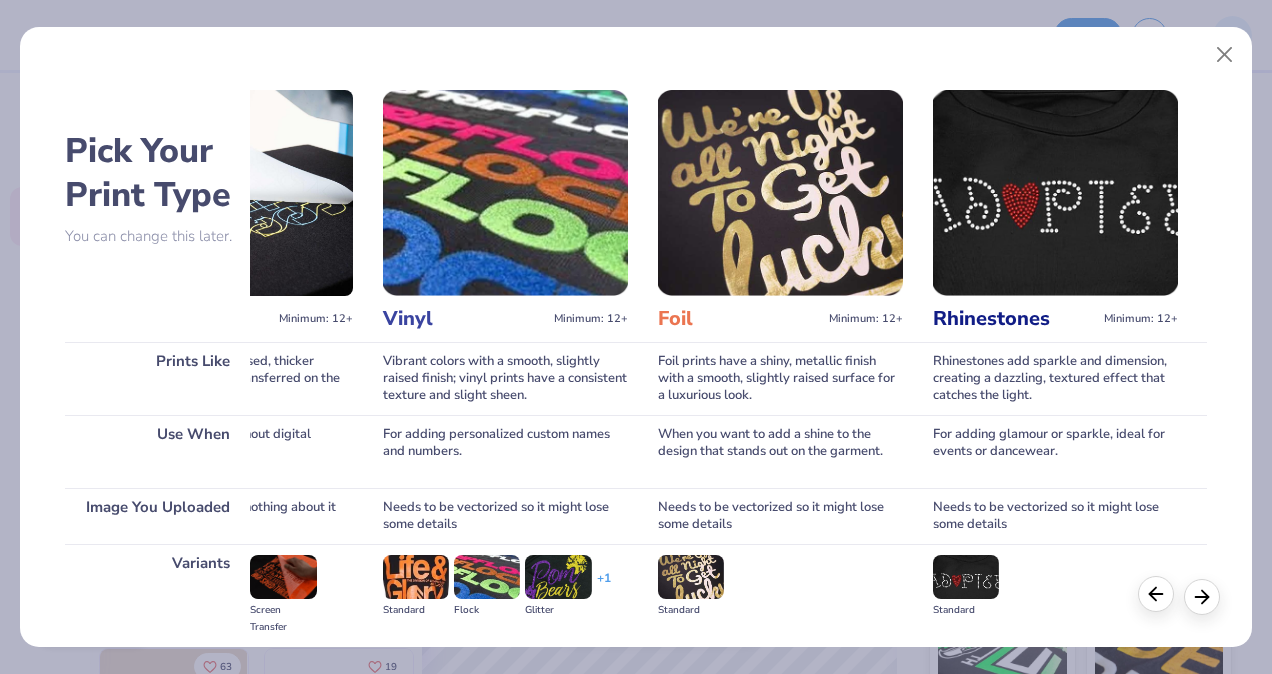 click 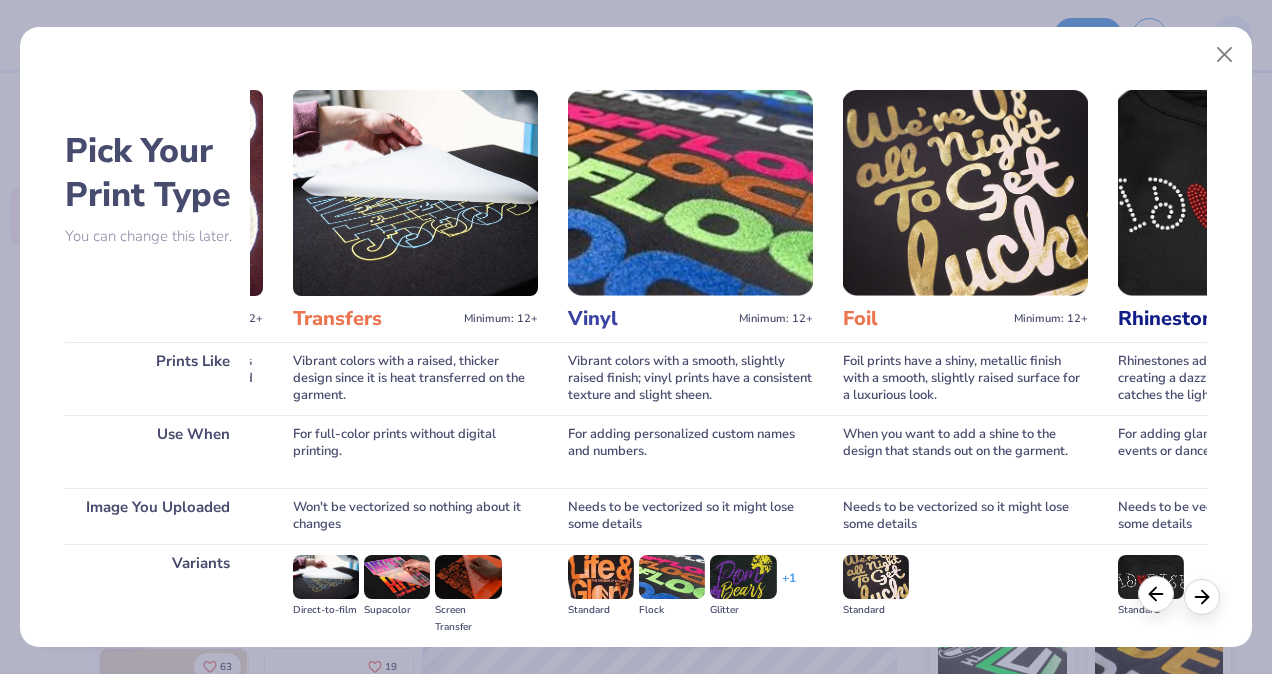 click 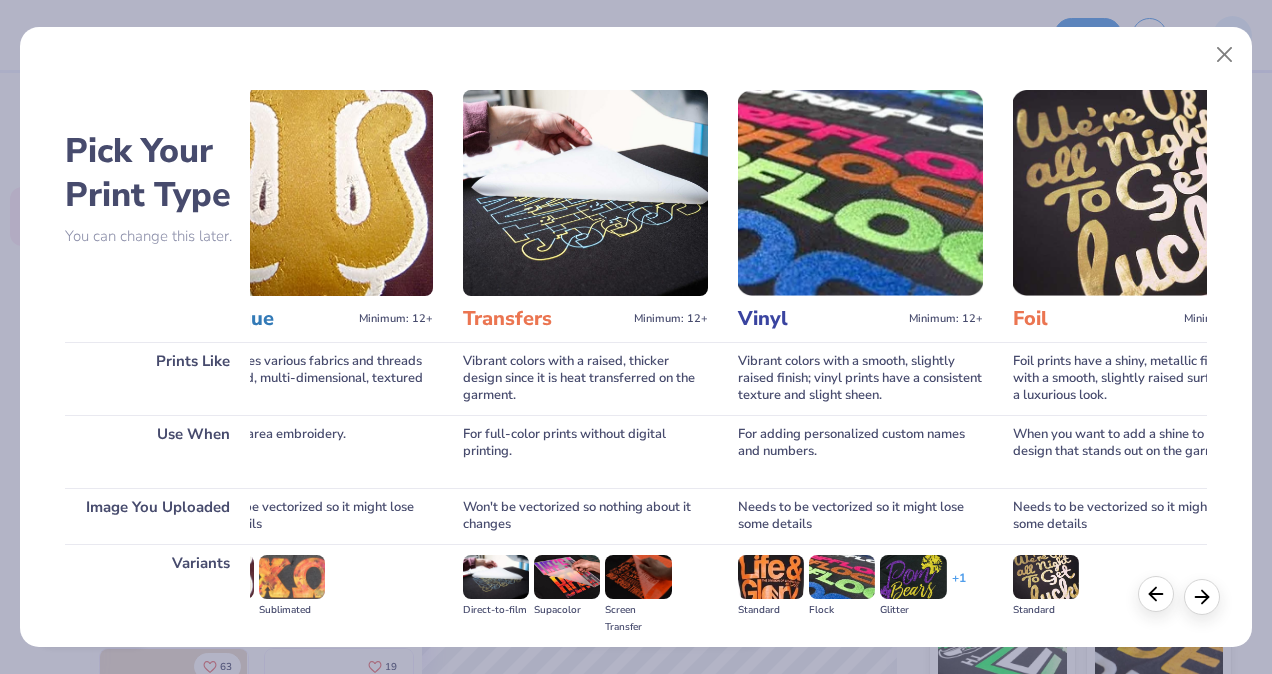 click 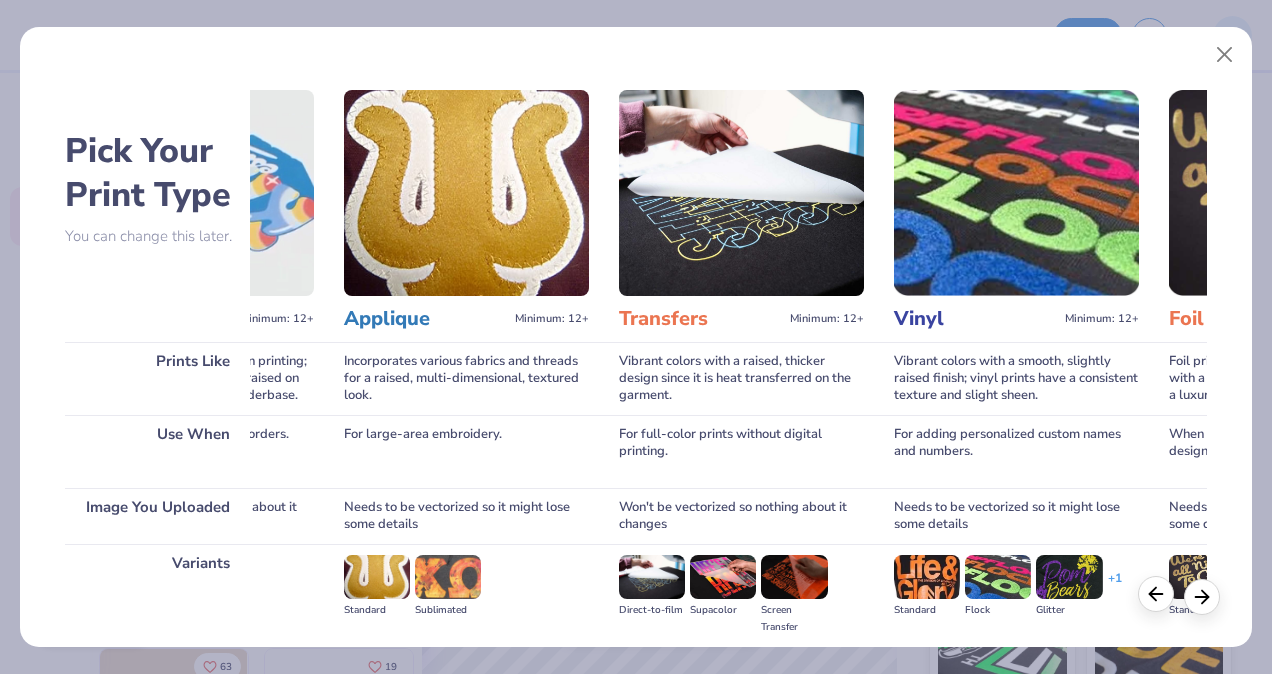click 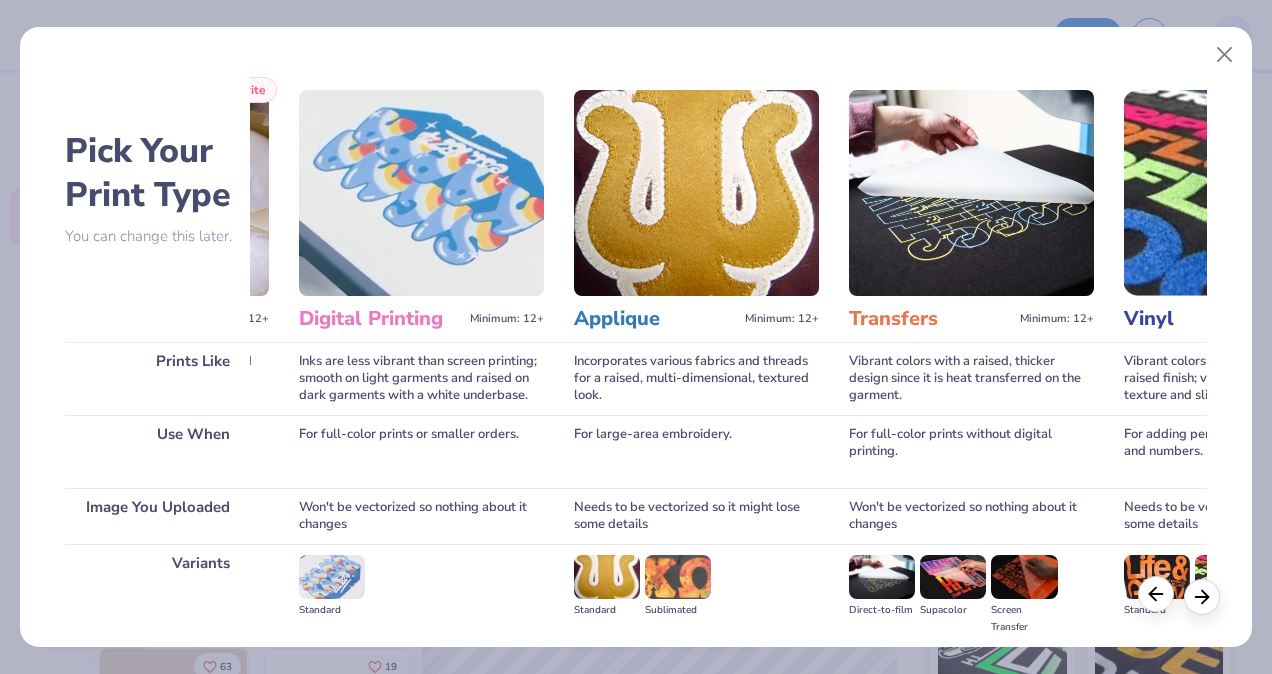 click 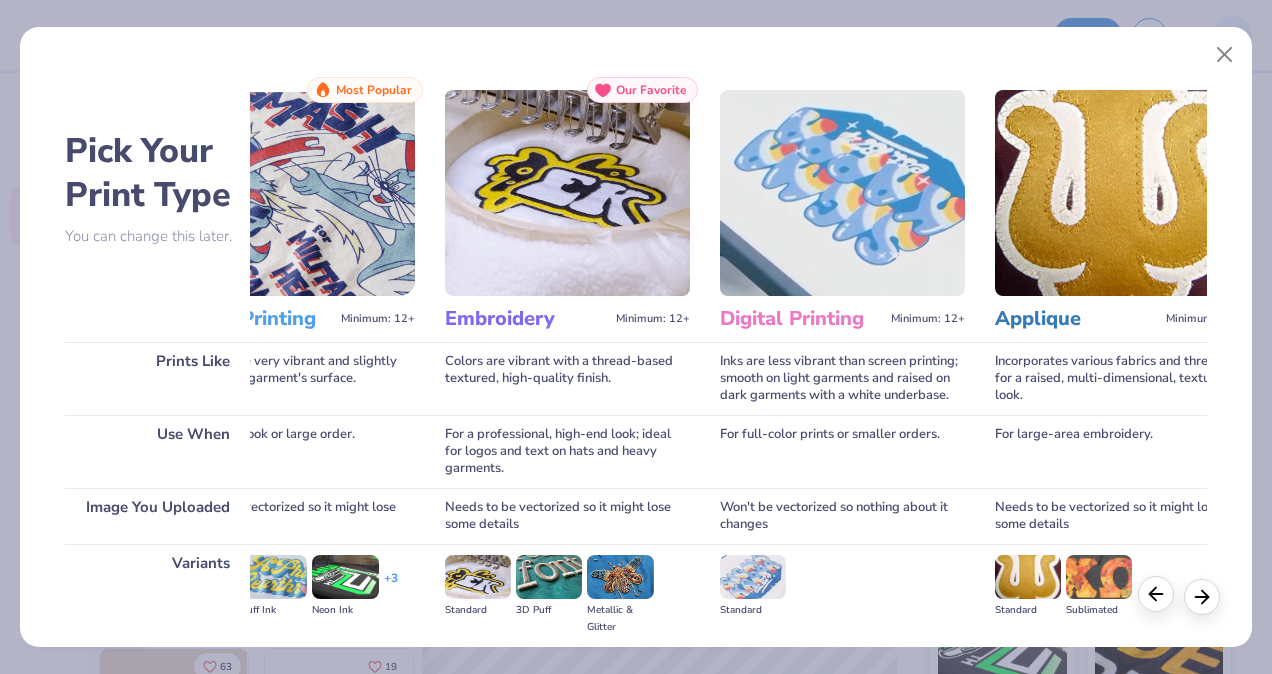 scroll, scrollTop: 0, scrollLeft: 4, axis: horizontal 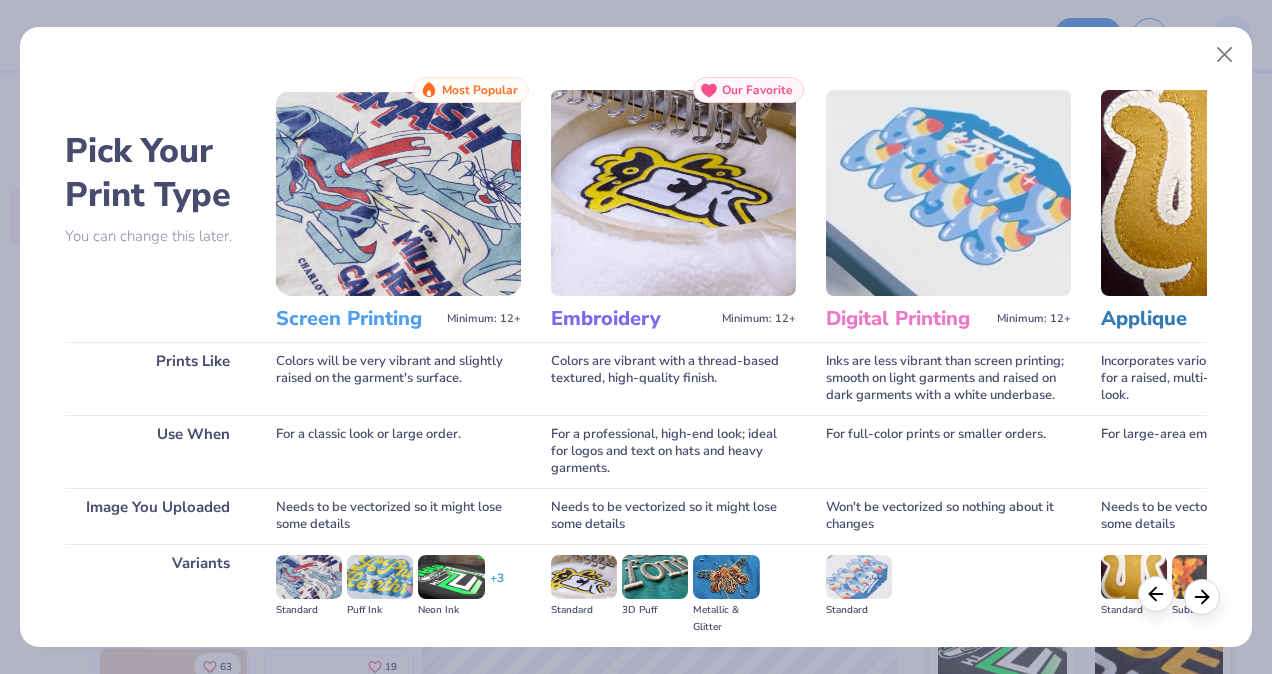 click 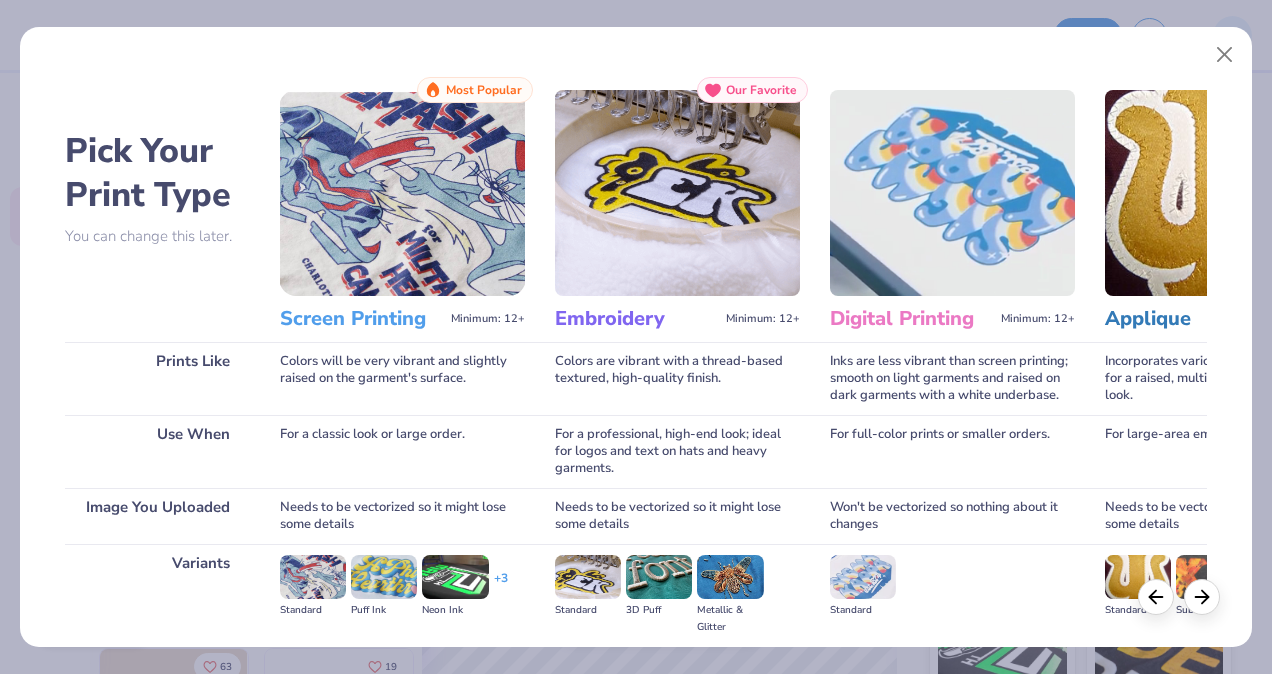 click at bounding box center [313, 577] 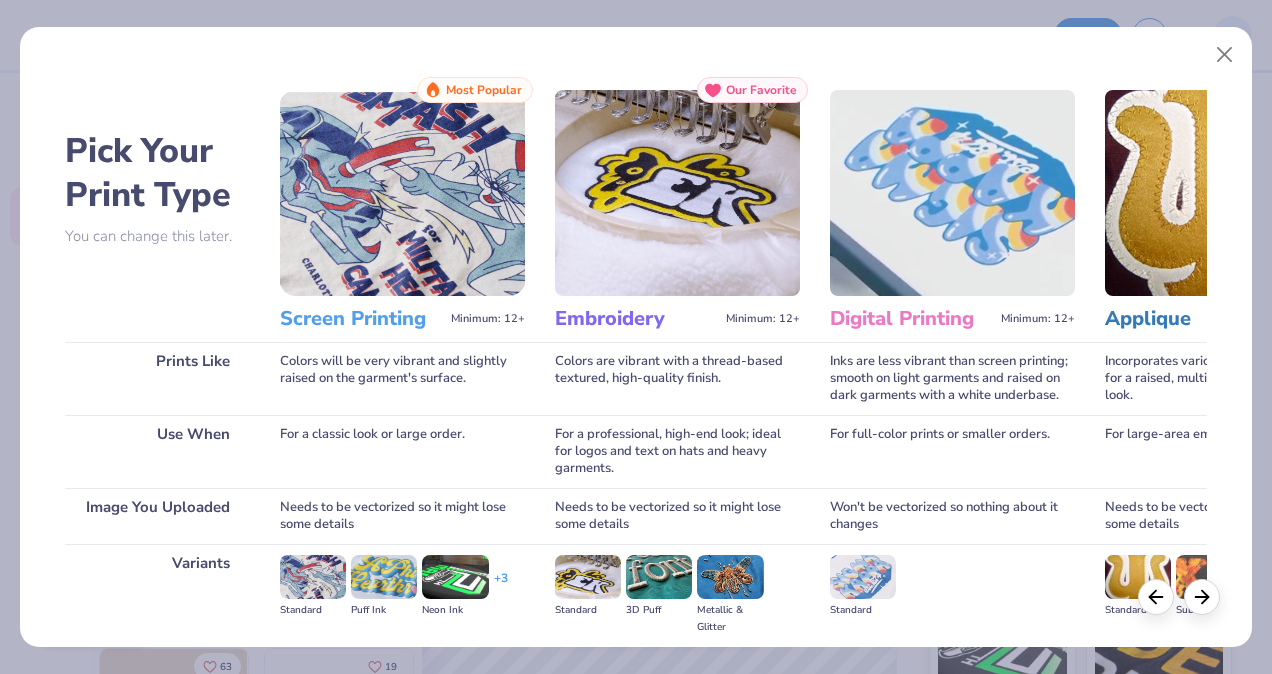 click at bounding box center [313, 577] 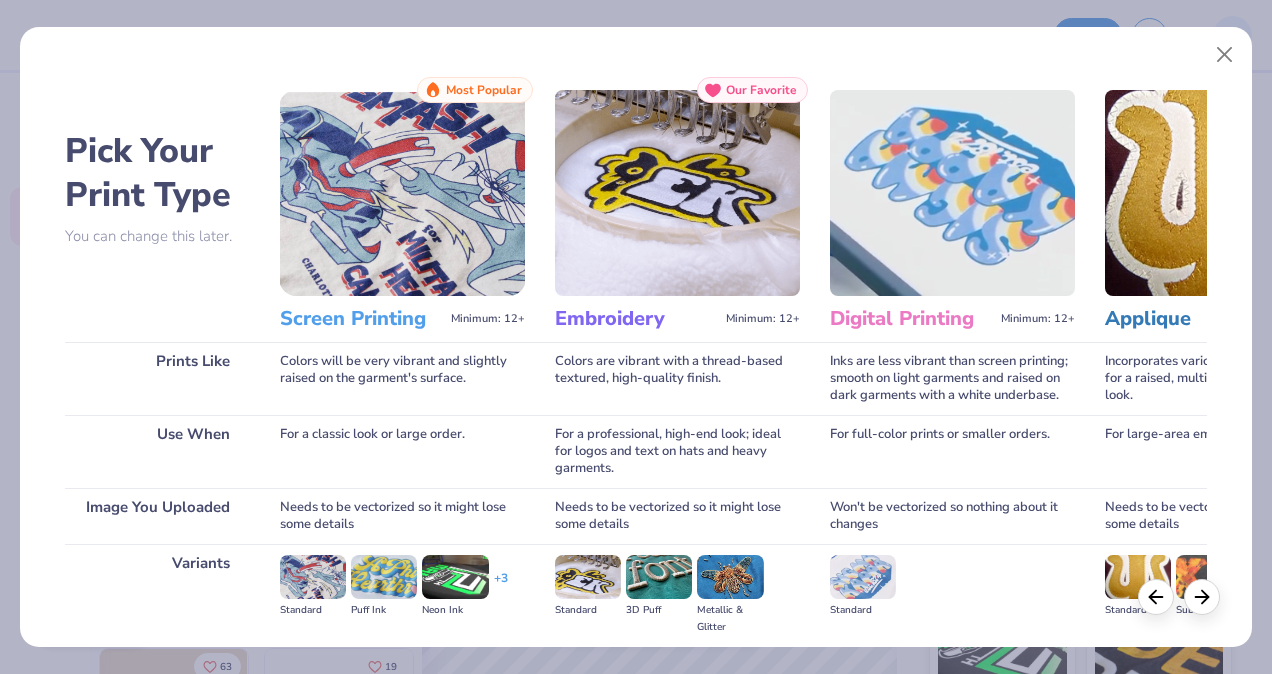 scroll, scrollTop: 0, scrollLeft: 28, axis: horizontal 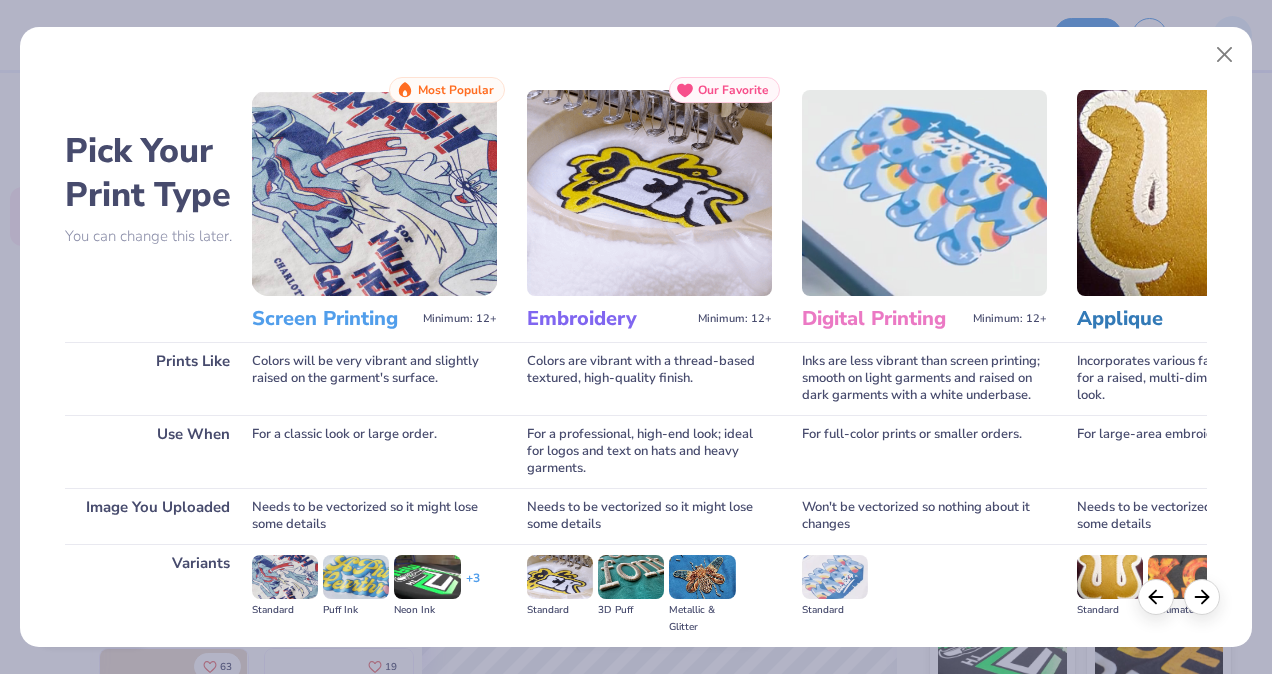 click on "+ 3" at bounding box center (473, 587) 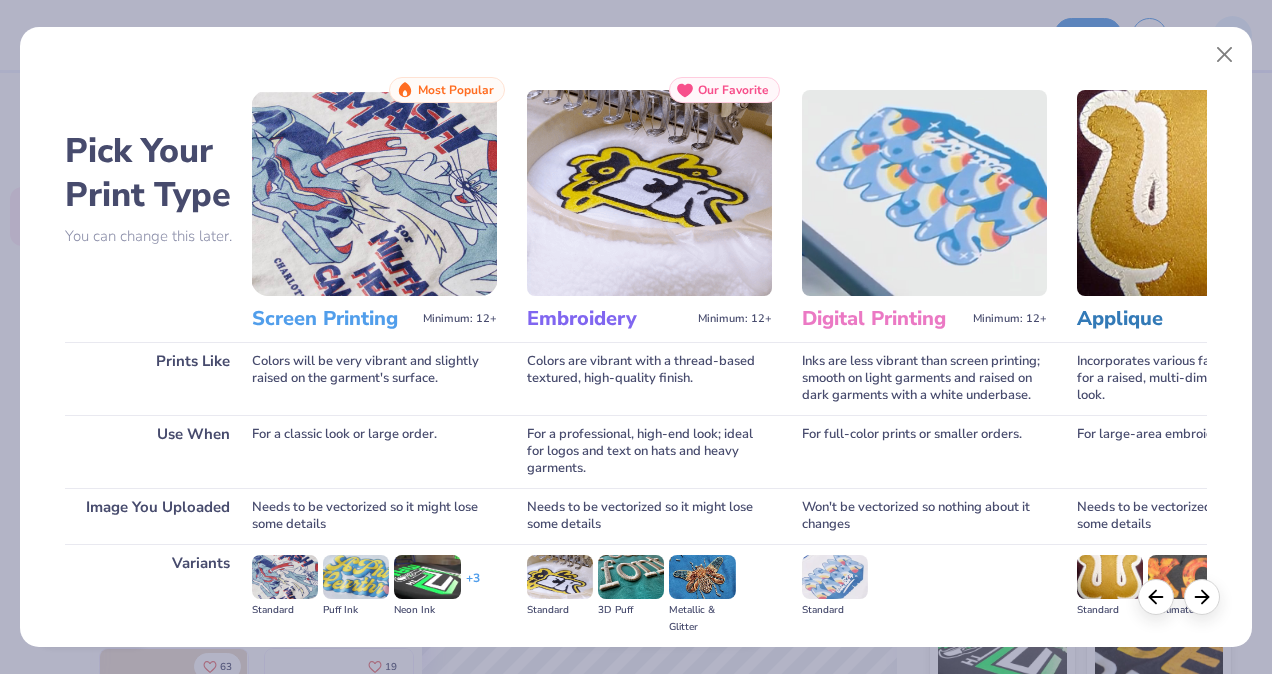 scroll, scrollTop: 0, scrollLeft: 0, axis: both 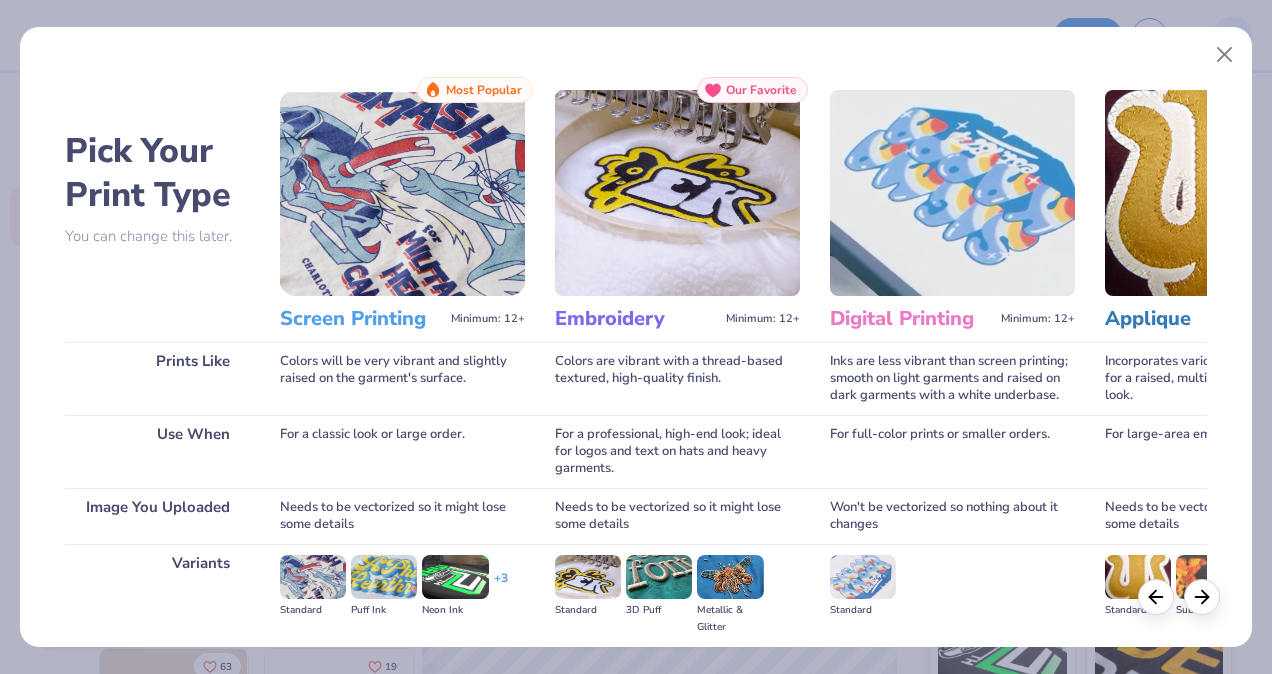 click on "You can change this later." at bounding box center [157, 236] 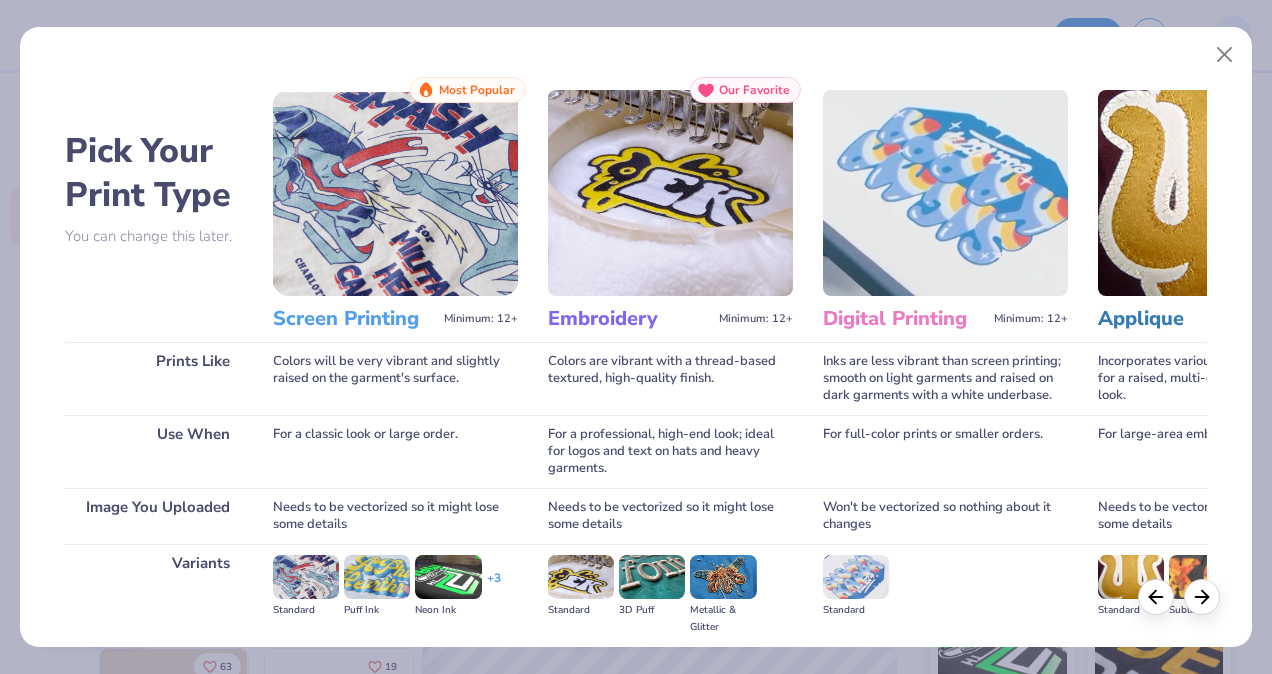 scroll, scrollTop: 0, scrollLeft: 0, axis: both 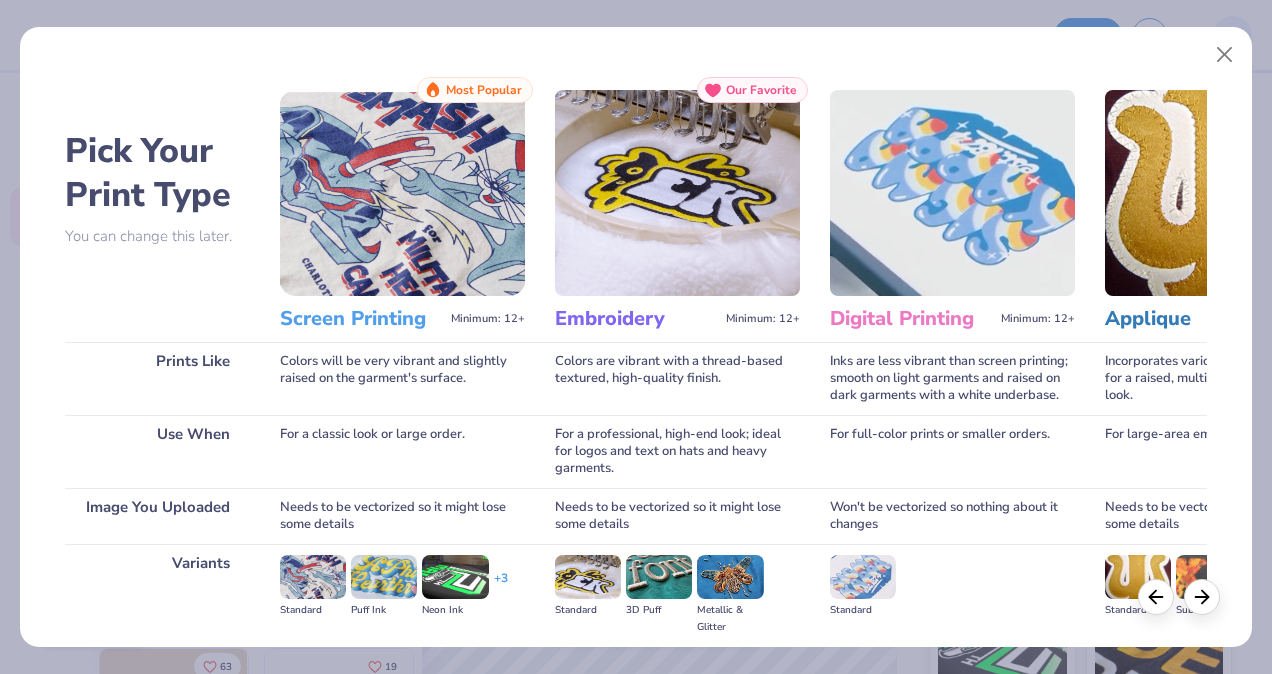 click at bounding box center [588, 577] 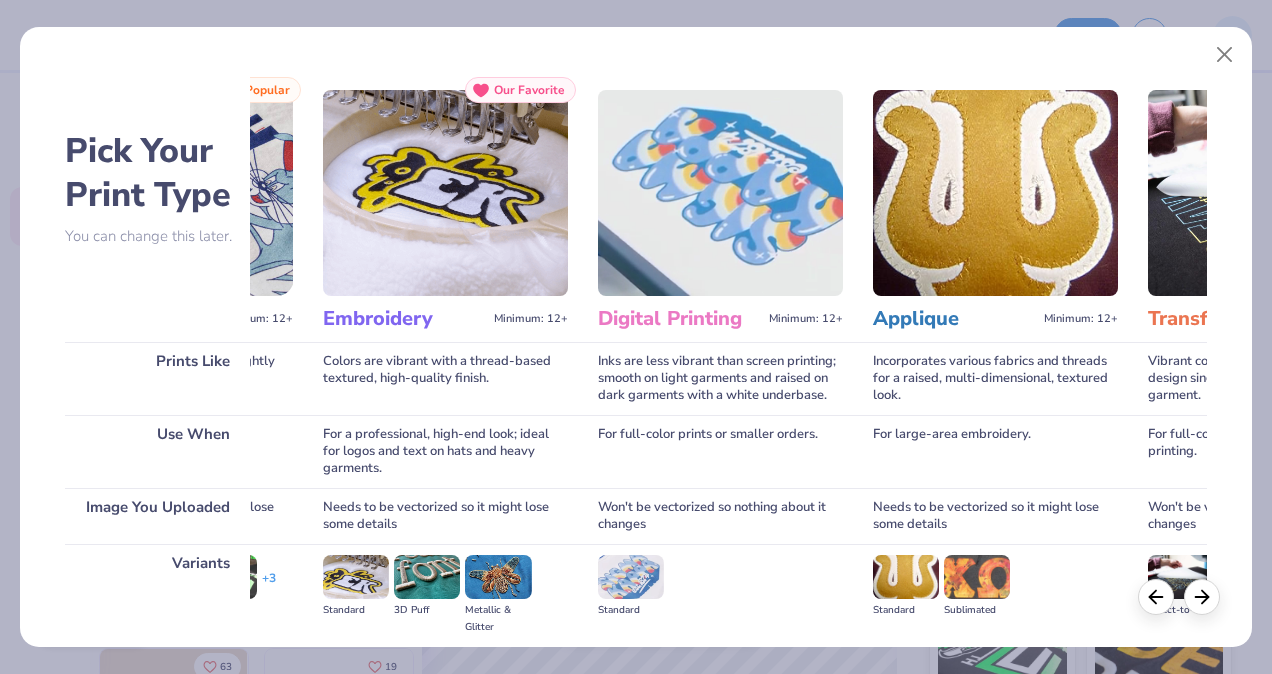 scroll, scrollTop: 0, scrollLeft: 0, axis: both 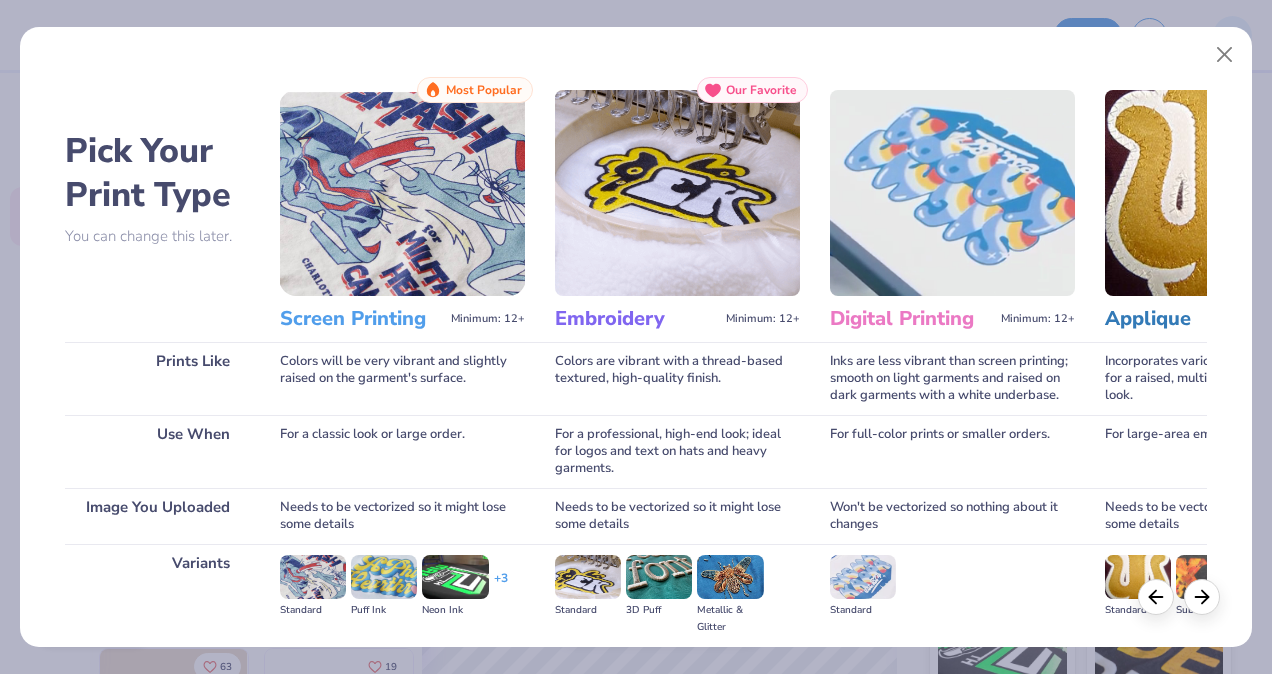 click at bounding box center [313, 577] 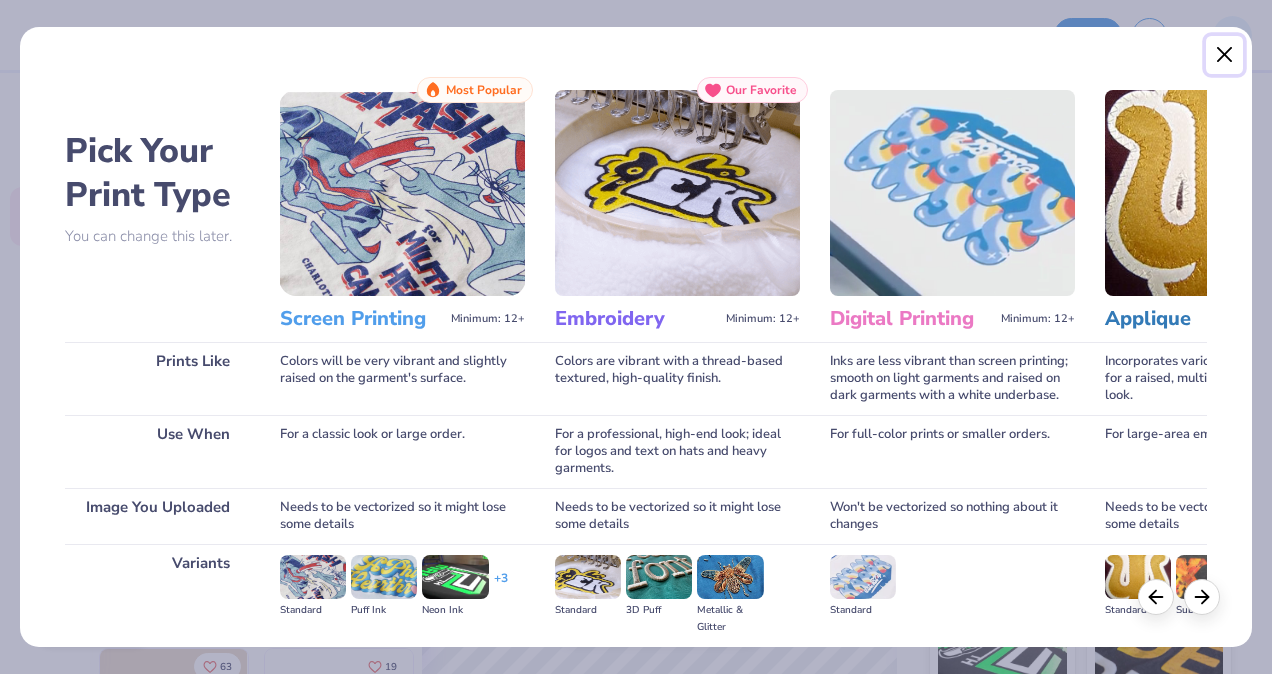 click at bounding box center (1225, 55) 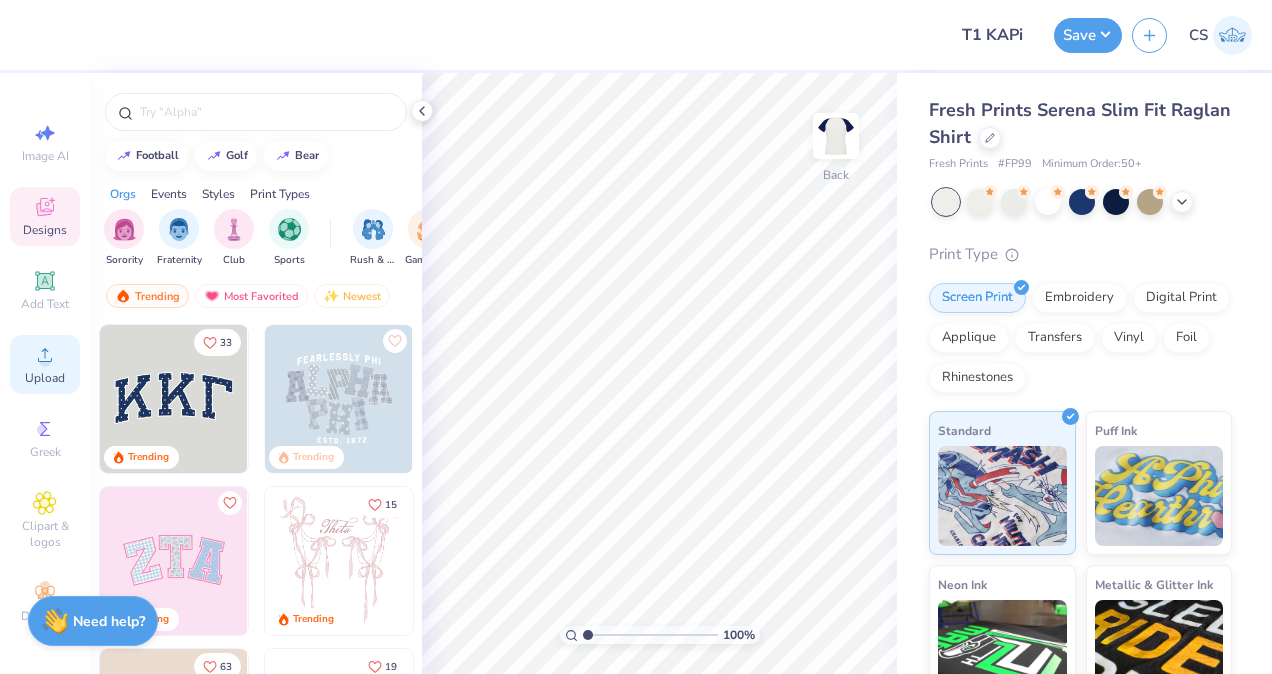 click 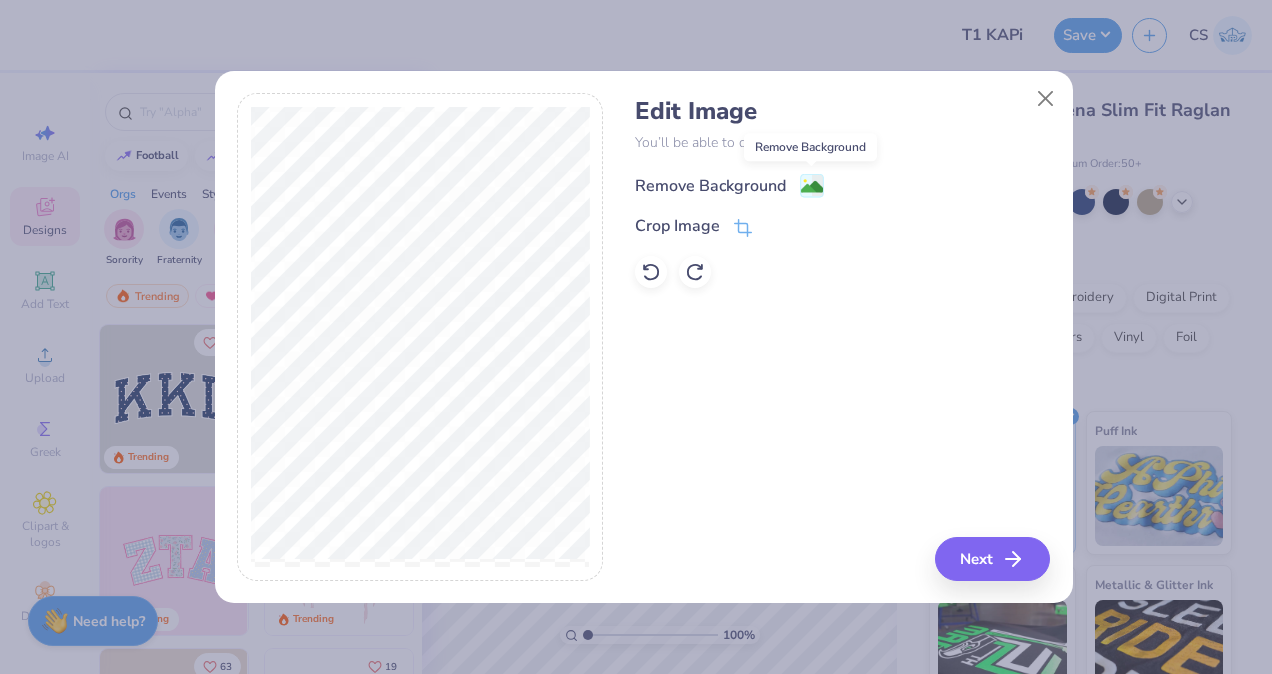 click 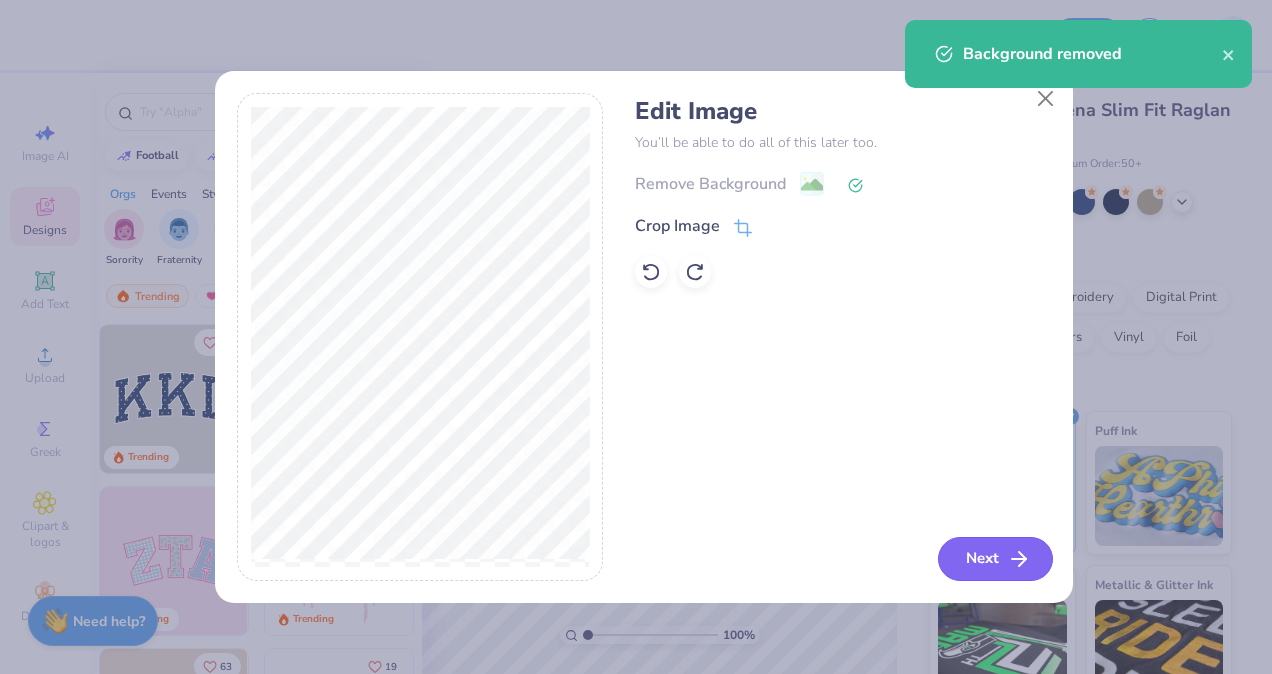 click on "Next" at bounding box center [995, 559] 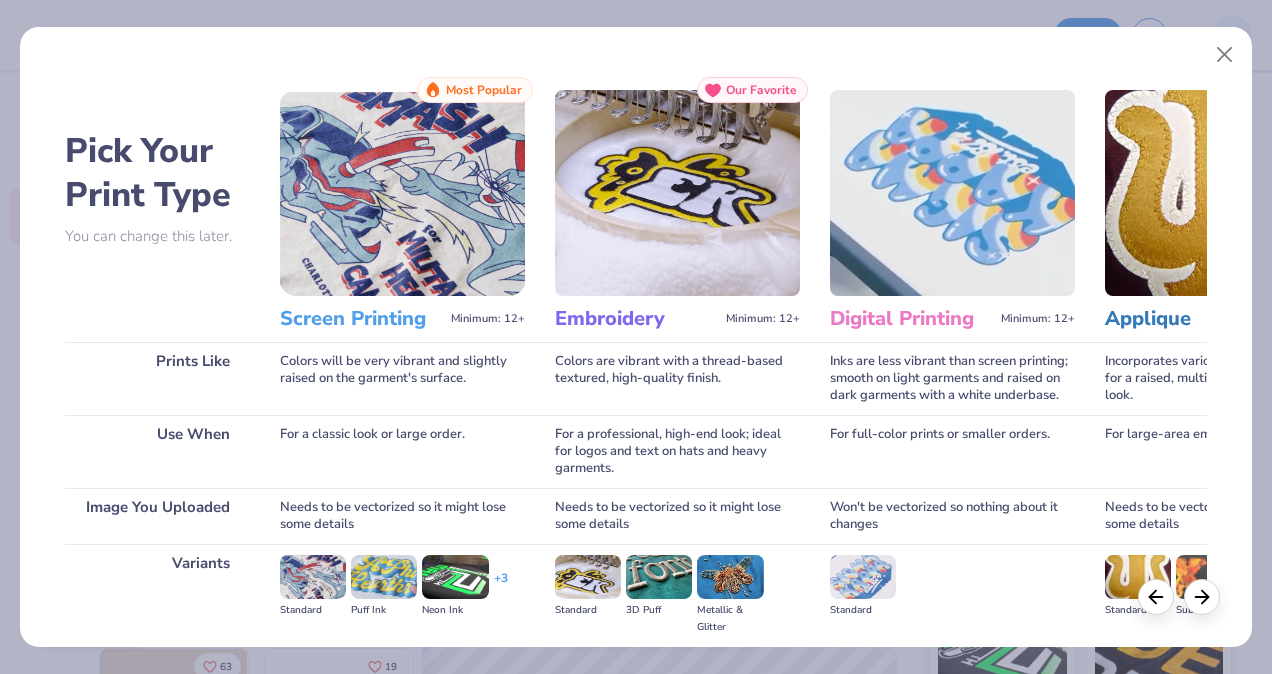 click at bounding box center [313, 577] 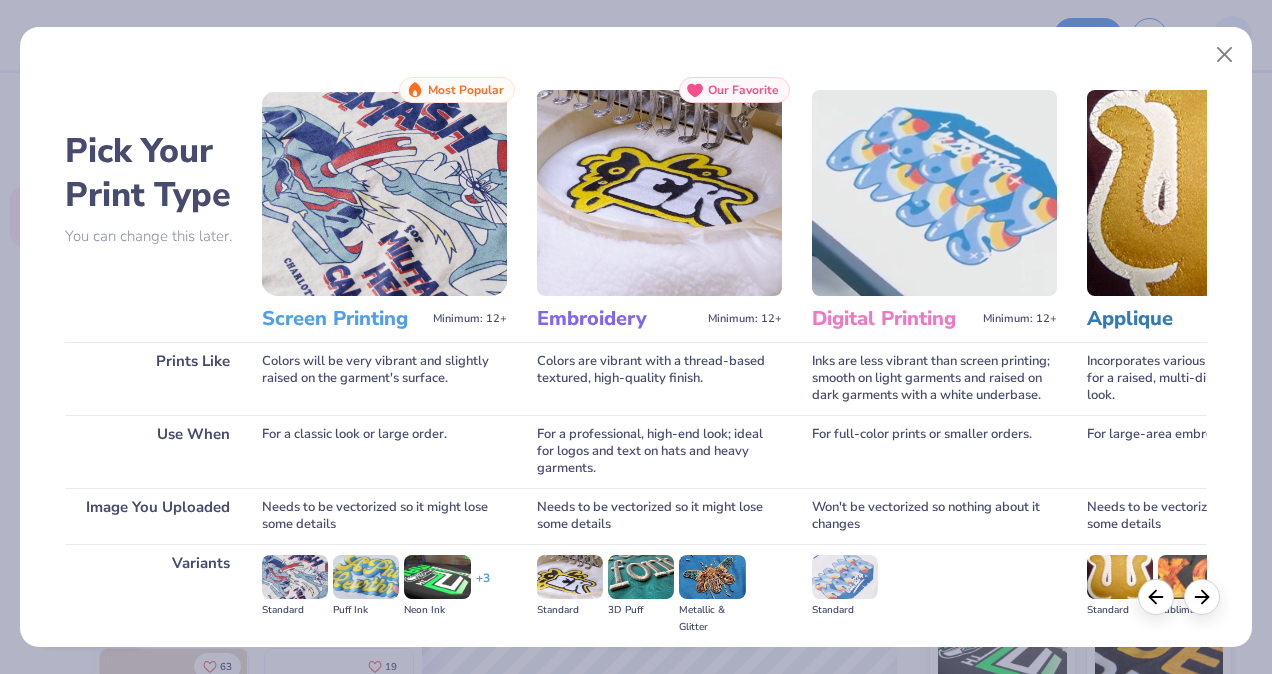 scroll, scrollTop: 0, scrollLeft: 0, axis: both 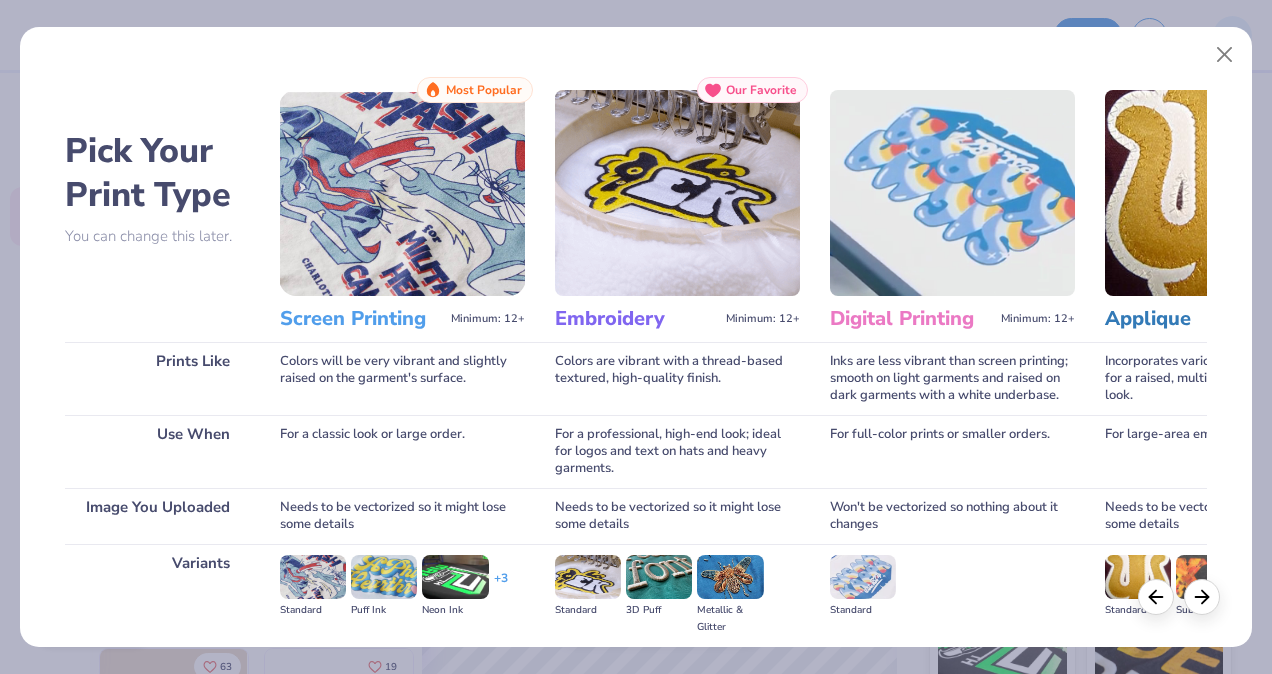 click at bounding box center (313, 577) 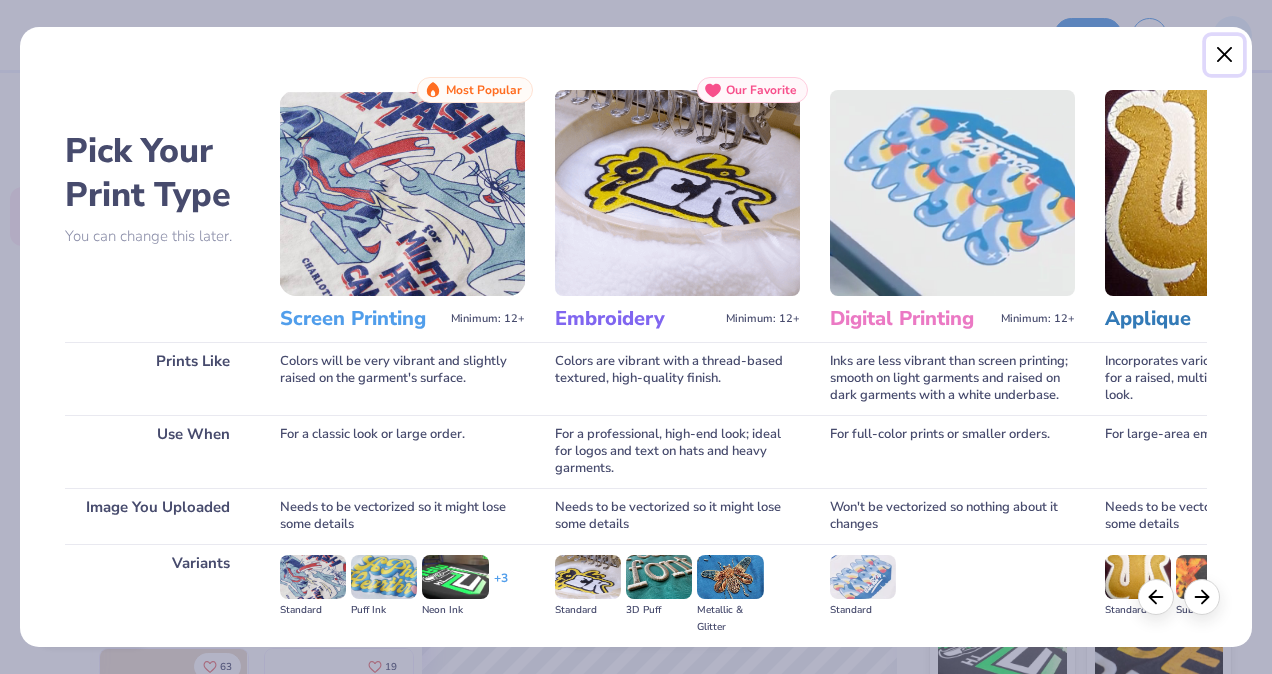 click at bounding box center [1225, 55] 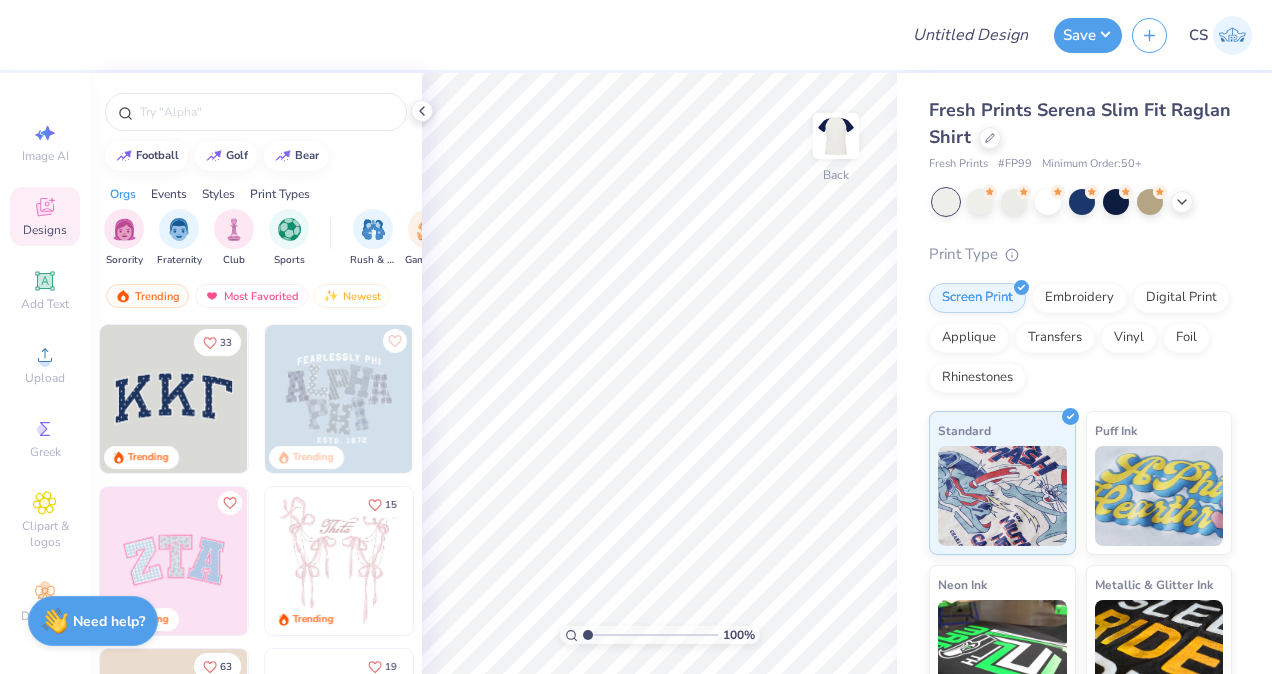 scroll, scrollTop: 0, scrollLeft: 0, axis: both 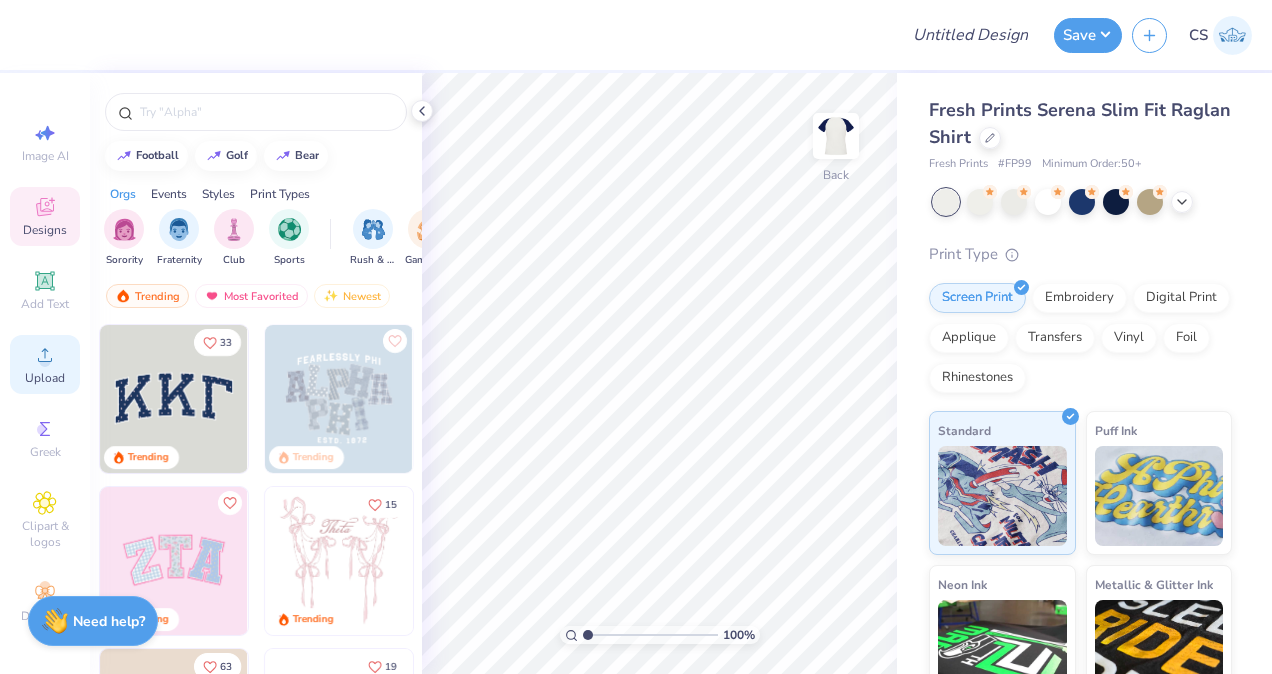 click on "Upload" at bounding box center [45, 378] 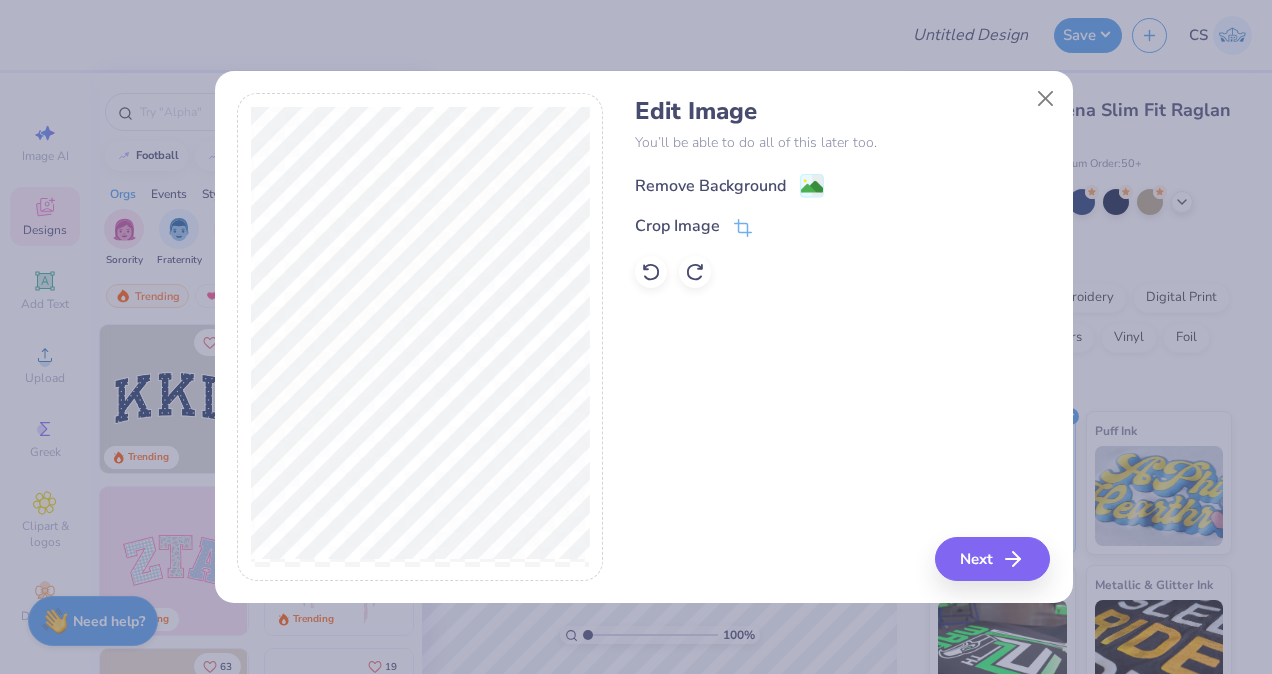 click 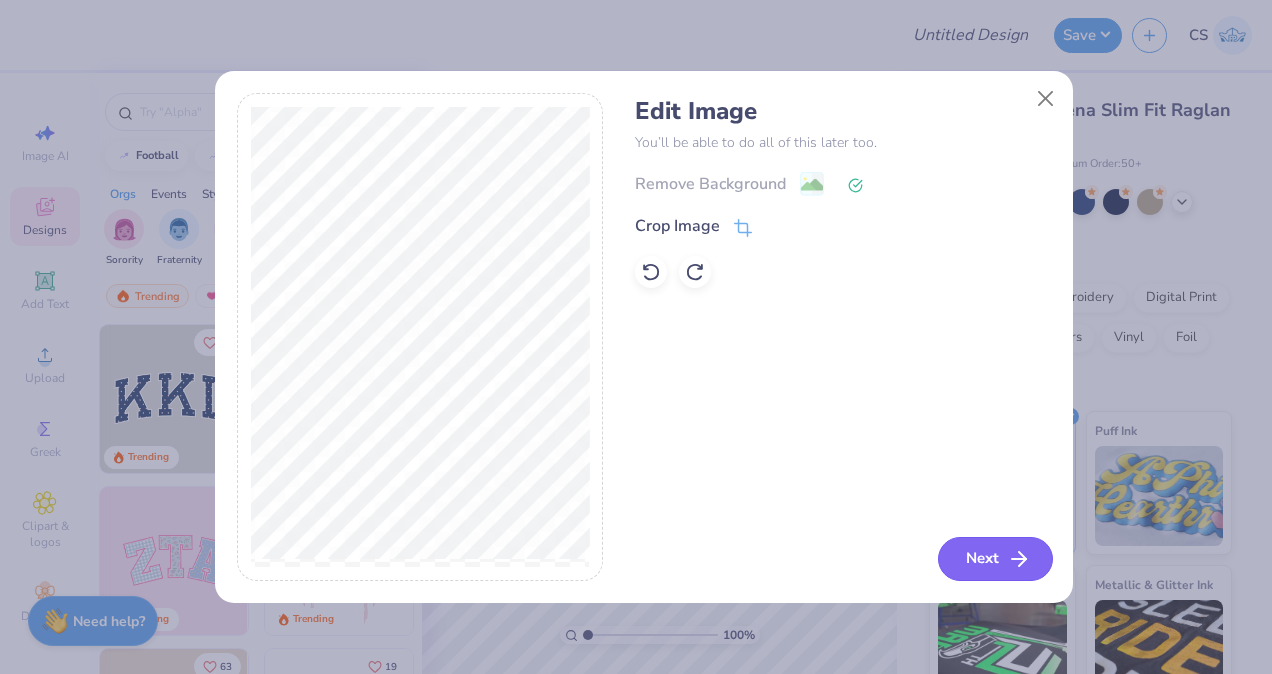 click on "Next" at bounding box center (995, 559) 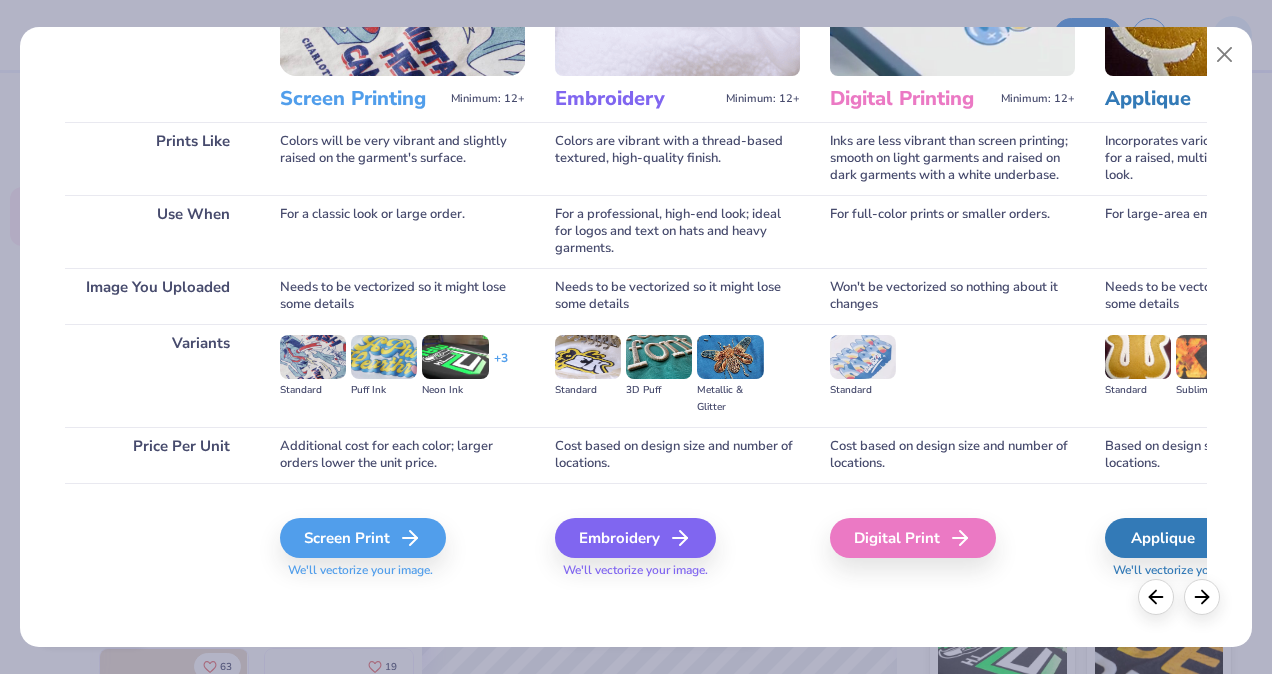 scroll, scrollTop: 222, scrollLeft: 0, axis: vertical 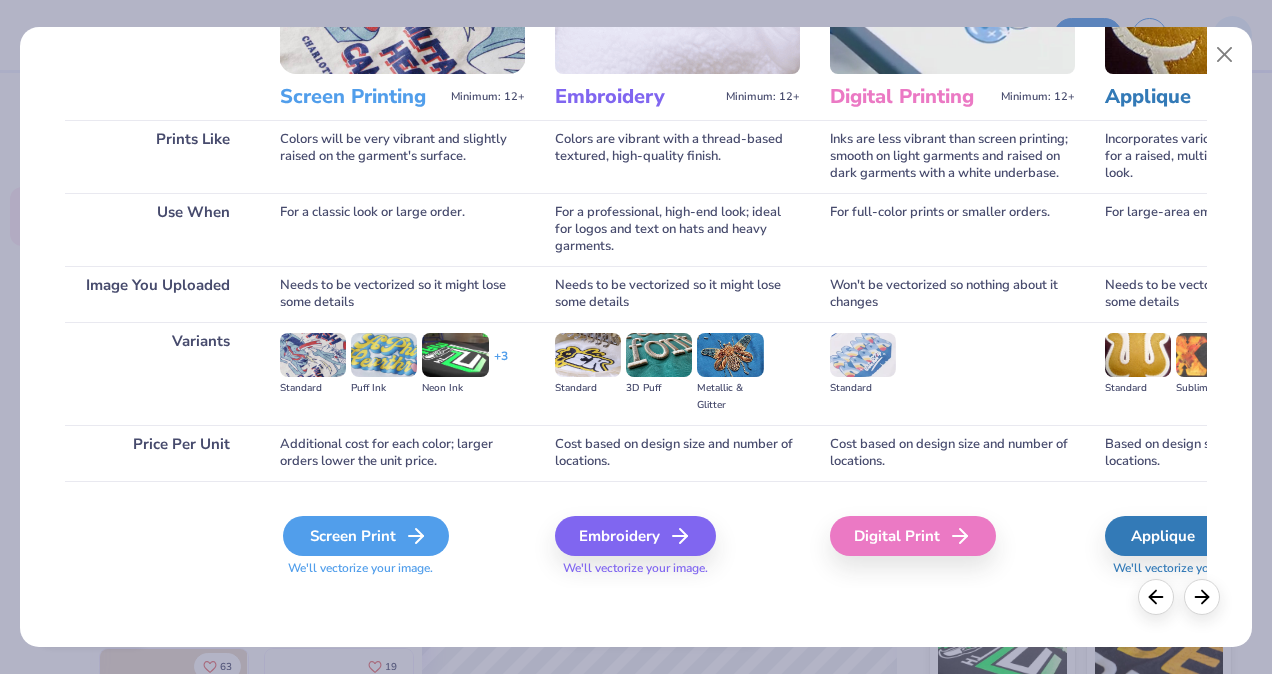 click on "Screen Print" at bounding box center (366, 536) 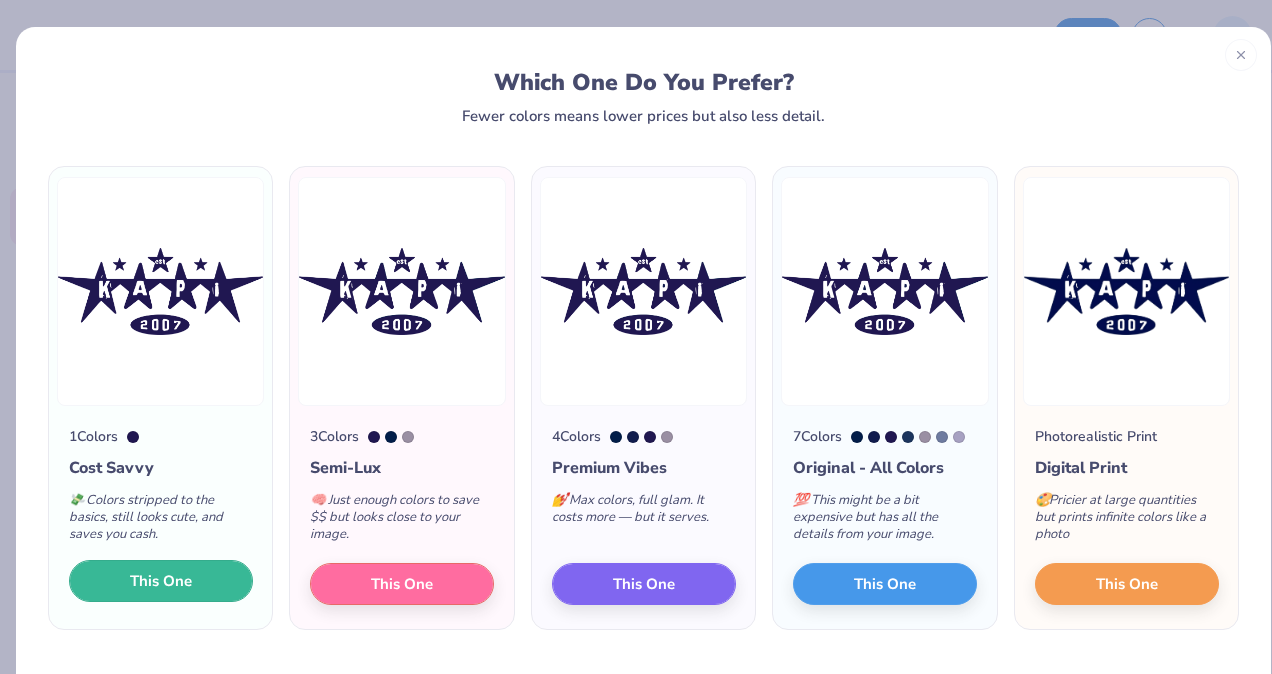 click on "This One" at bounding box center (161, 581) 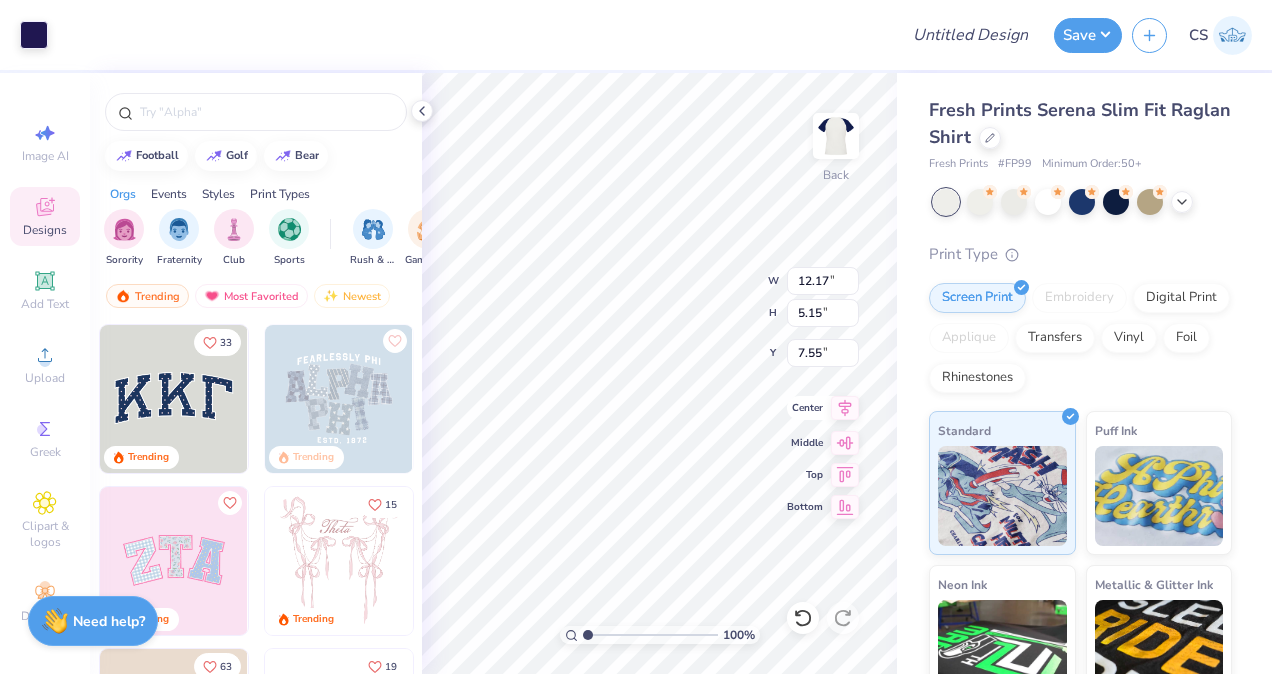 click 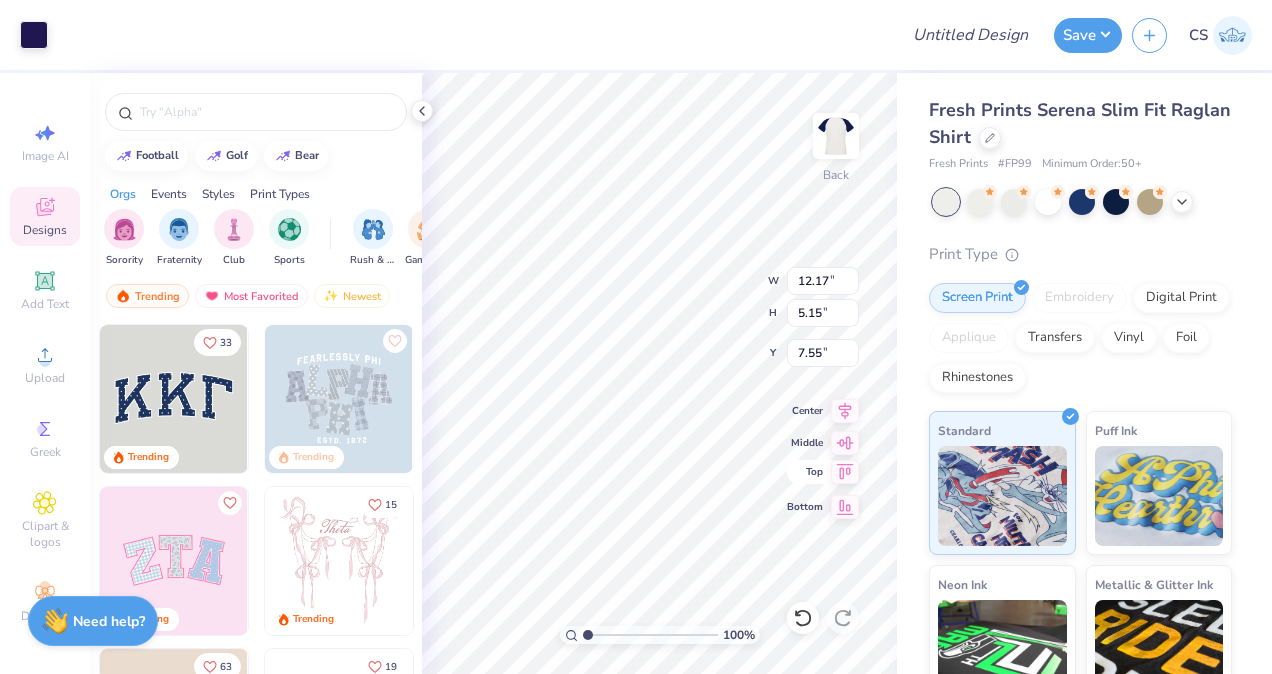 click 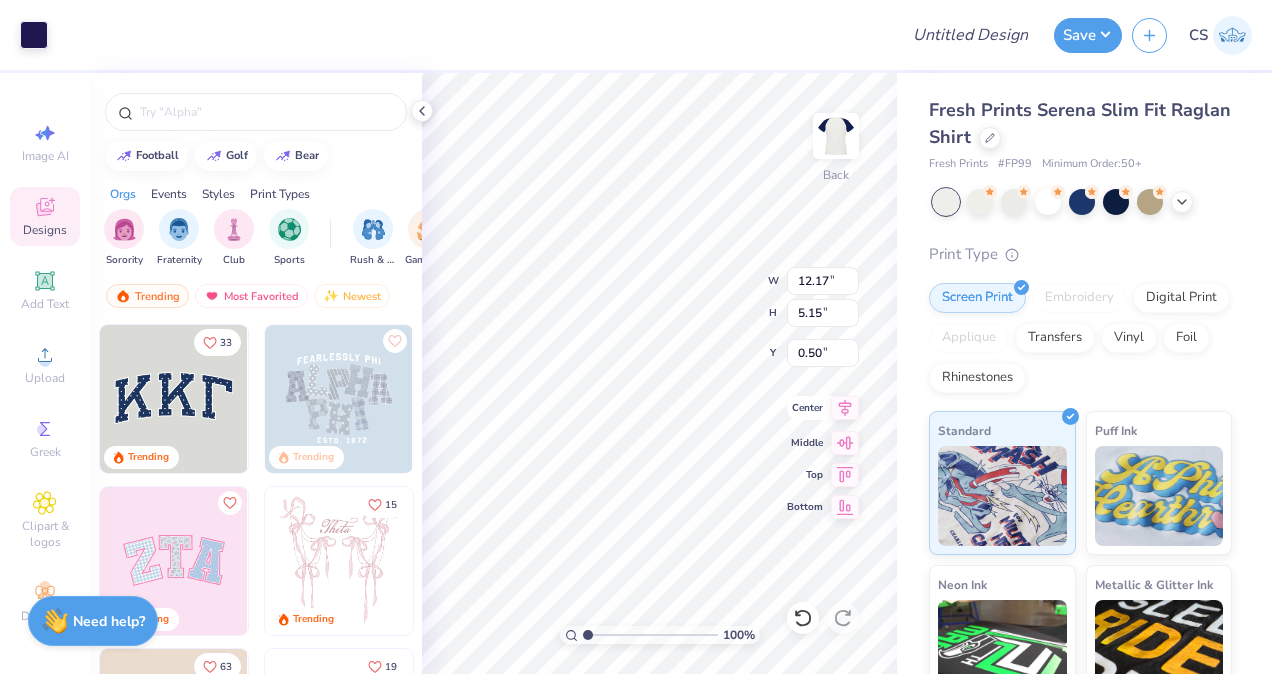 click 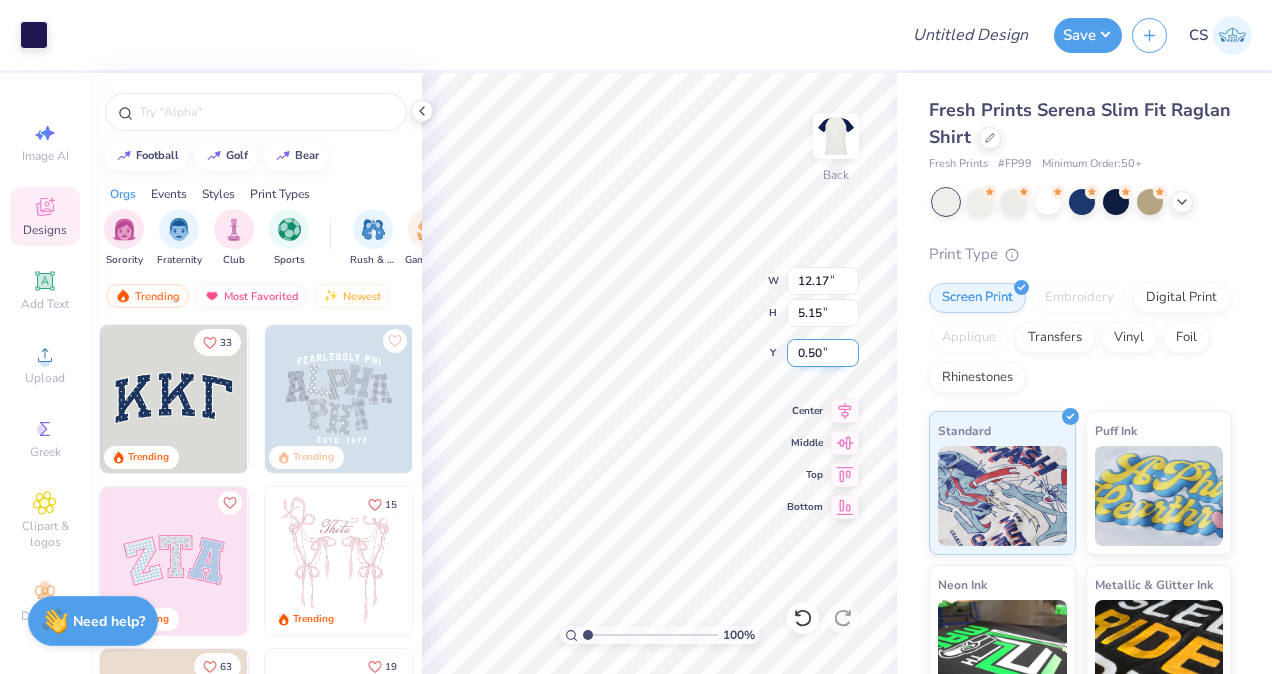type on "1.29" 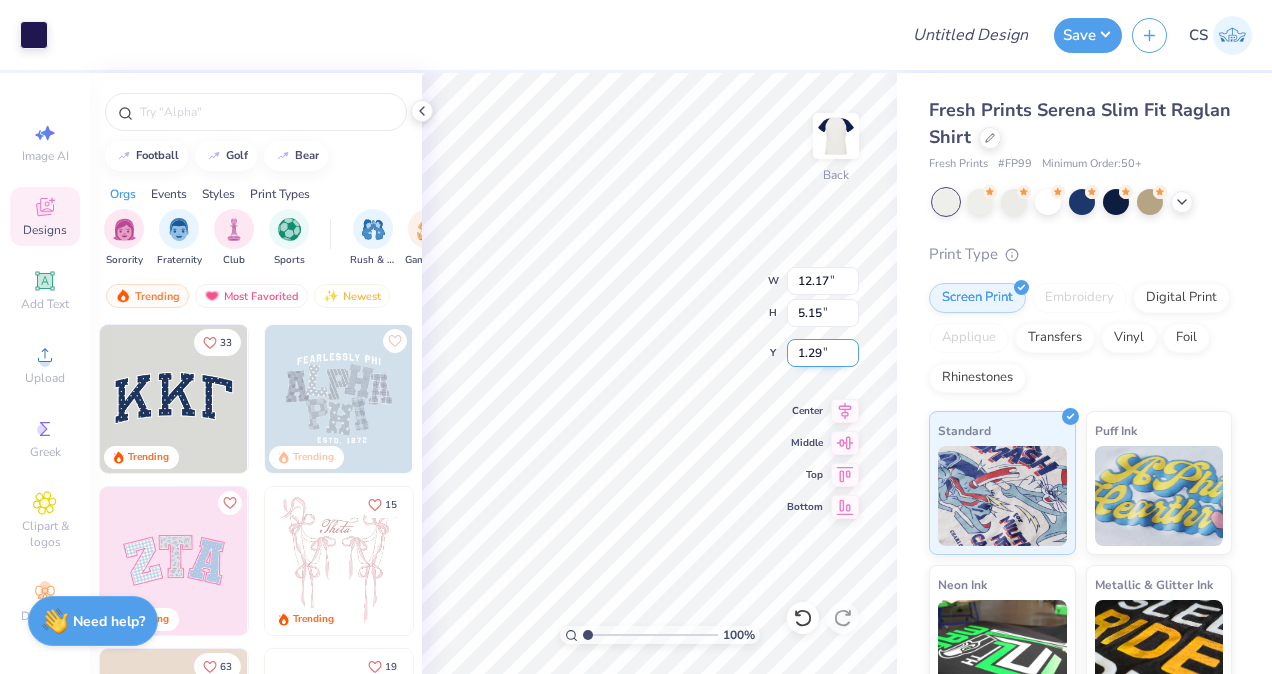 type on "10.30" 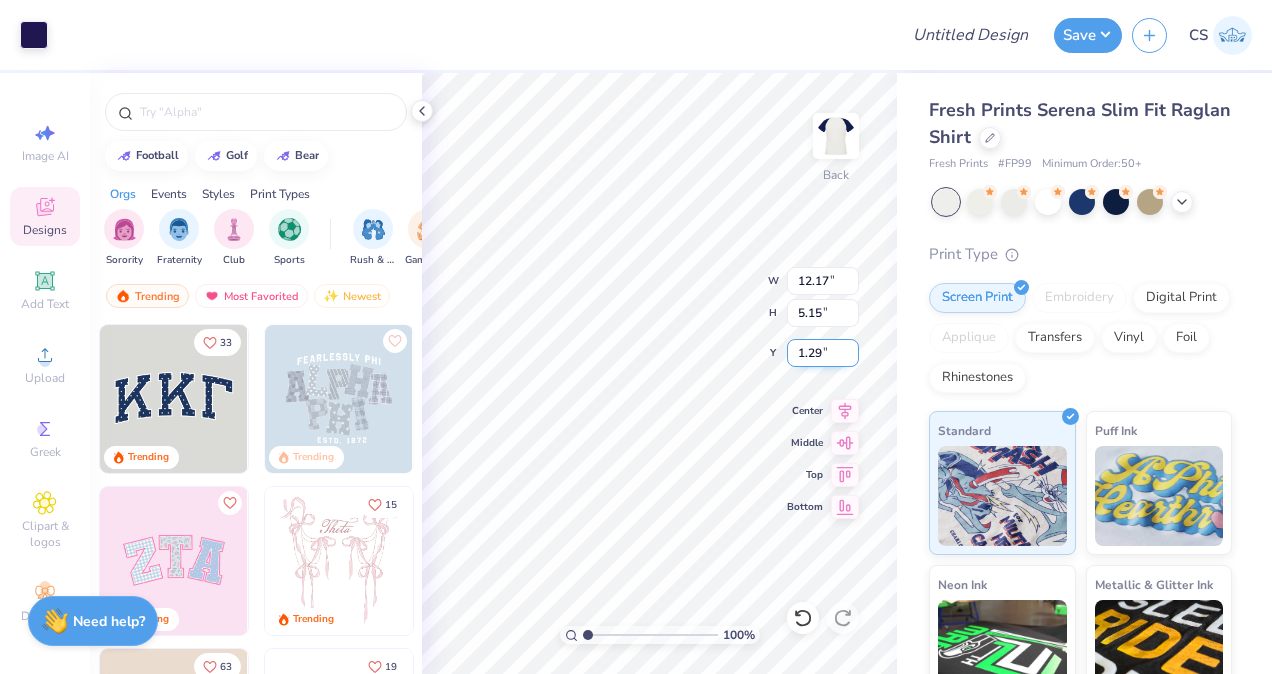 type on "4.36" 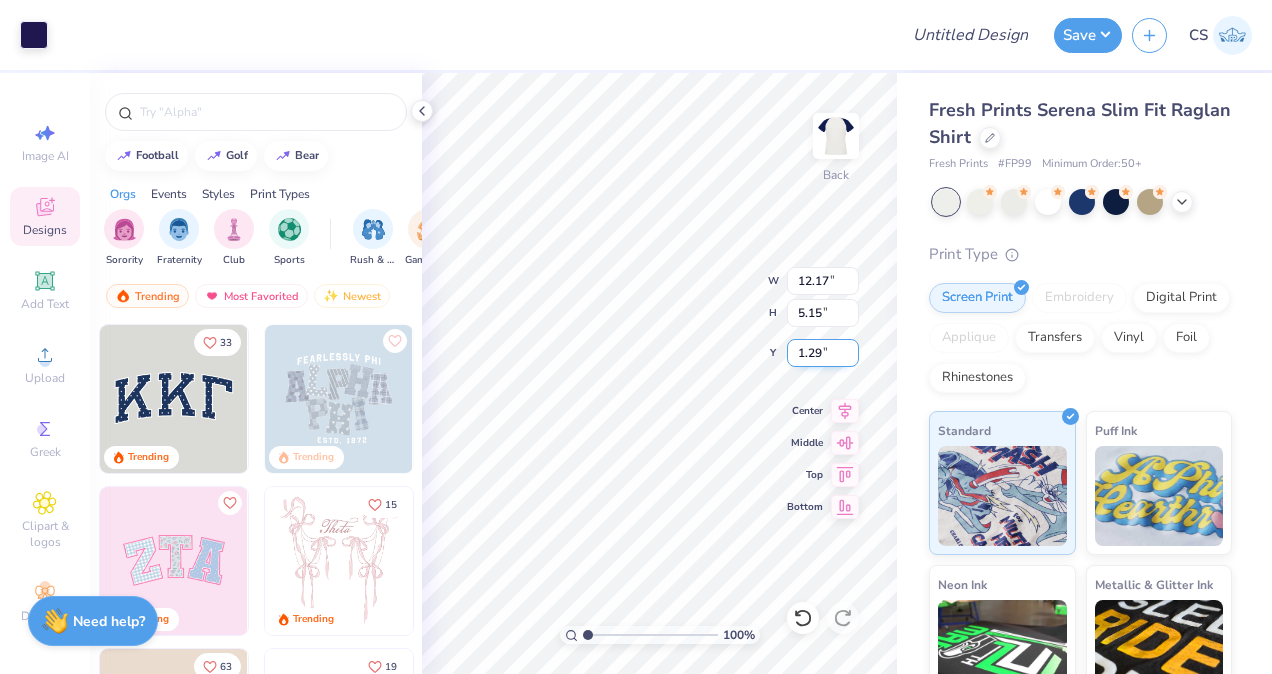 type on "2.08" 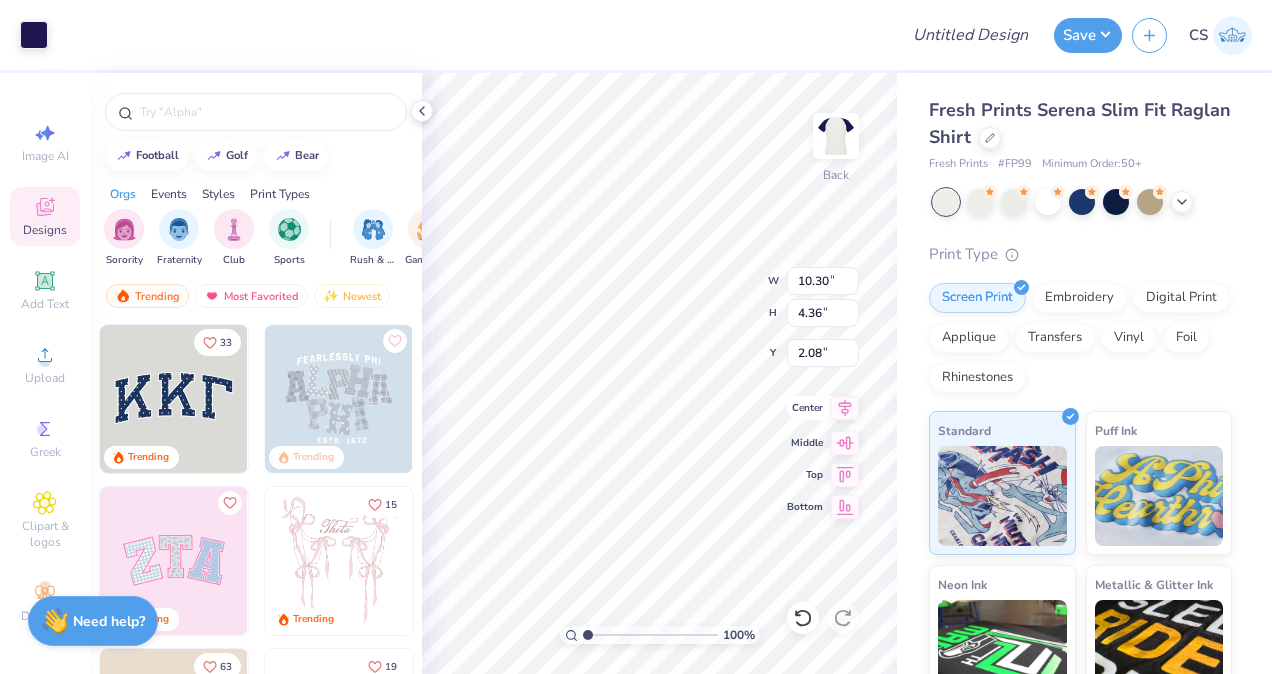 click 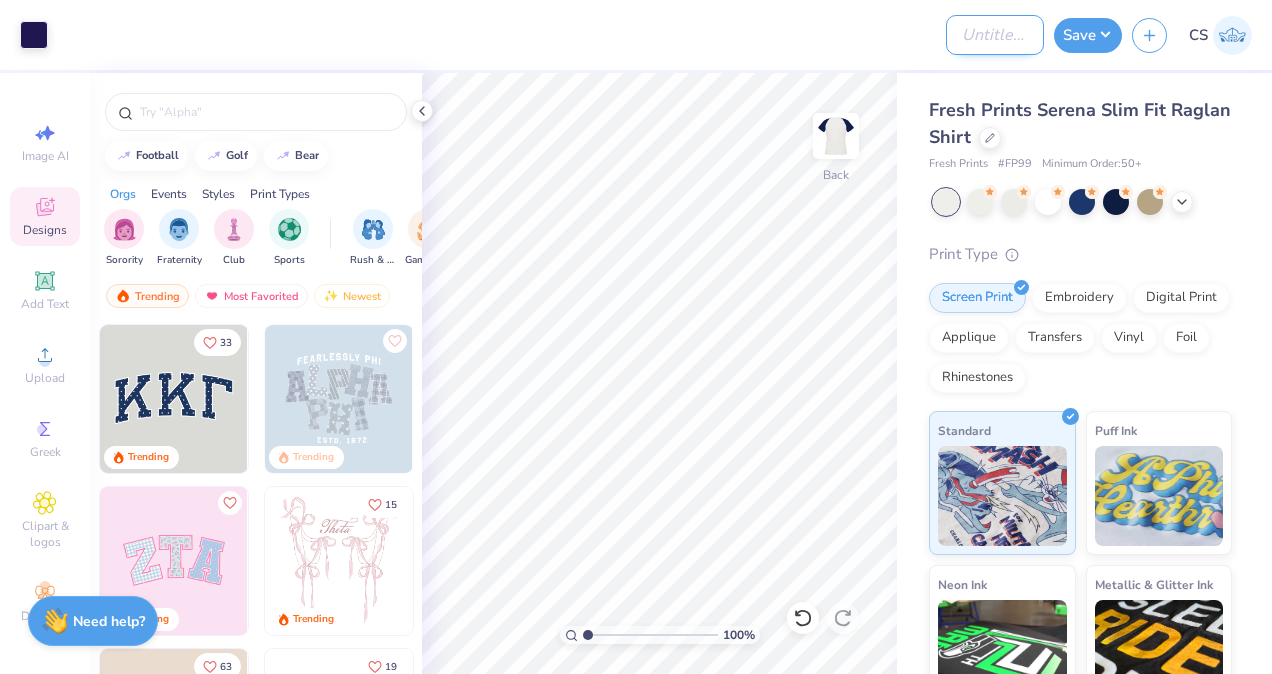 click on "Design Title" at bounding box center (995, 35) 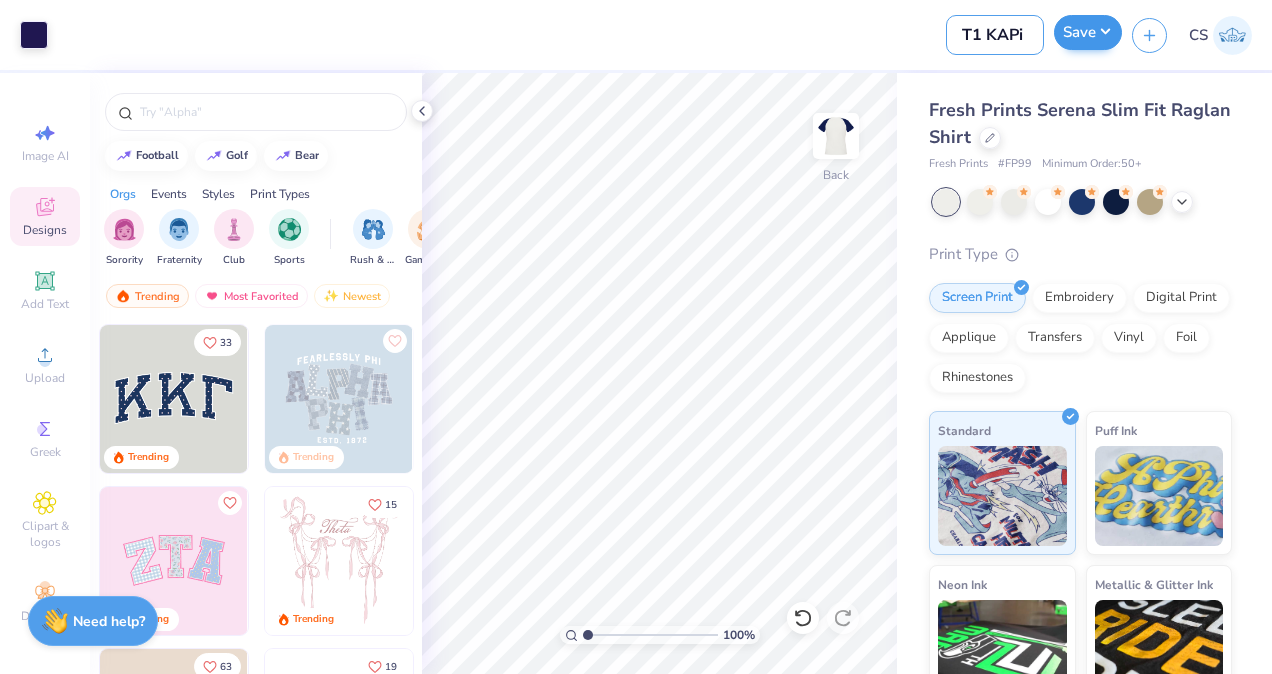 type on "T1 KAPi" 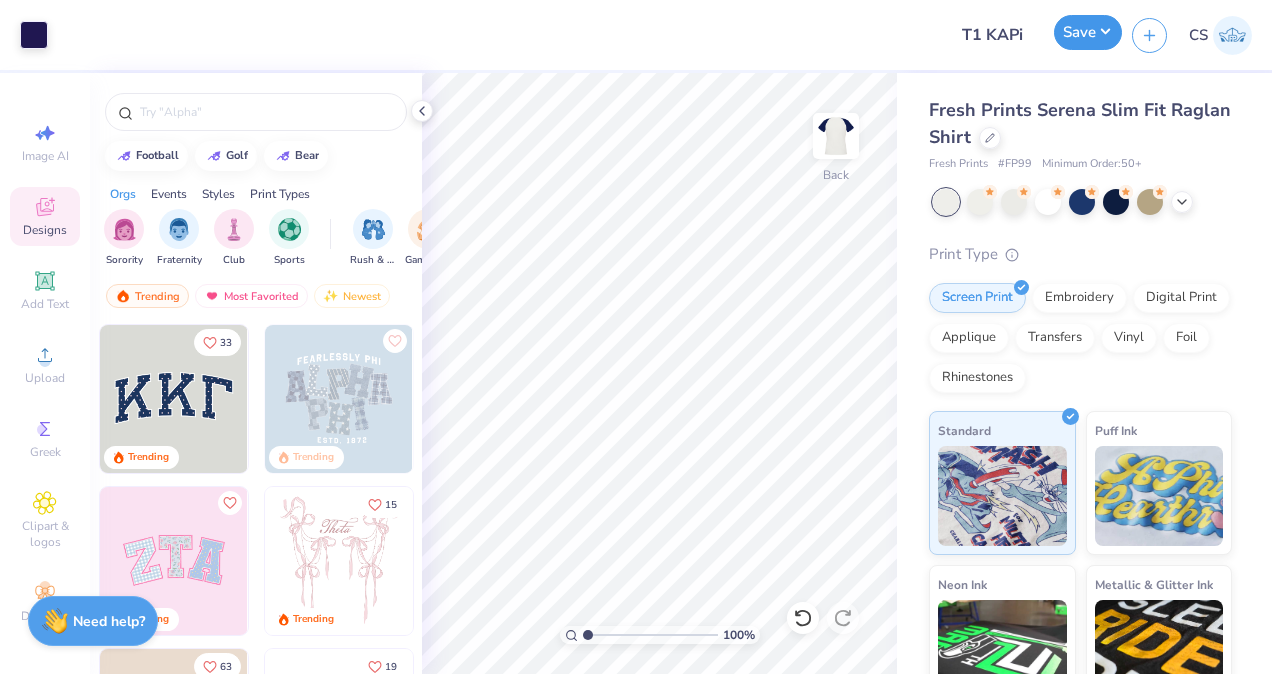 click on "Save" at bounding box center (1088, 32) 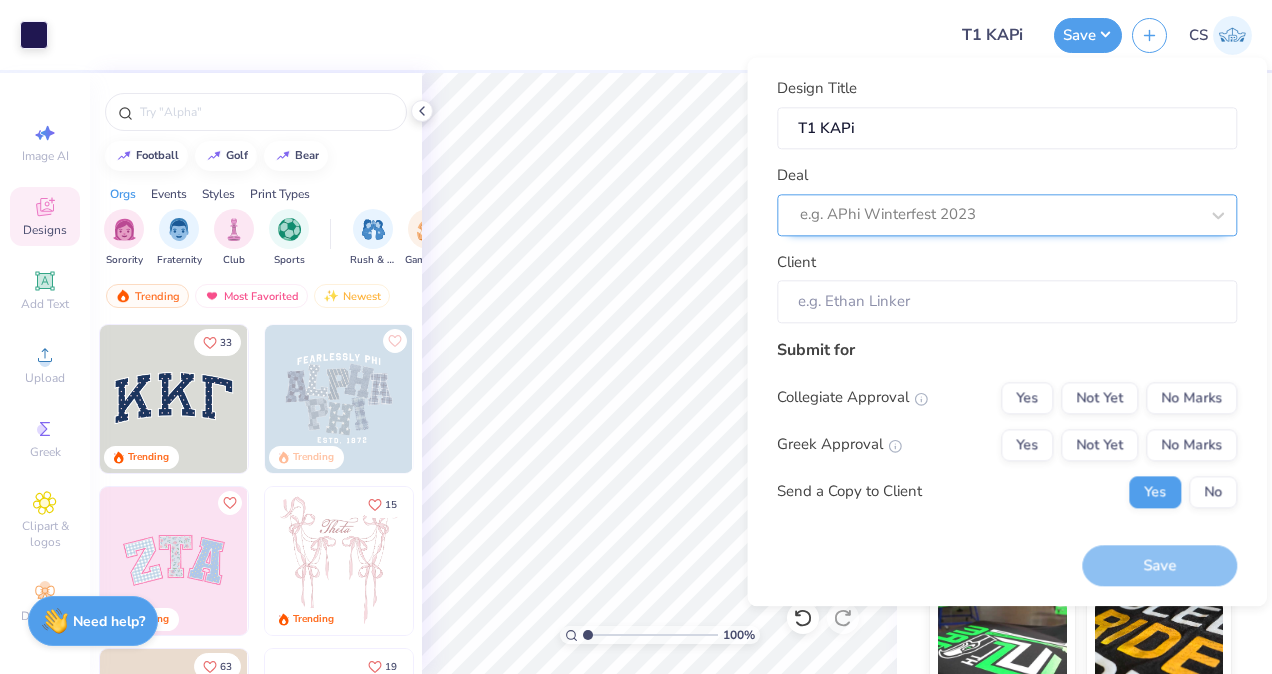 click at bounding box center (999, 215) 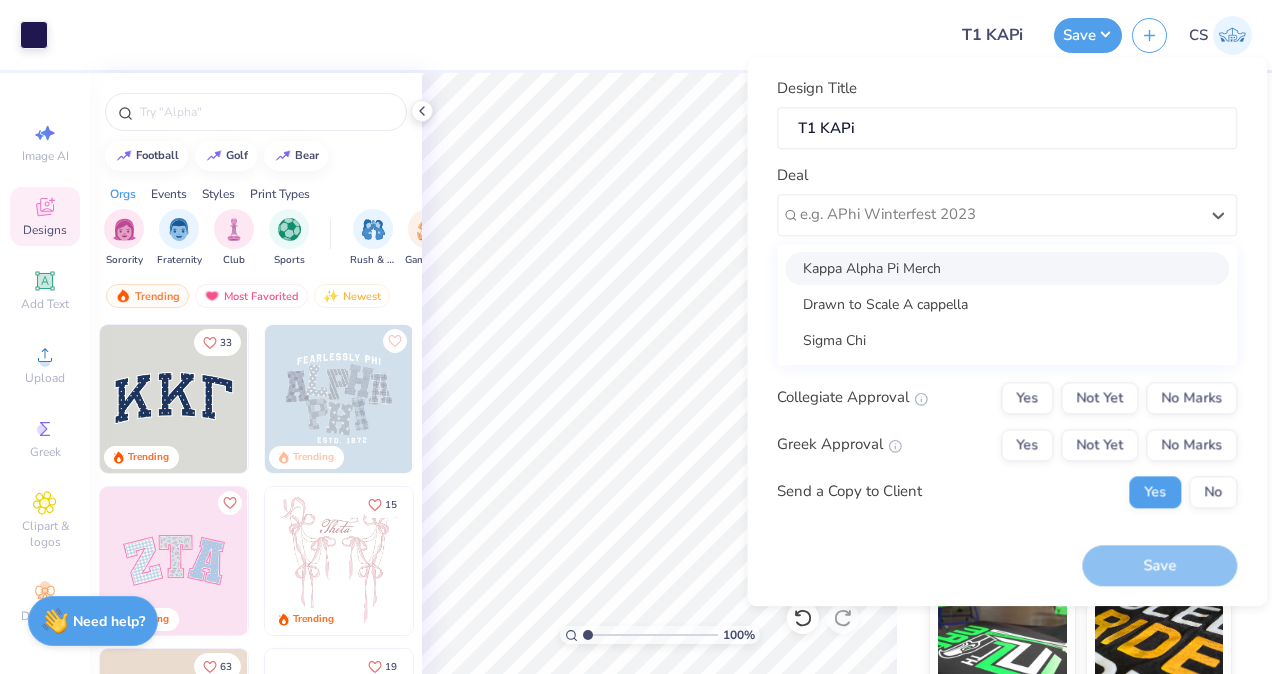 click on "Kappa Alpha Pi Merch" at bounding box center (1007, 268) 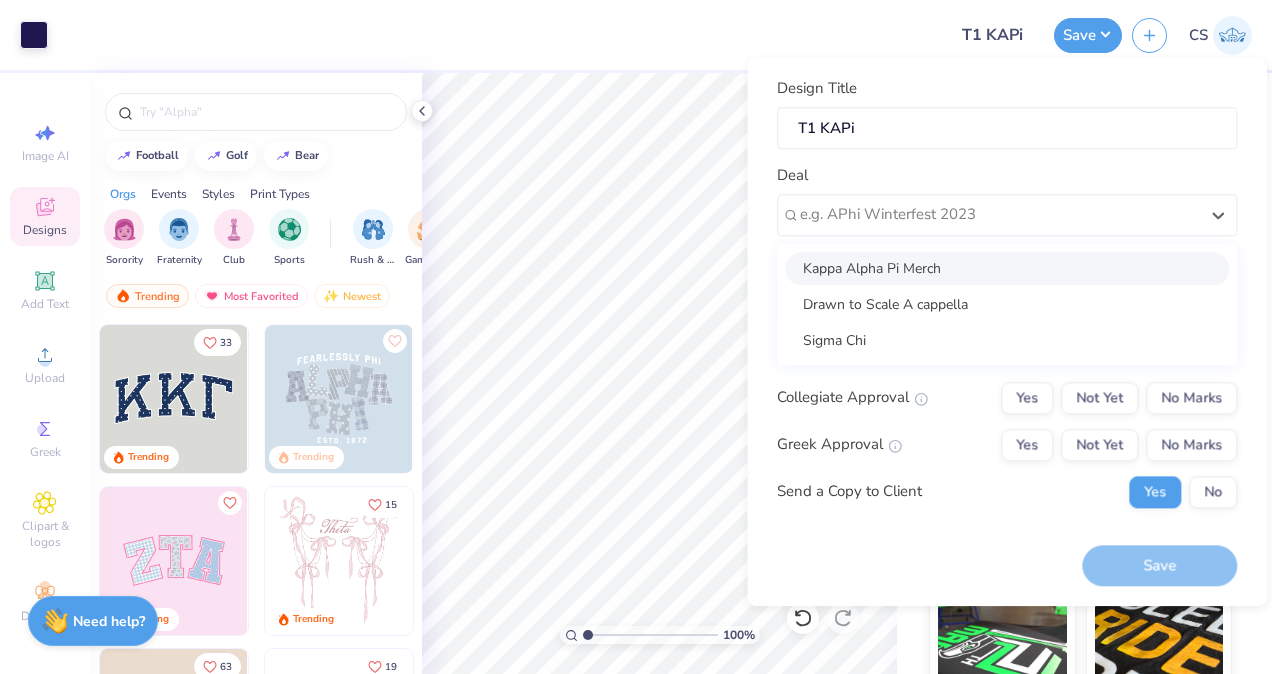 type on "[FIRST] [LAST]" 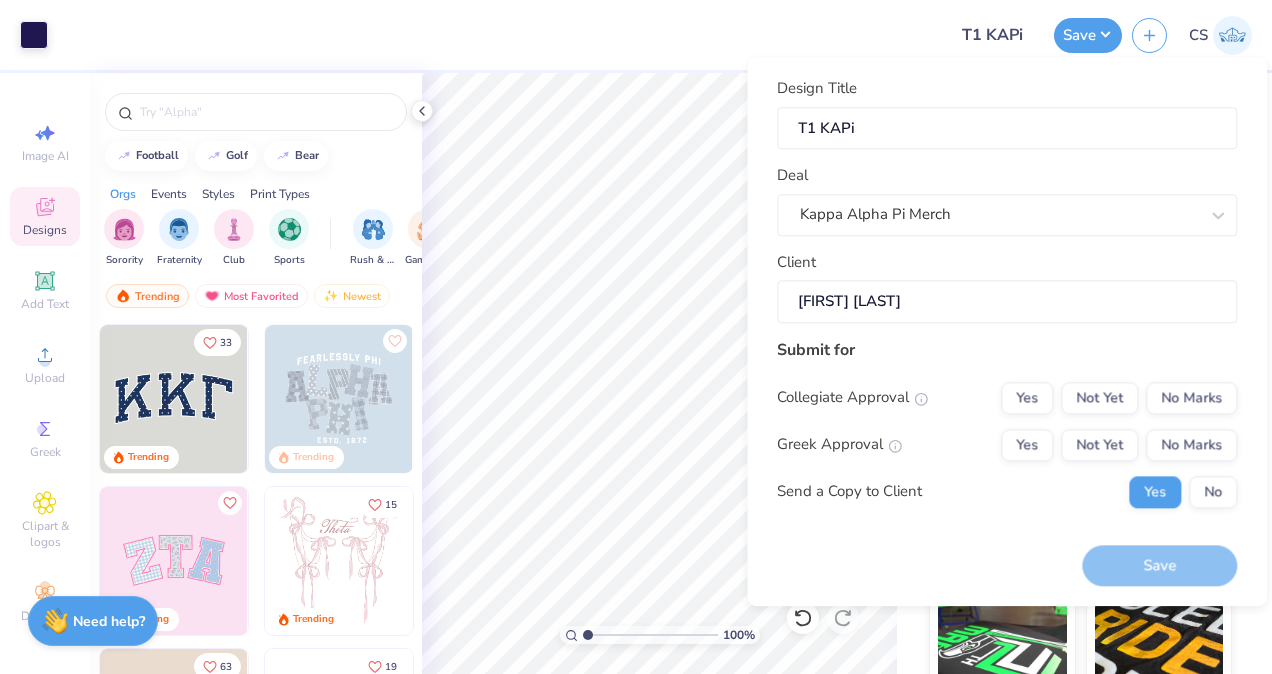 click on "[FIRST] [LAST]" at bounding box center (1007, 301) 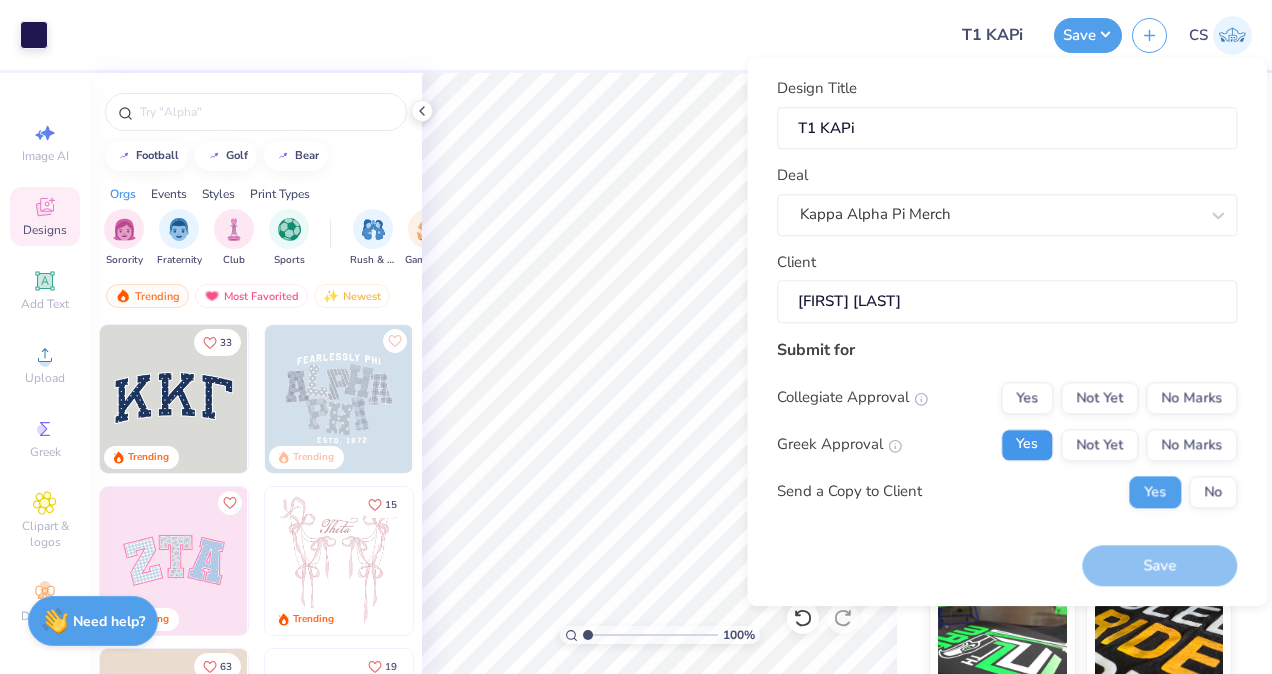 click on "Yes" at bounding box center [1027, 445] 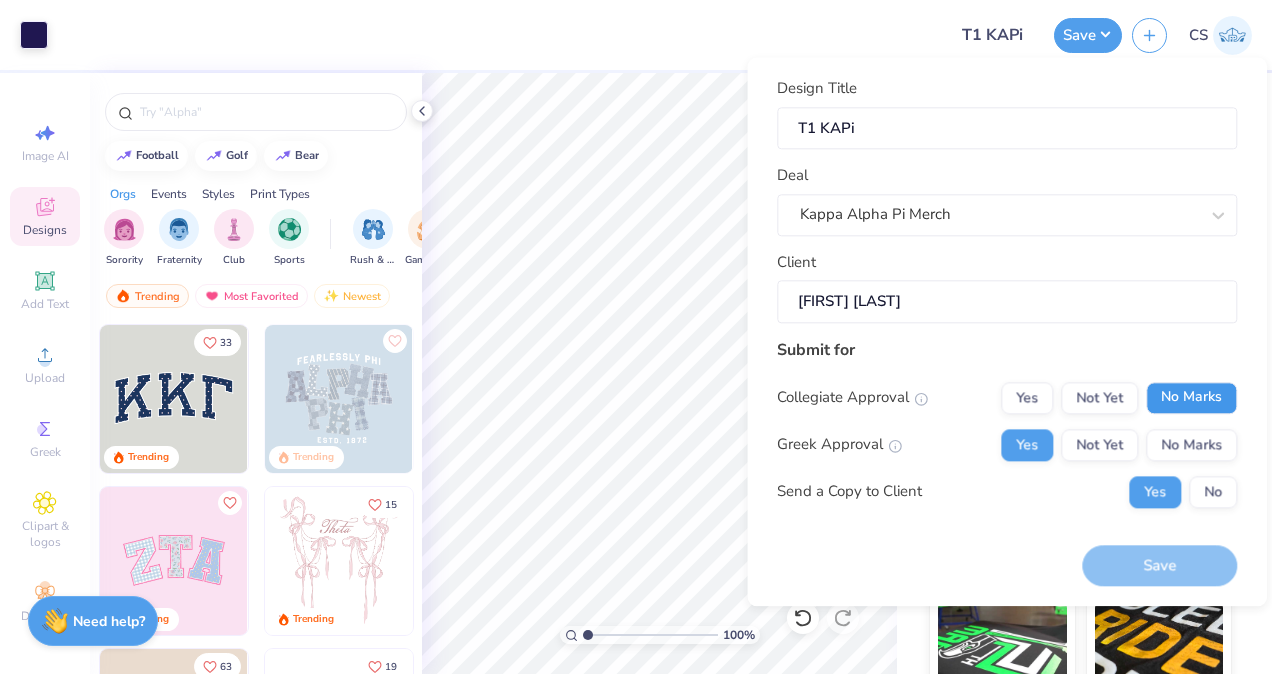 click on "No Marks" at bounding box center (1191, 398) 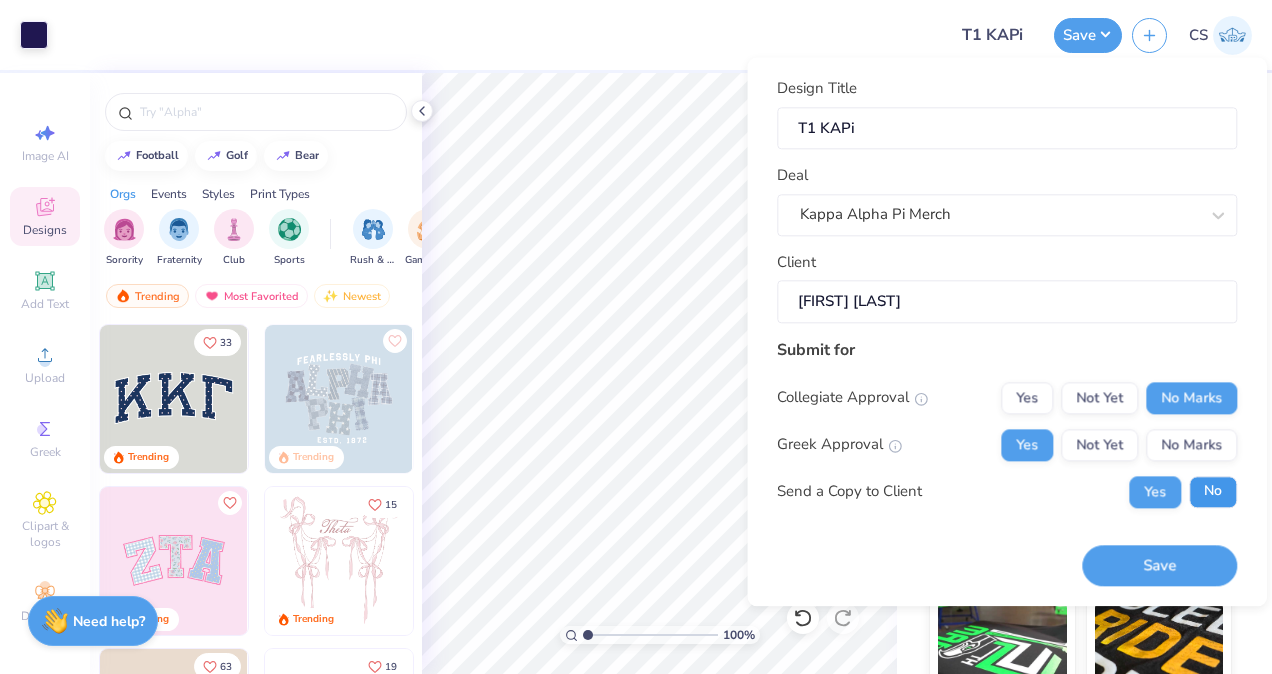click on "No" at bounding box center (1213, 492) 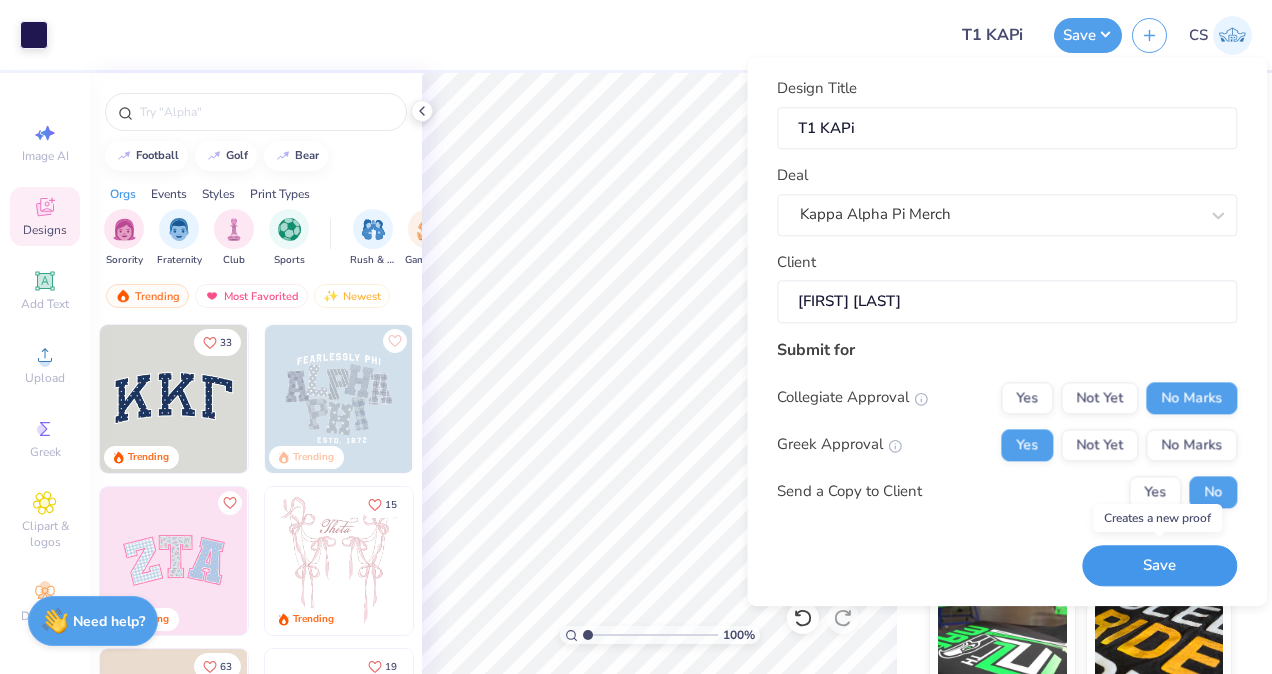 click on "Save" at bounding box center (1159, 565) 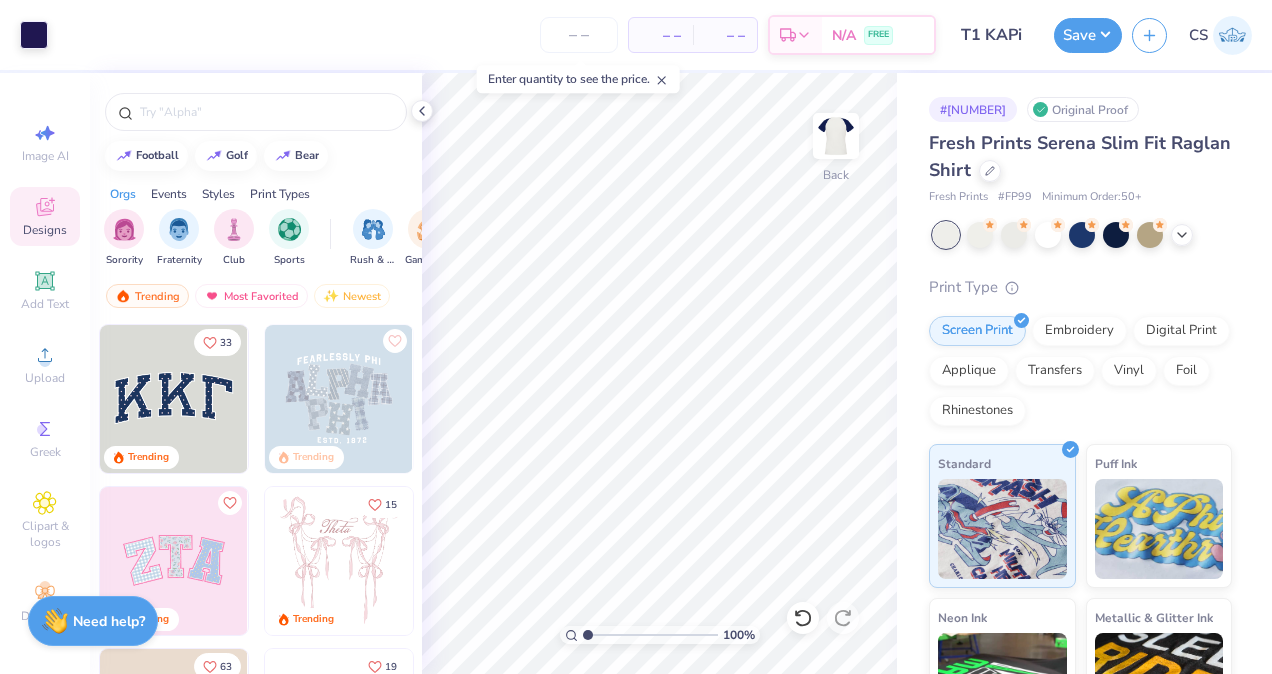 click on "Design Saved" at bounding box center (1078, 61) 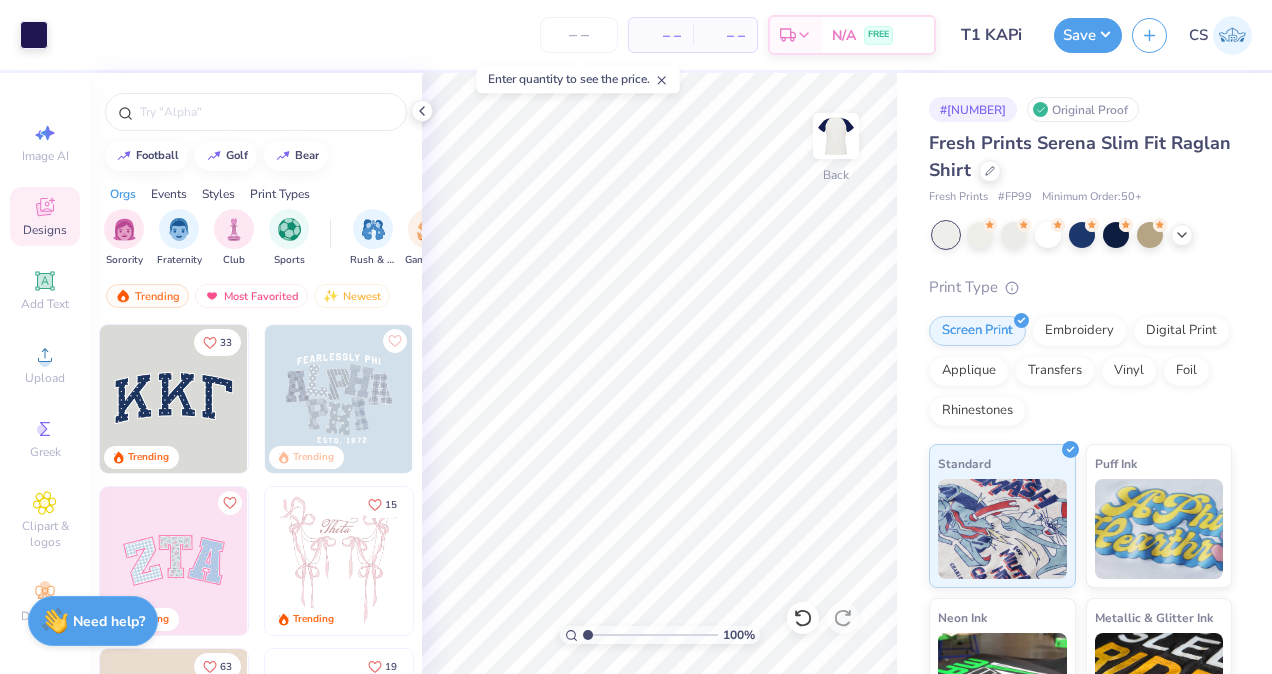 click at bounding box center (1232, 35) 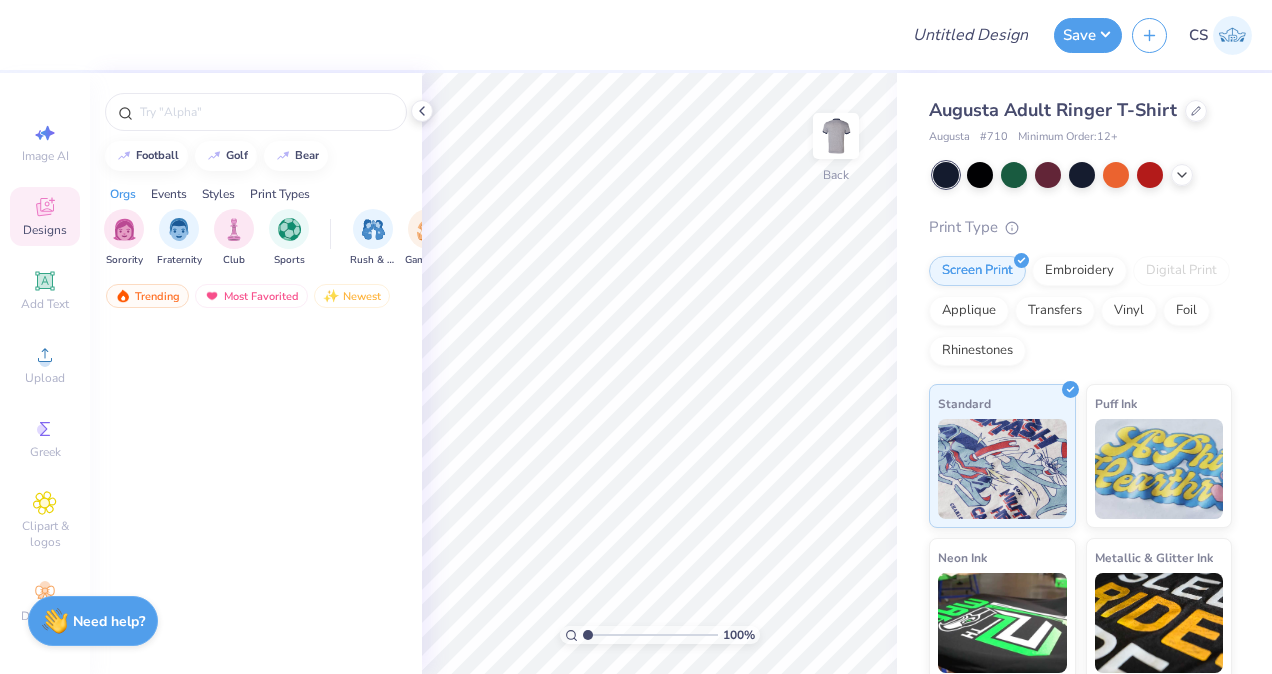 scroll, scrollTop: 0, scrollLeft: 0, axis: both 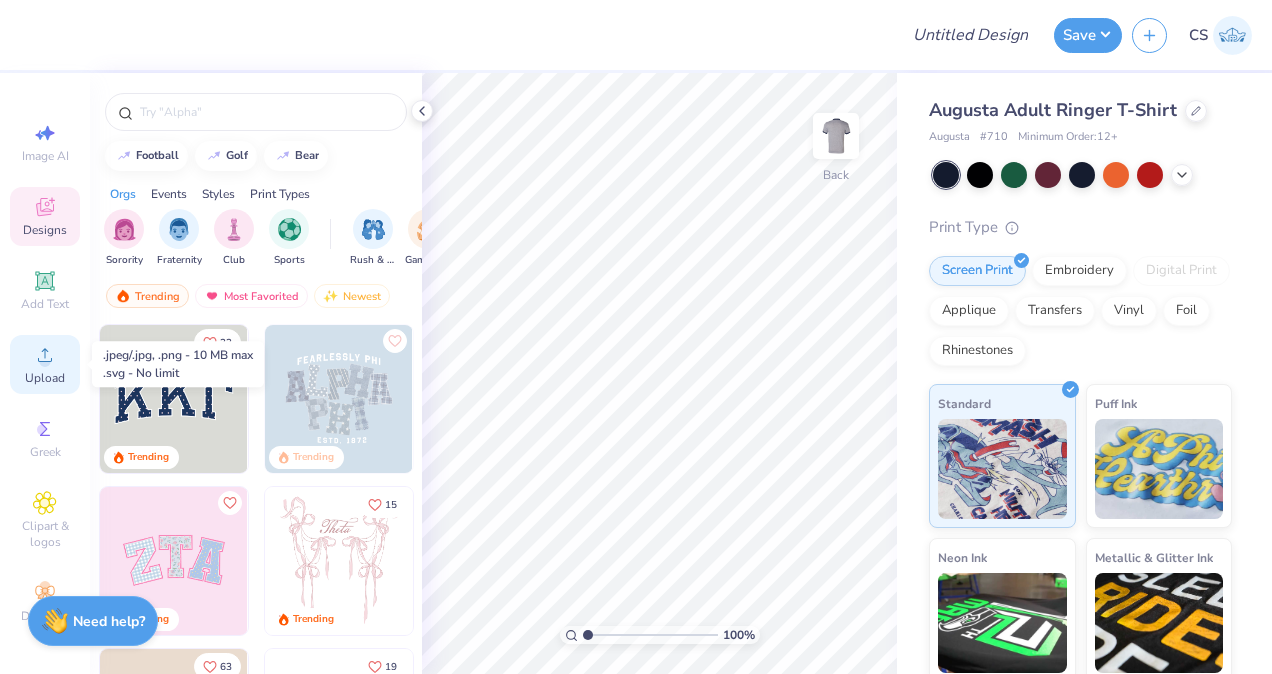 click on "Upload" at bounding box center (45, 378) 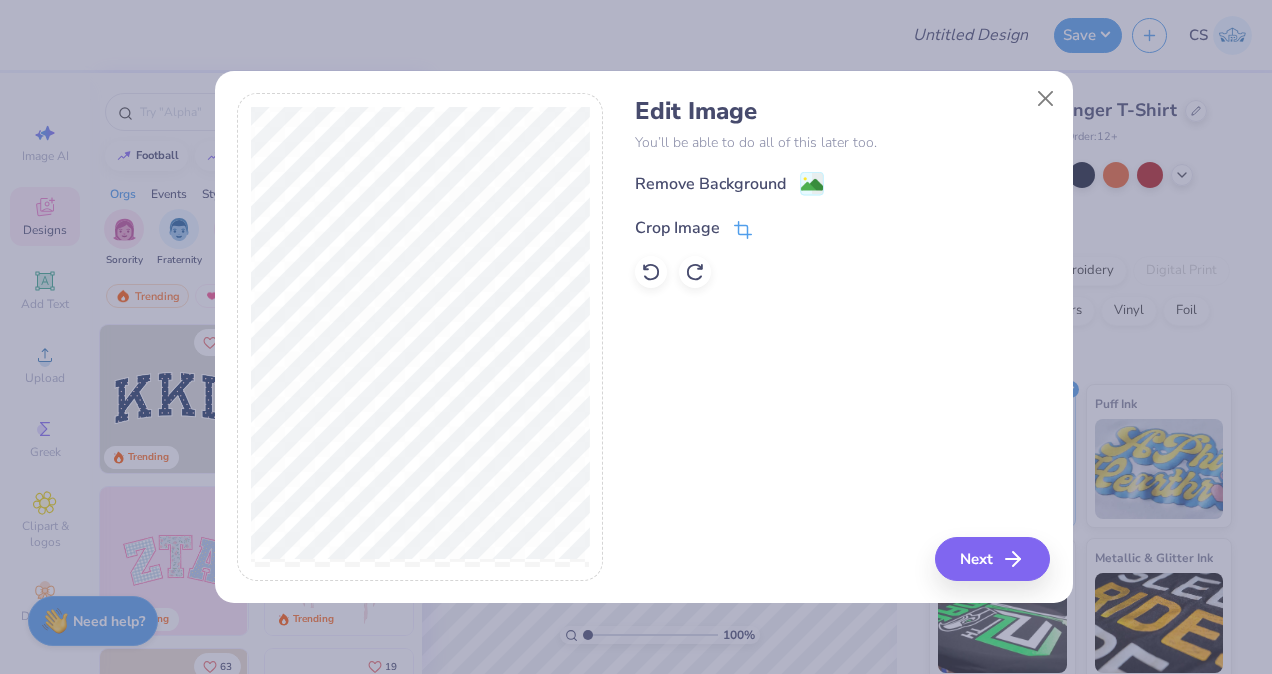 click 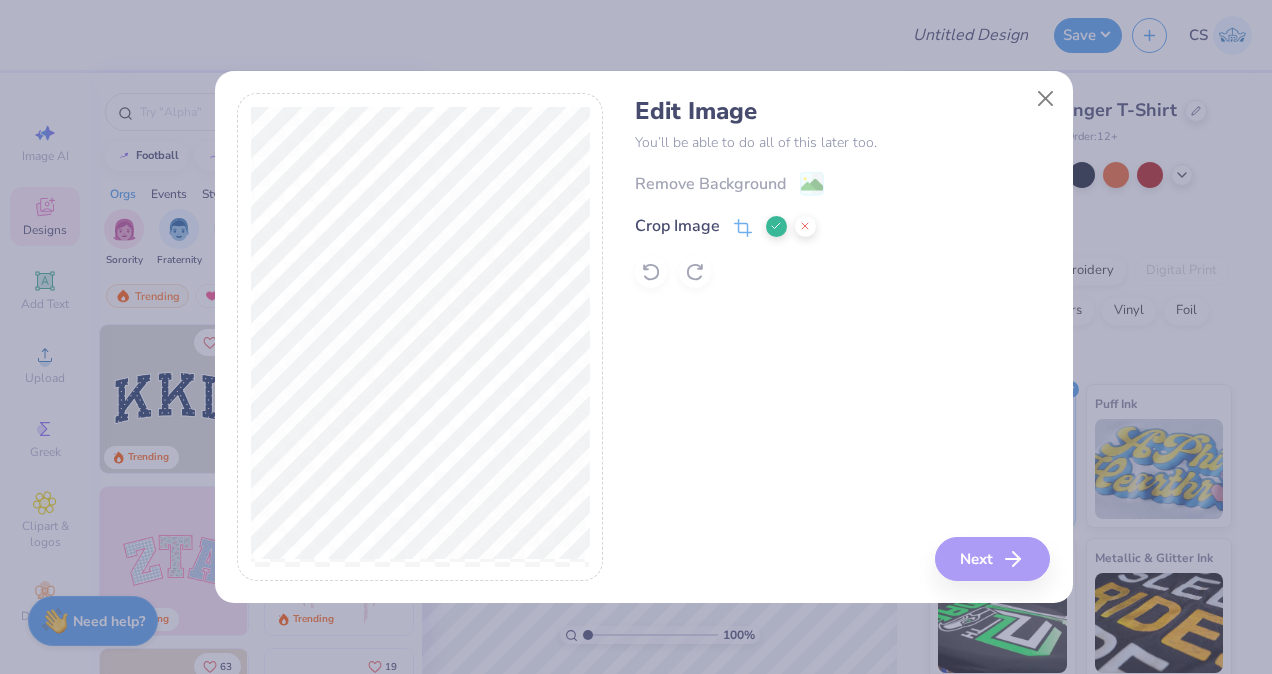 click 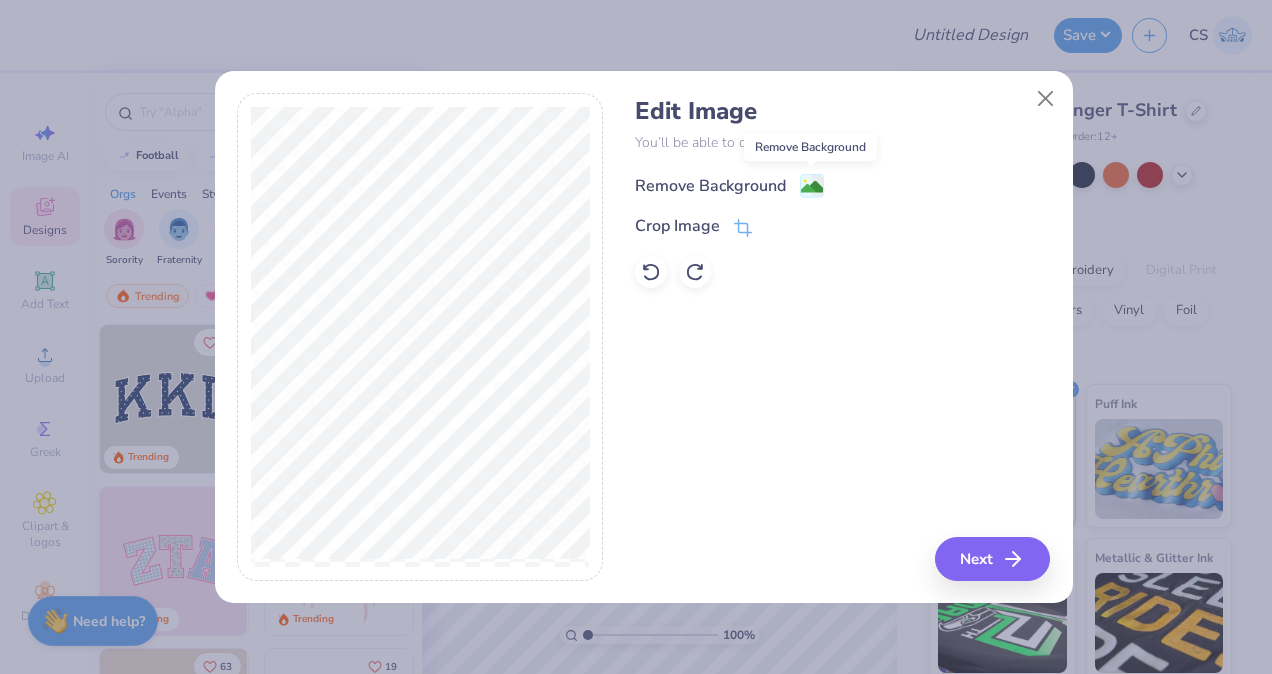 click 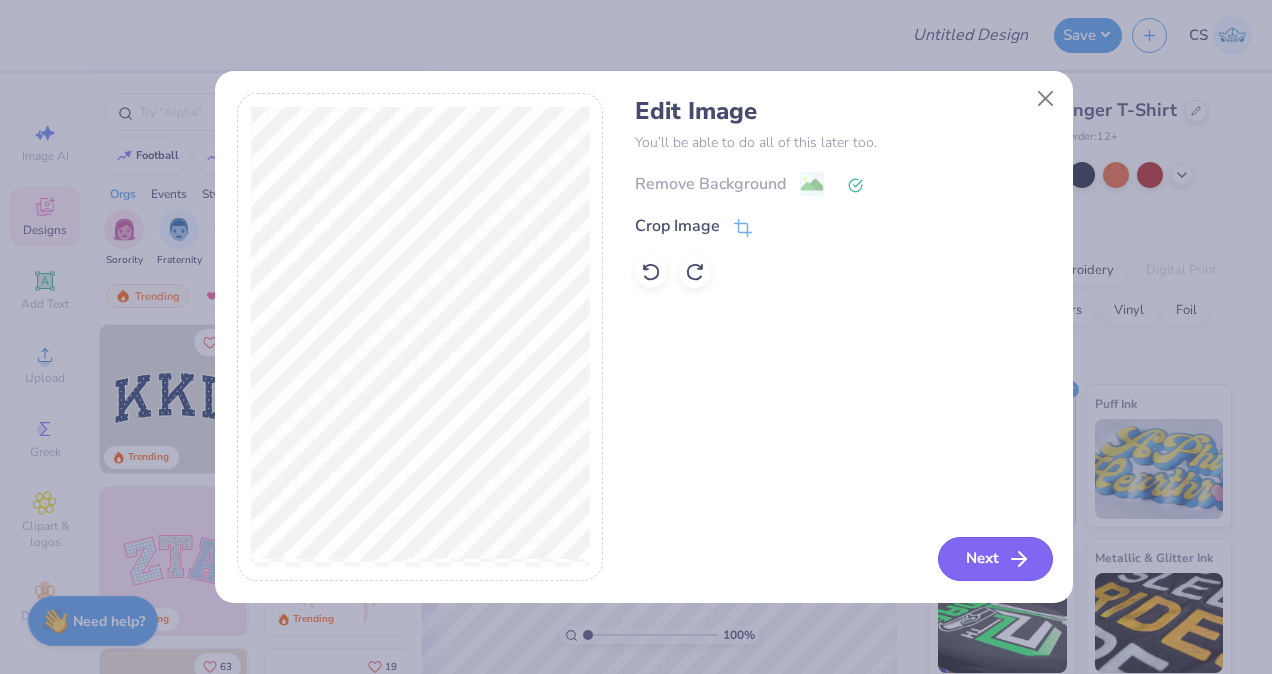 click on "Next" at bounding box center (995, 559) 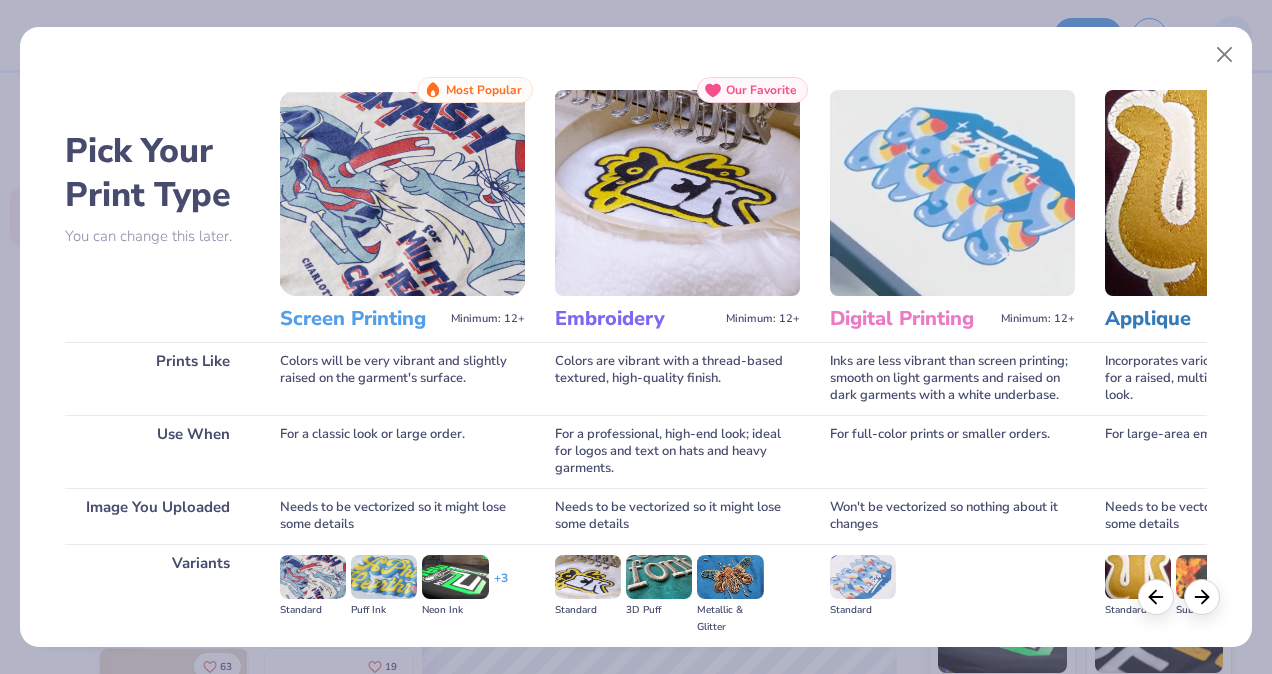 scroll, scrollTop: 222, scrollLeft: 0, axis: vertical 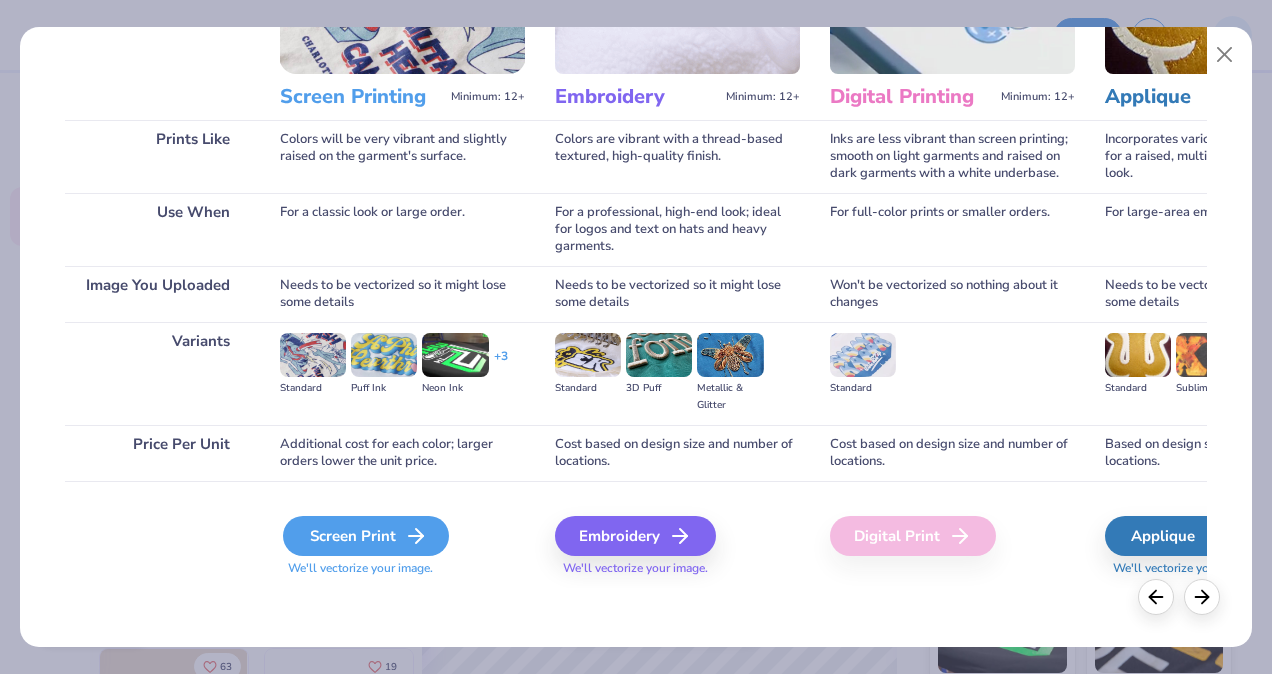 click on "Screen Print" at bounding box center (366, 536) 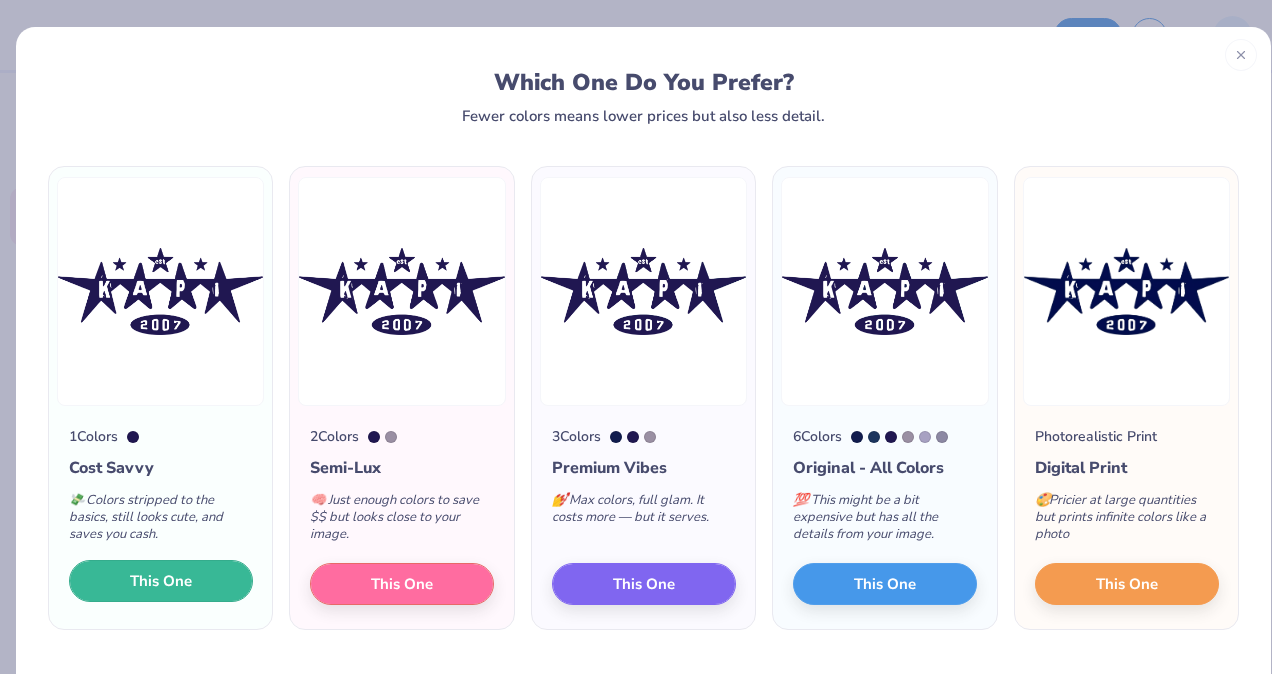 click on "This One" at bounding box center [161, 581] 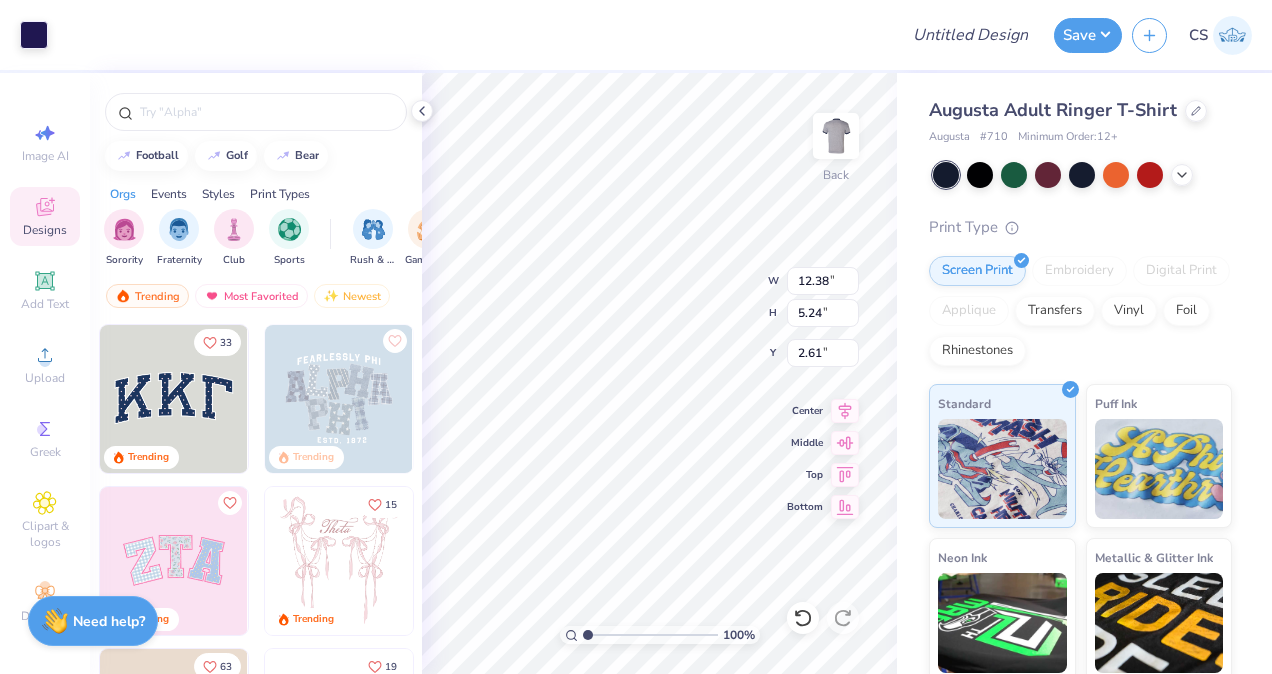 type on "2.61" 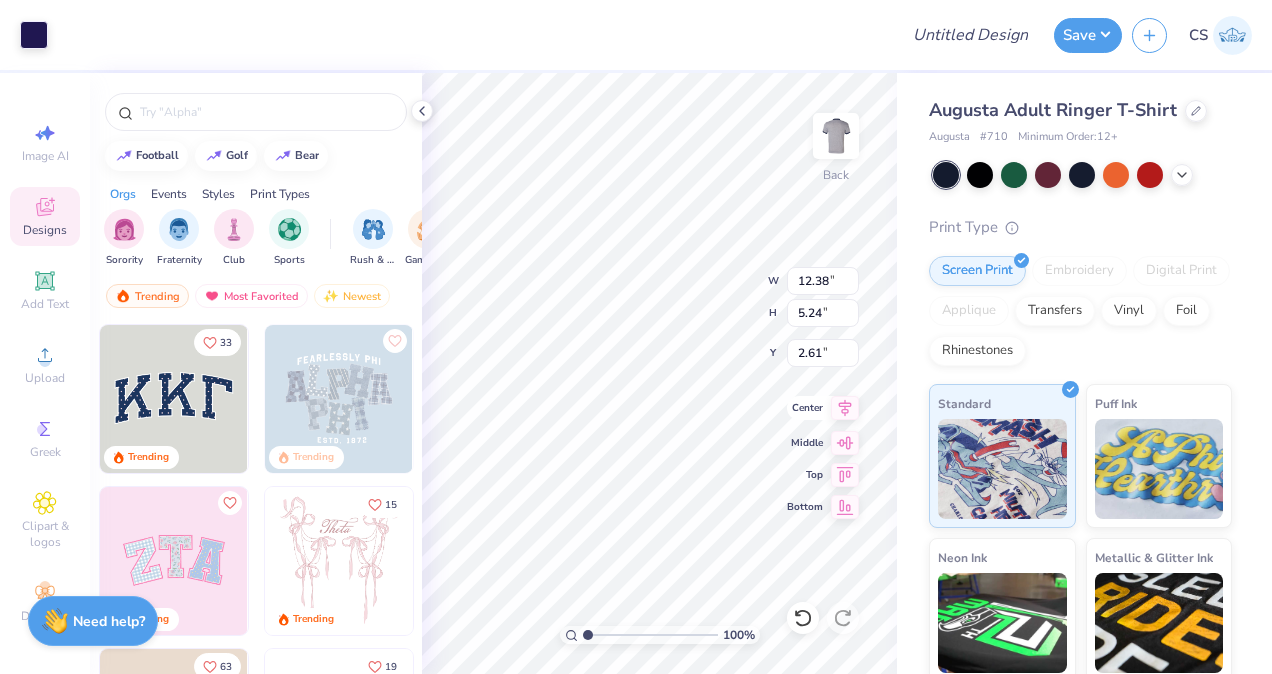click 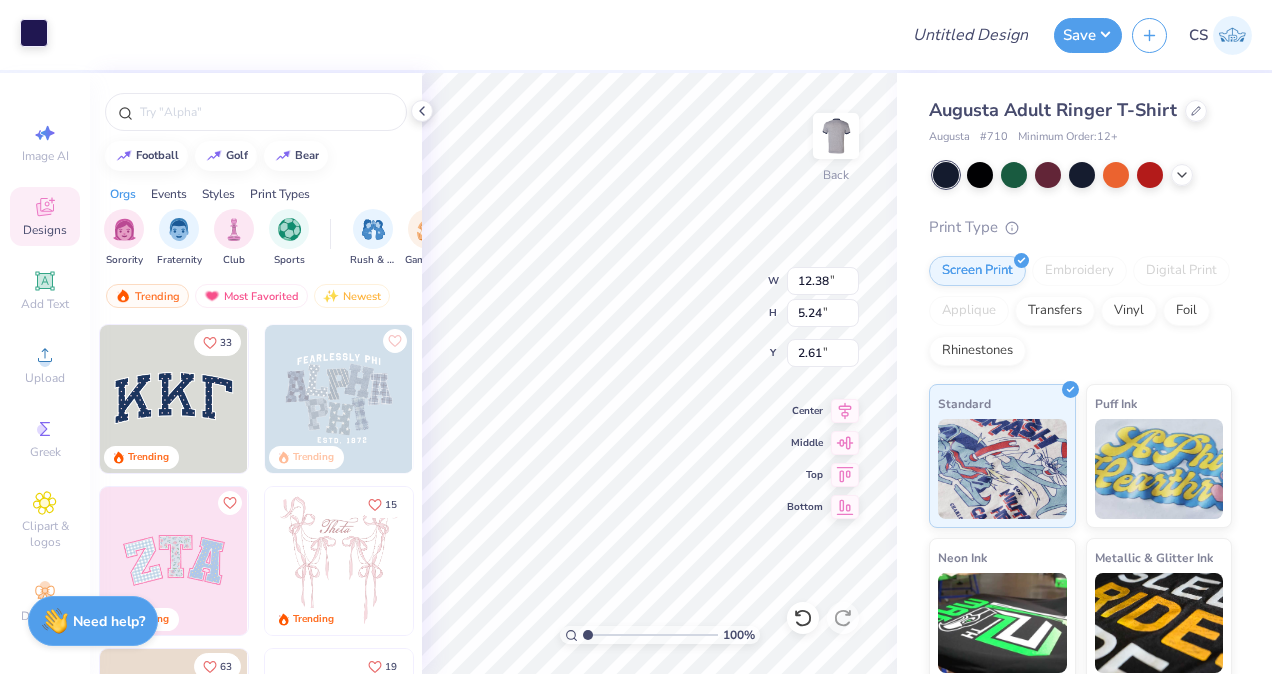 click at bounding box center (34, 33) 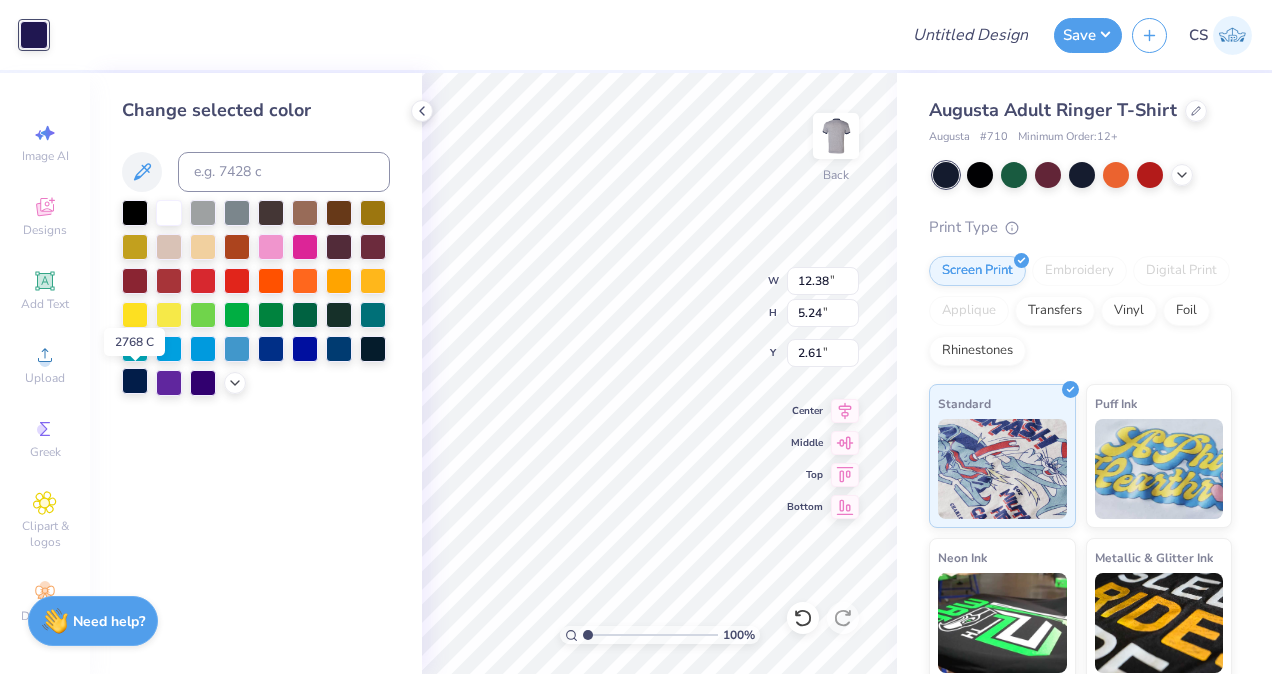click at bounding box center [135, 381] 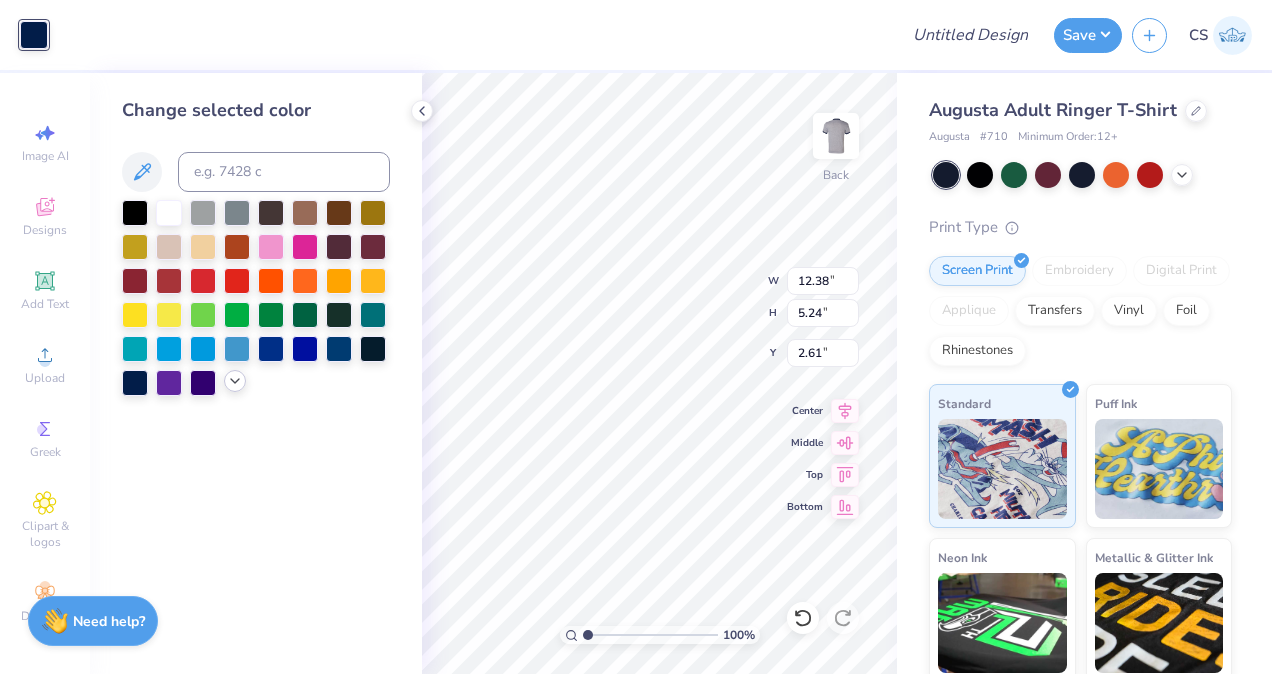 click 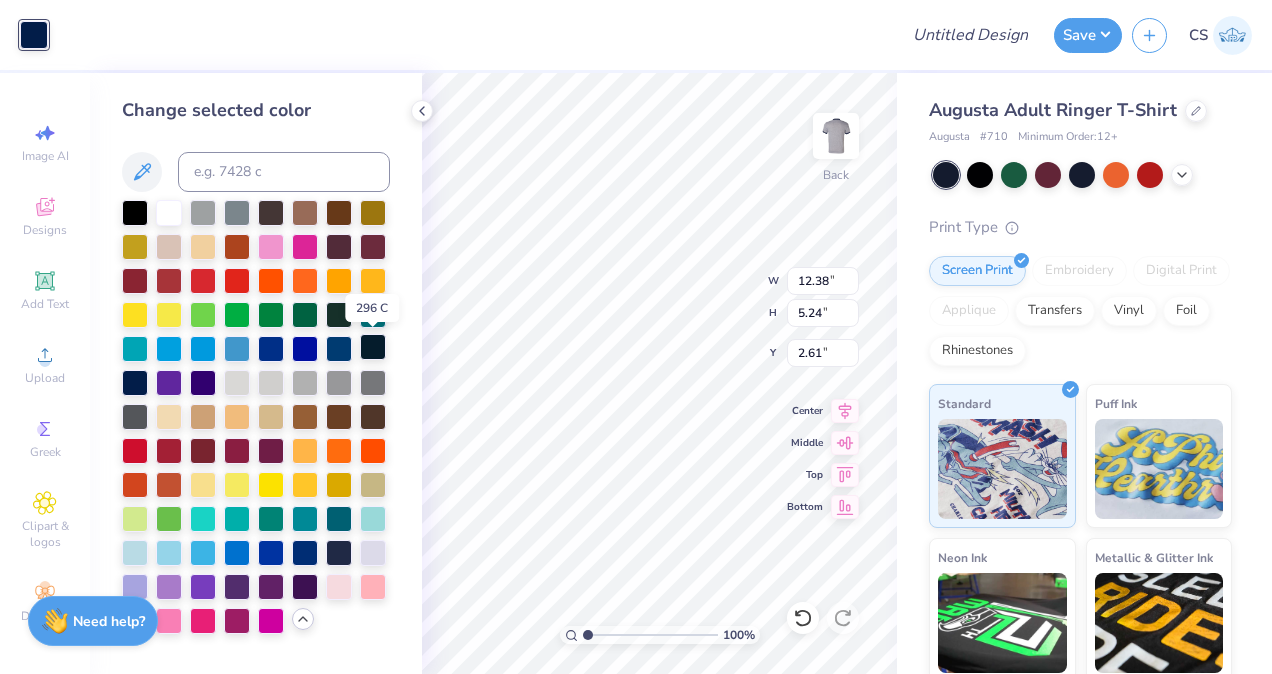 click at bounding box center (373, 347) 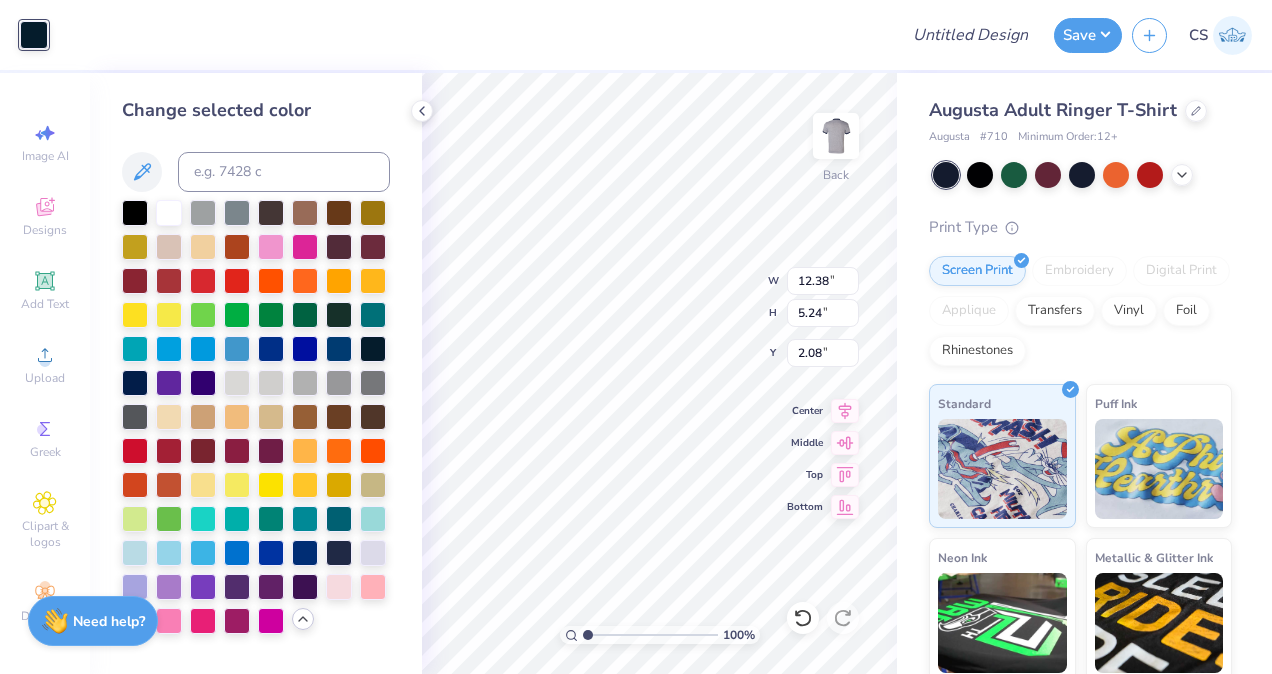 type on "2.08" 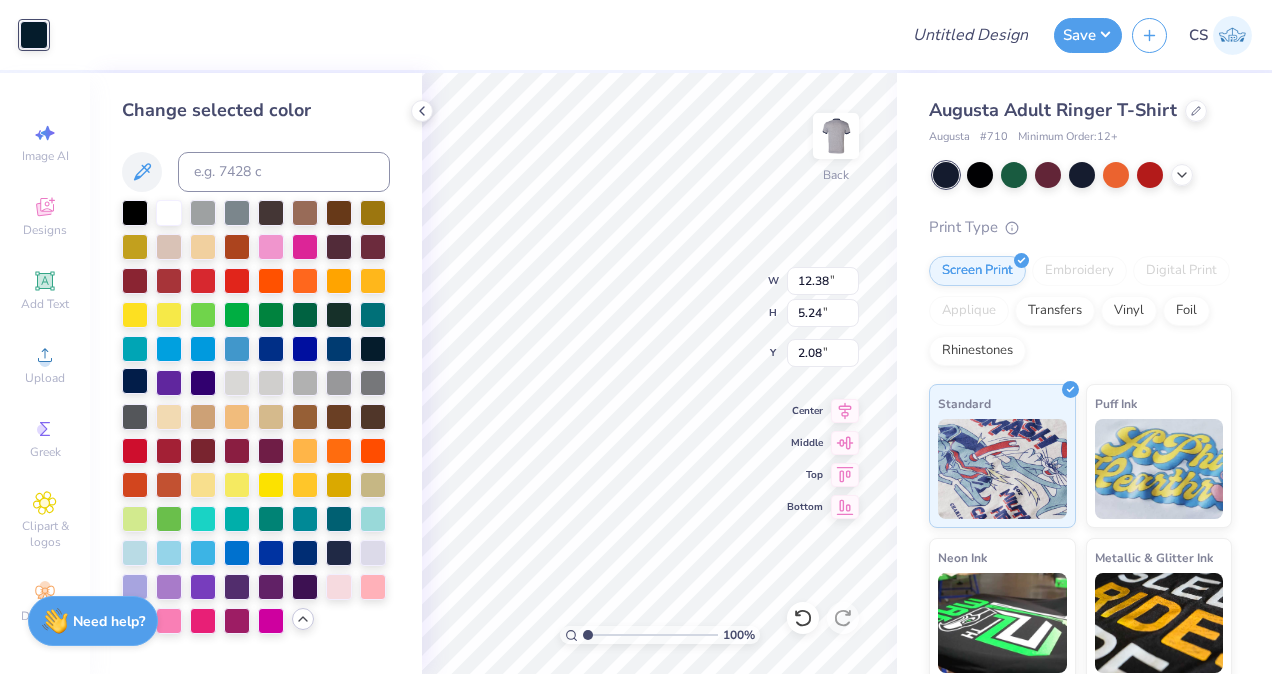 click at bounding box center (135, 381) 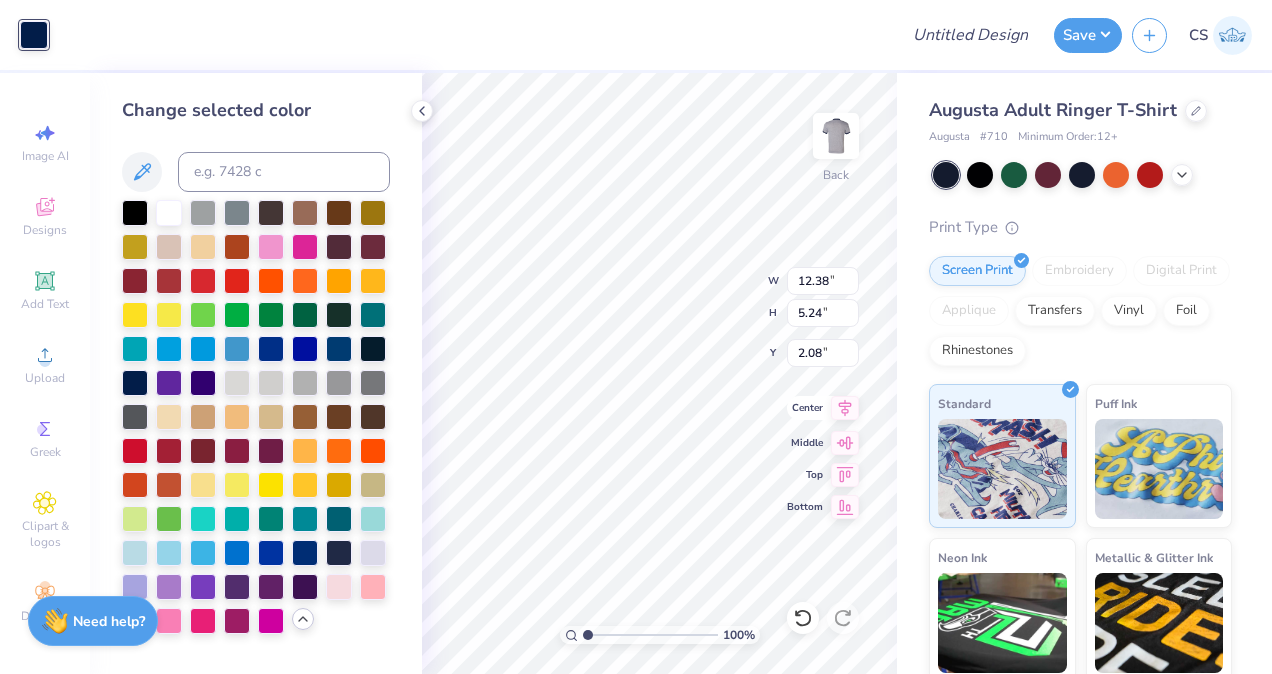 click 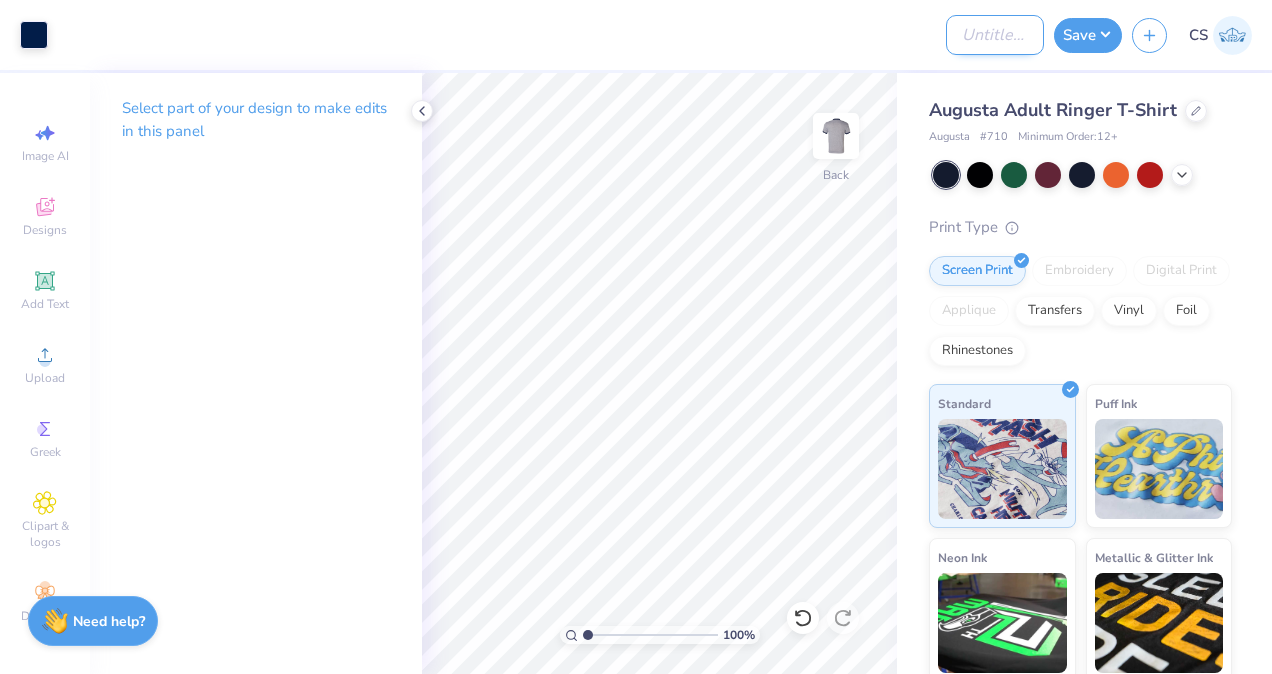click on "Design Title" at bounding box center (995, 35) 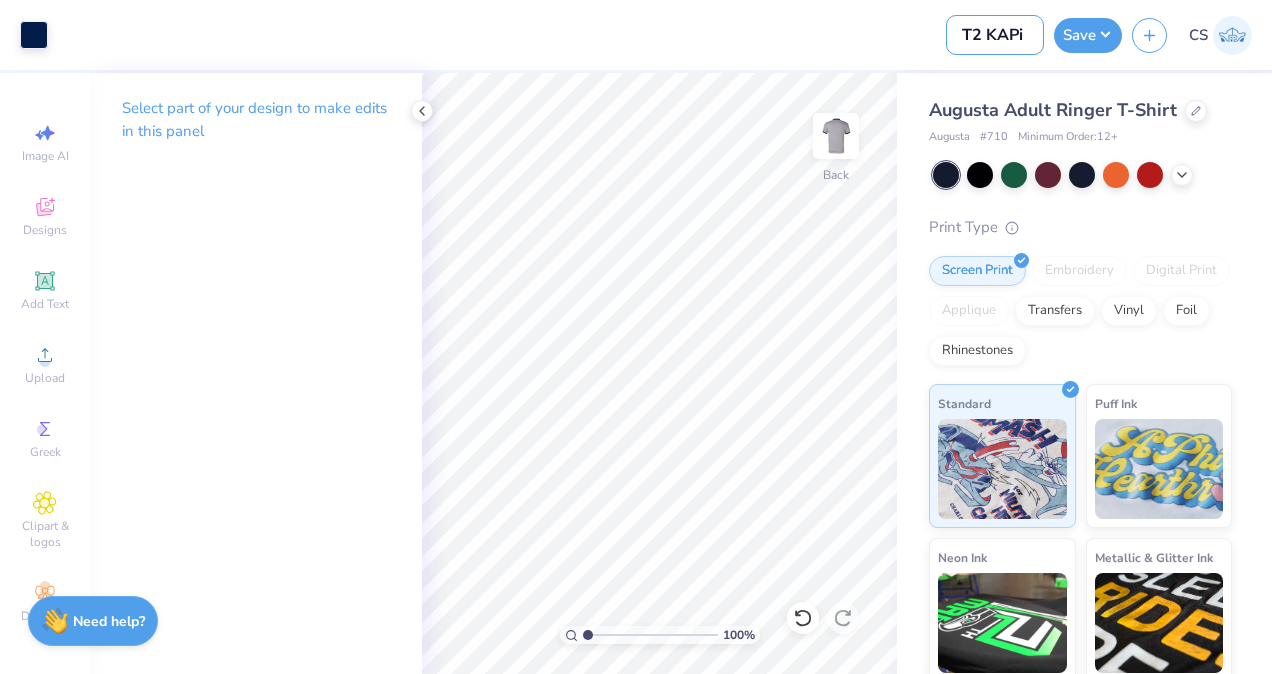 type on "T2 KAPi" 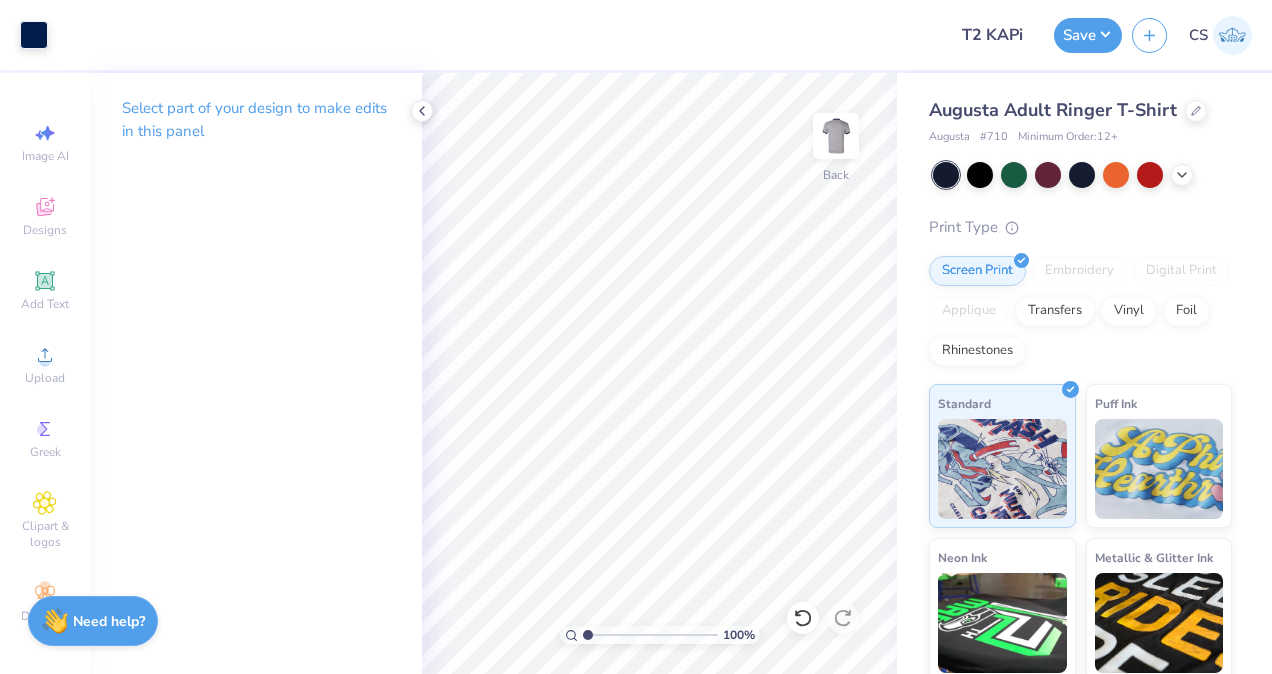 click on "Art colors Design Title T2 KAPi Save CS" at bounding box center (636, 35) 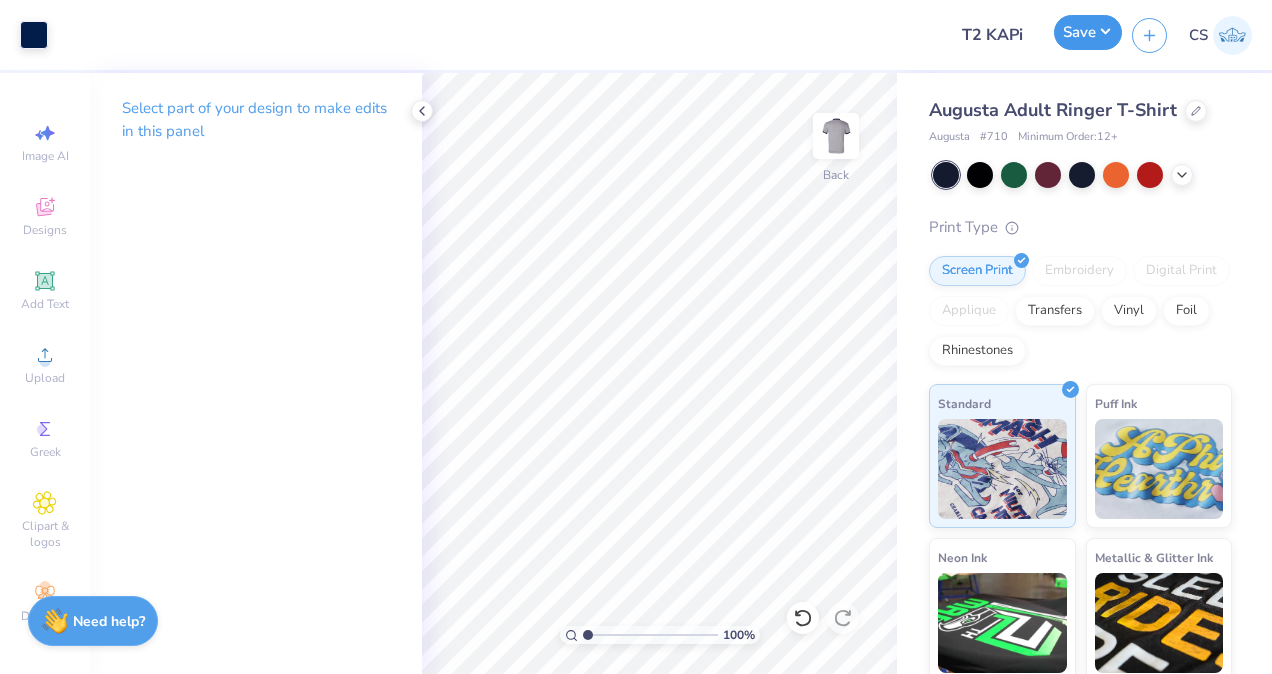click on "Save" at bounding box center (1088, 32) 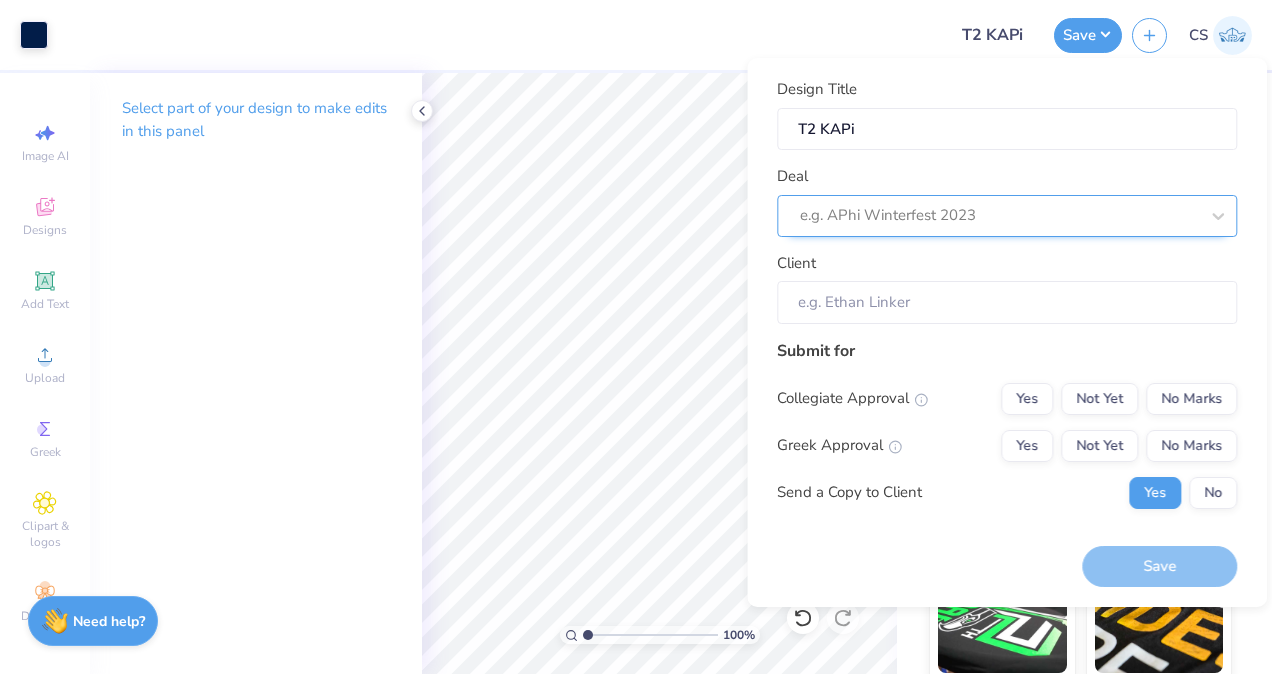 click at bounding box center (999, 215) 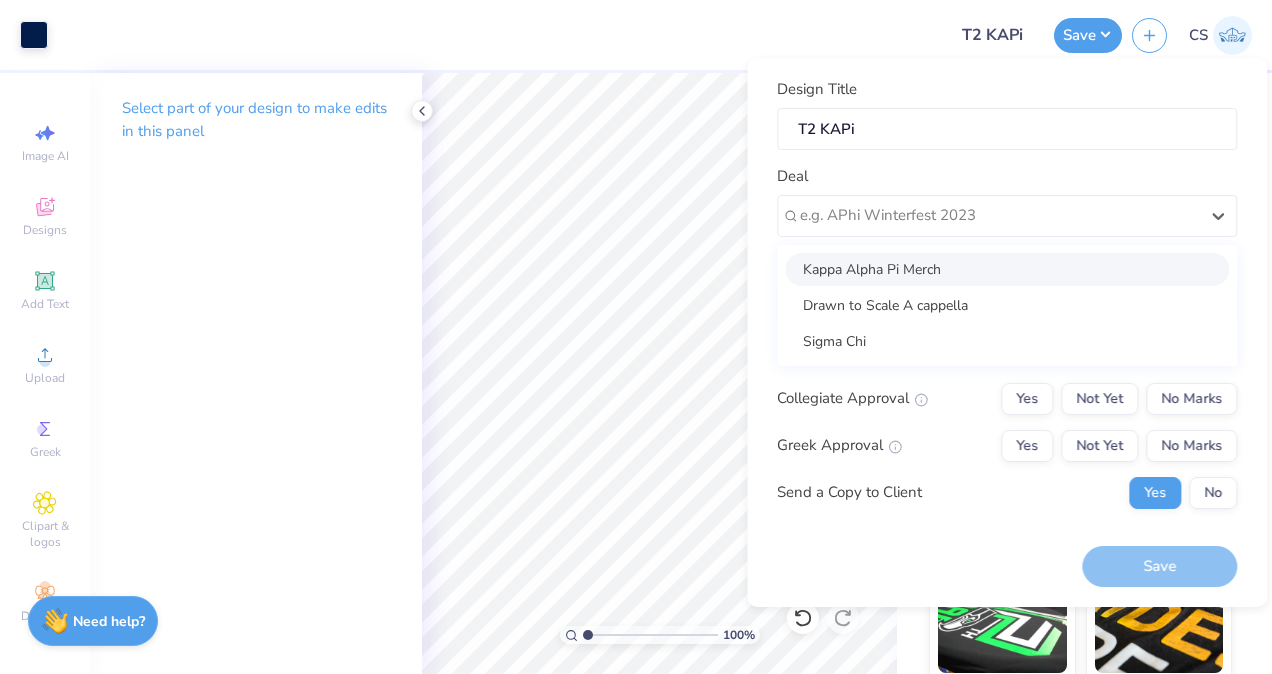 click on "Kappa Alpha Pi Merch" at bounding box center [1007, 269] 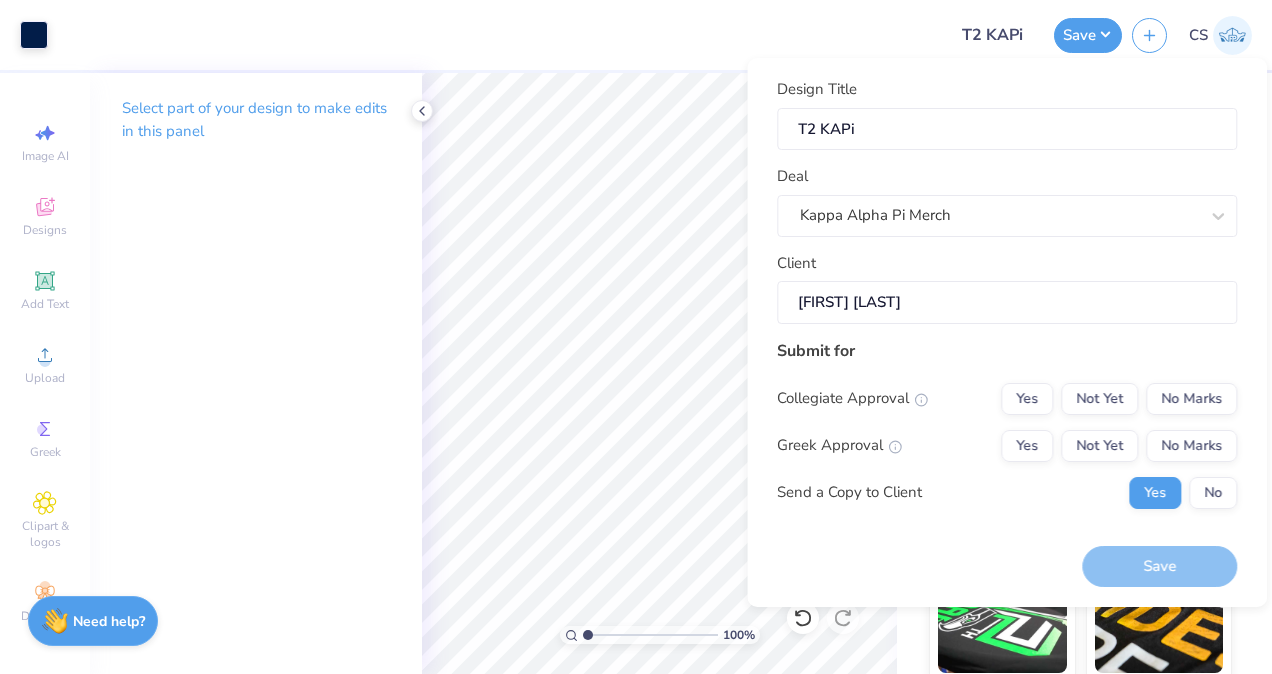click on "[FIRST] [LAST]" at bounding box center [1007, 302] 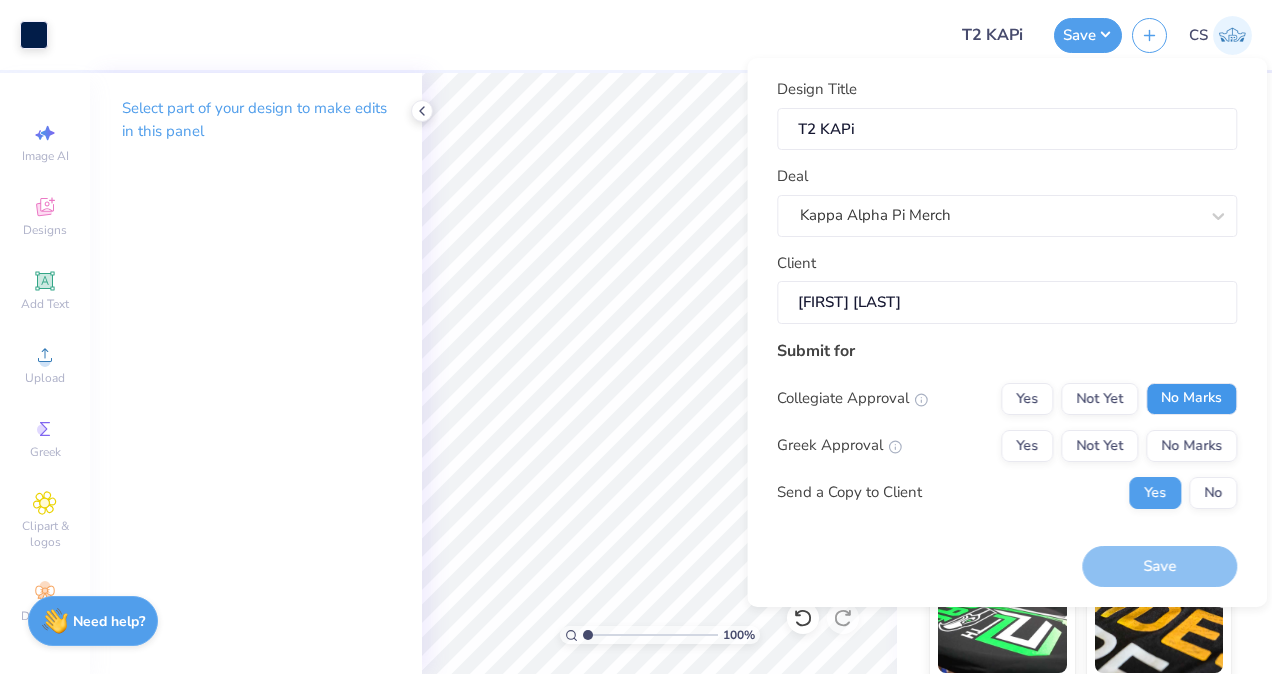 click on "No Marks" at bounding box center (1191, 399) 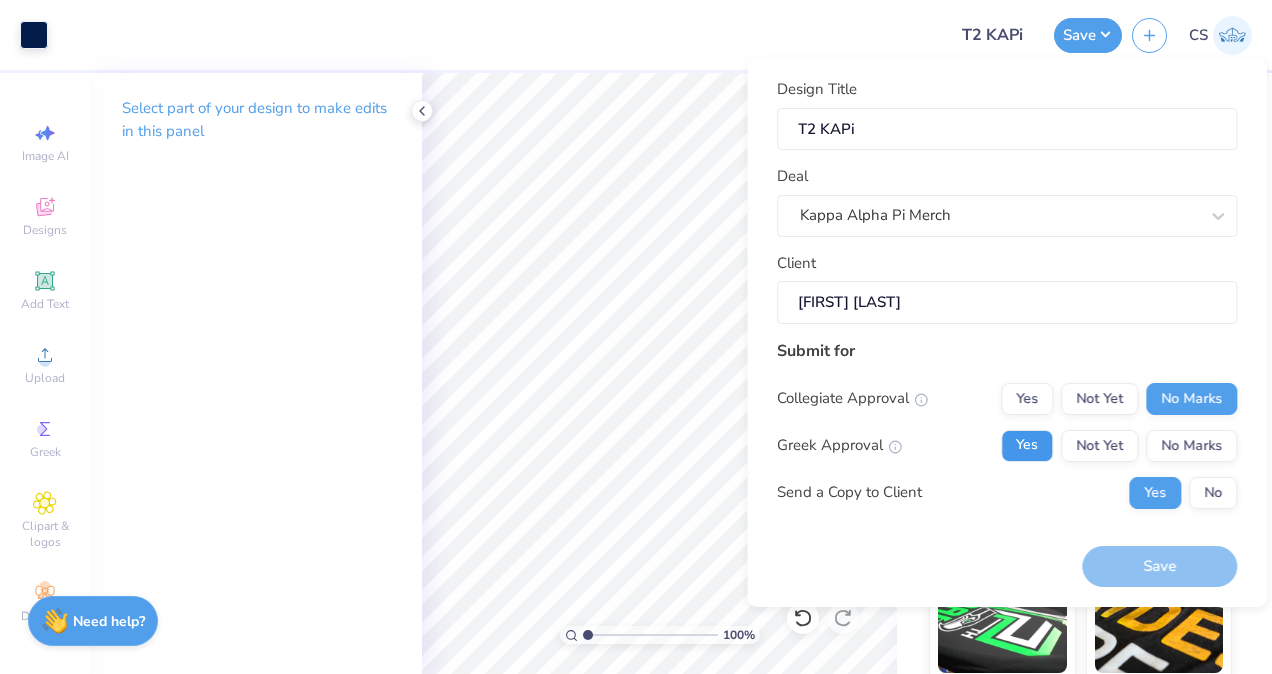 click on "Yes" at bounding box center (1027, 446) 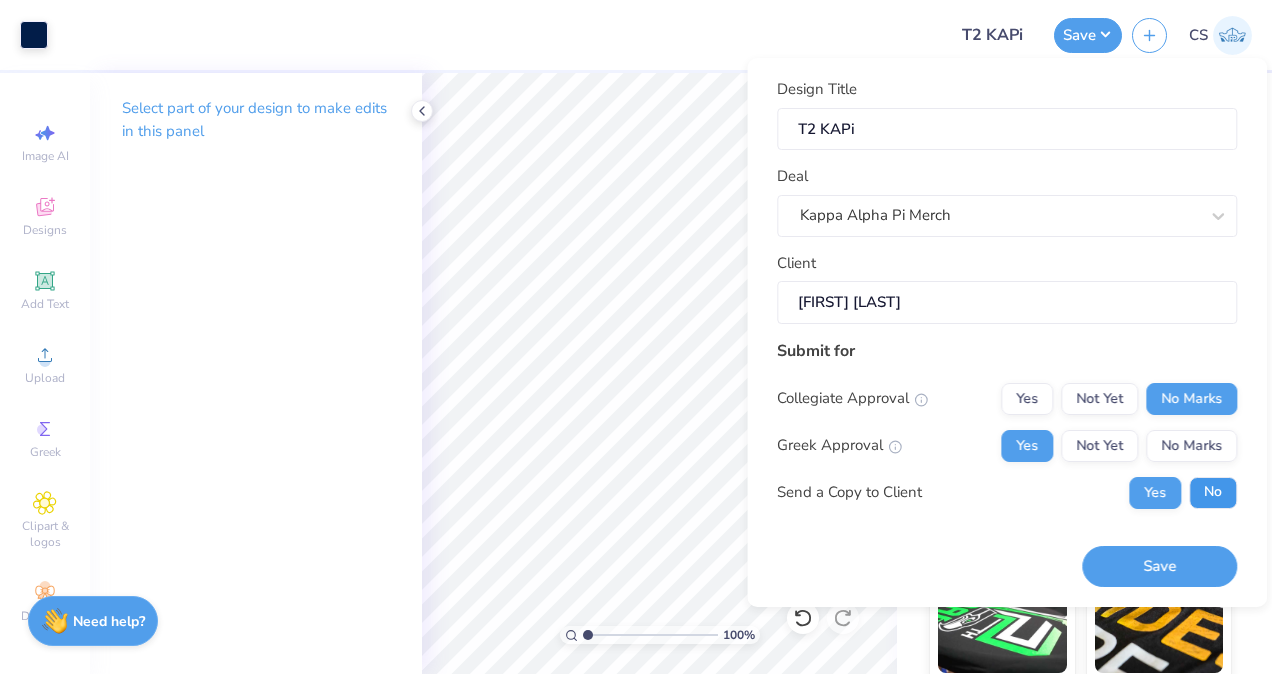 click on "No" at bounding box center (1213, 493) 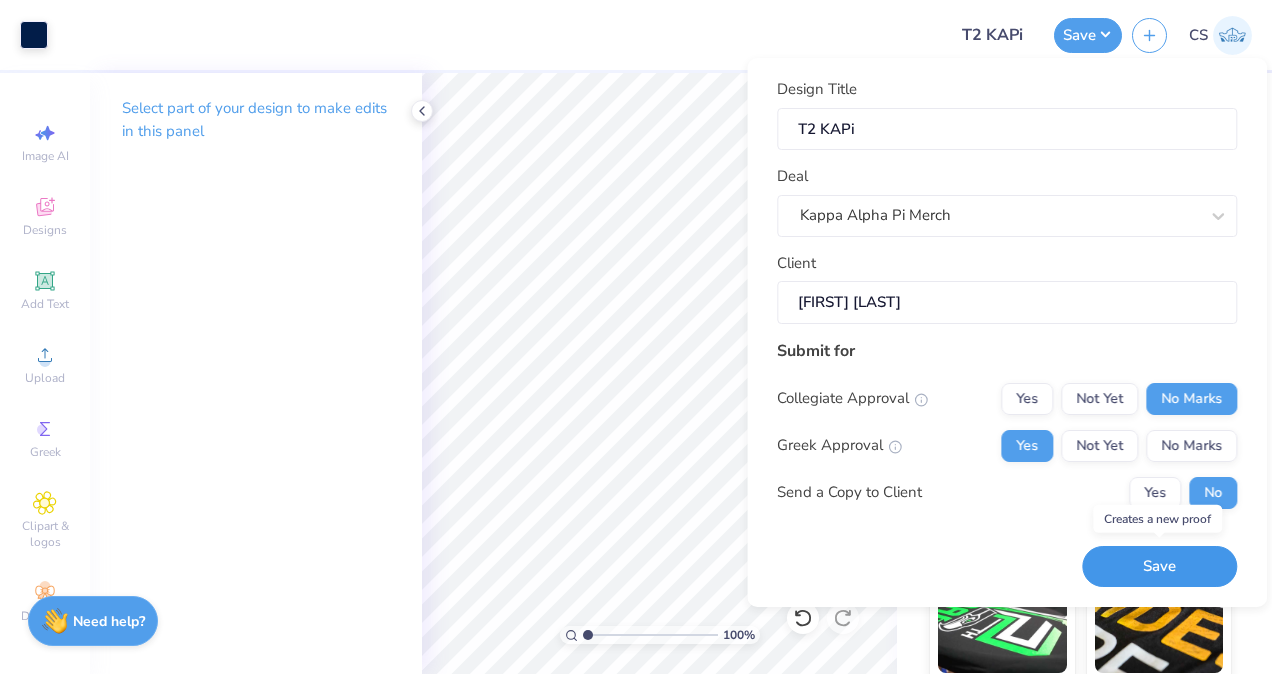 click on "Save" at bounding box center [1159, 566] 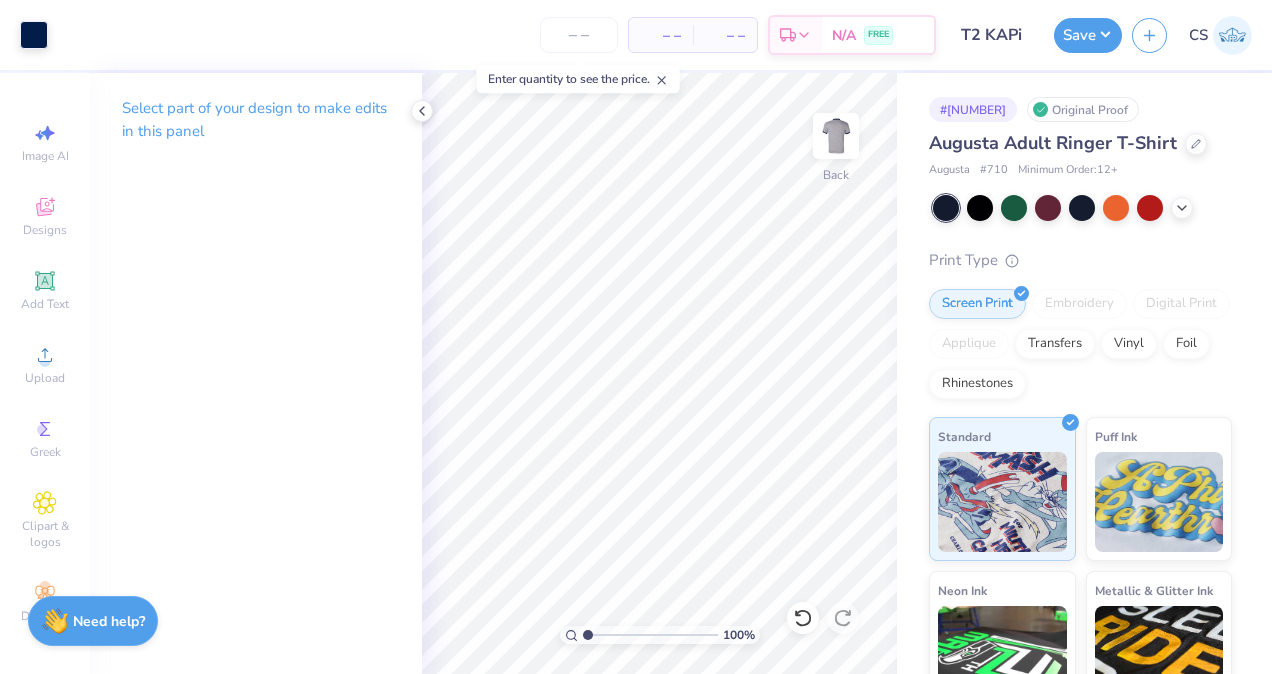 click at bounding box center [1232, 35] 